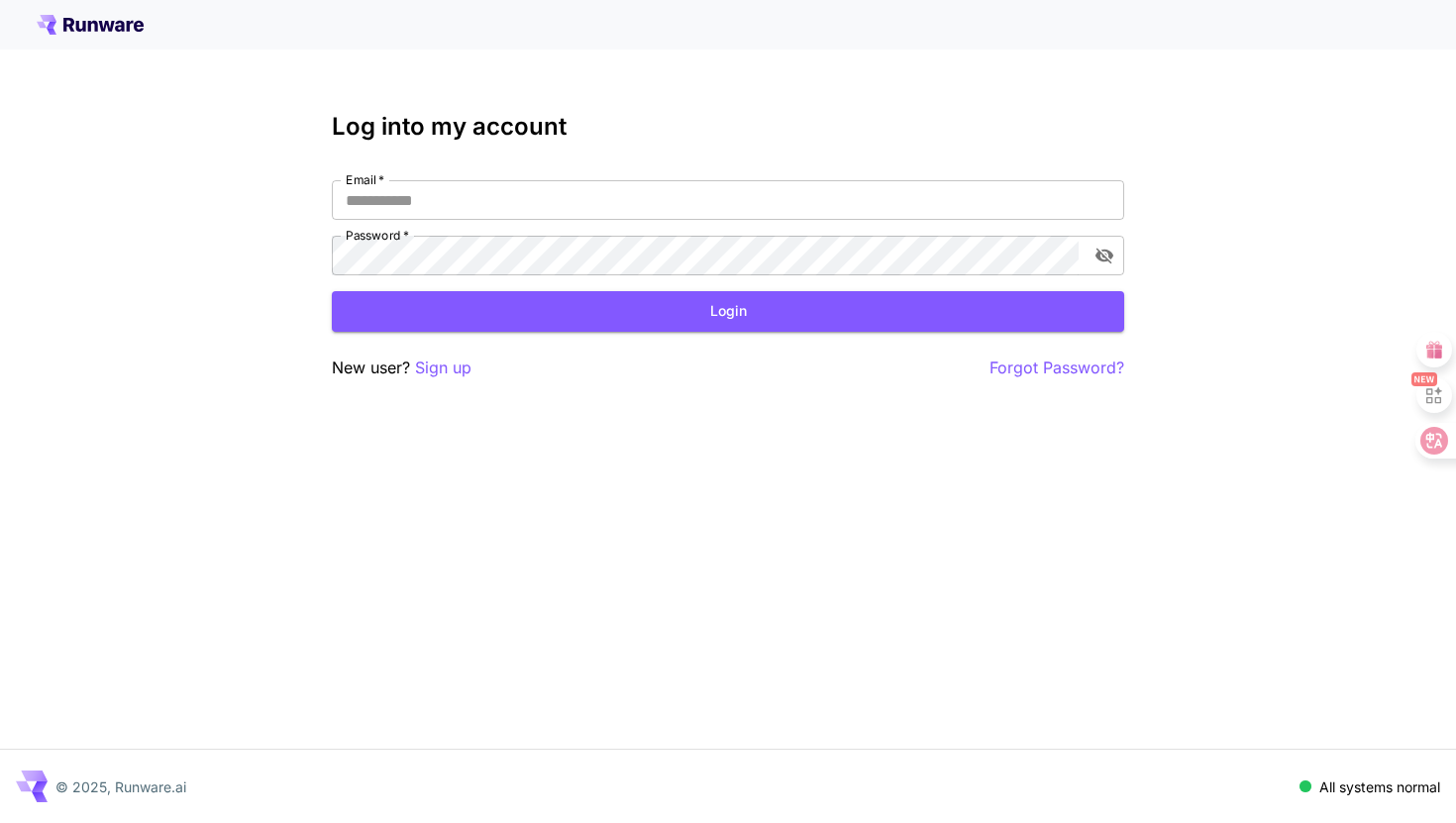 scroll, scrollTop: 0, scrollLeft: 0, axis: both 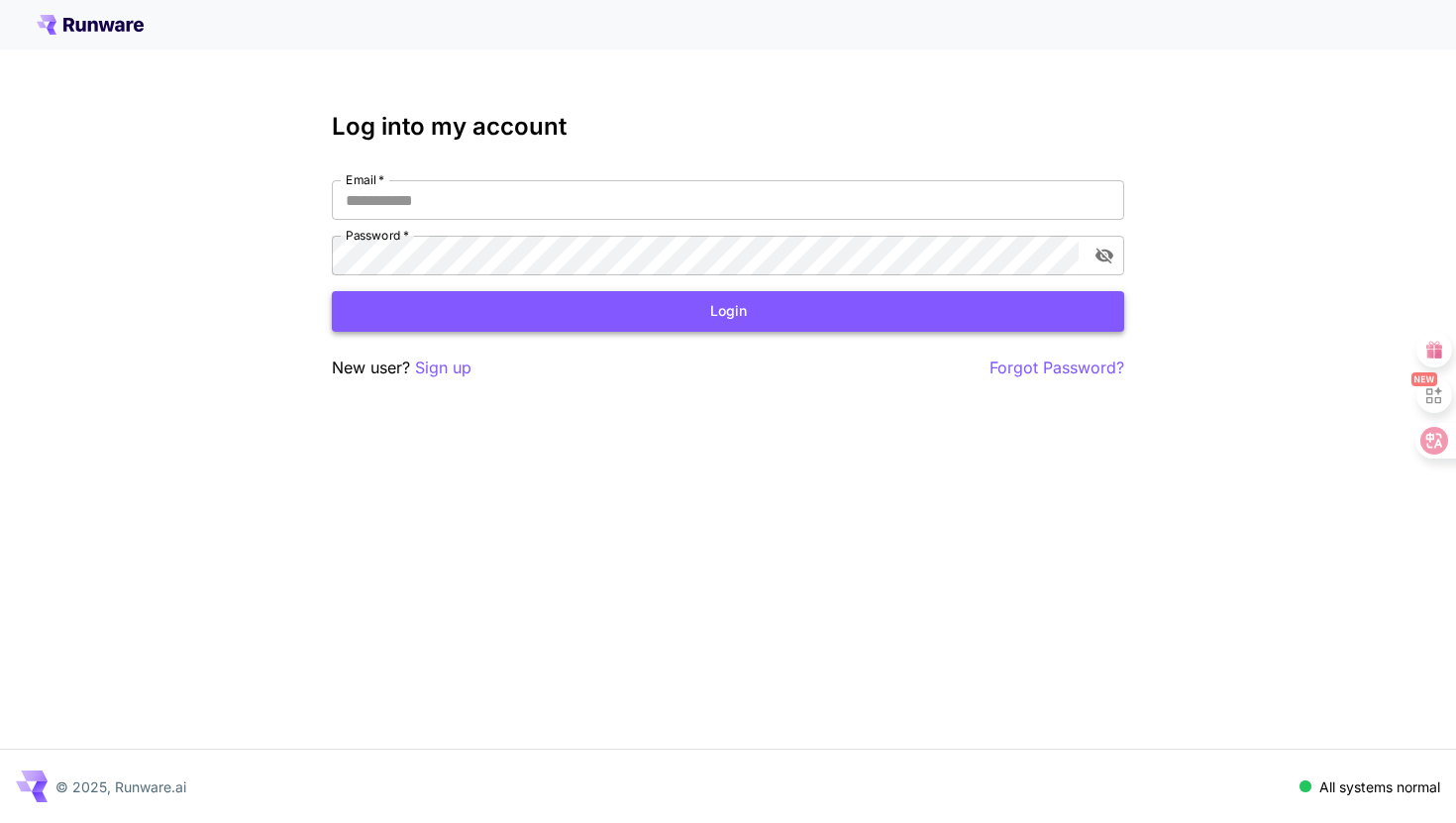 type on "**********" 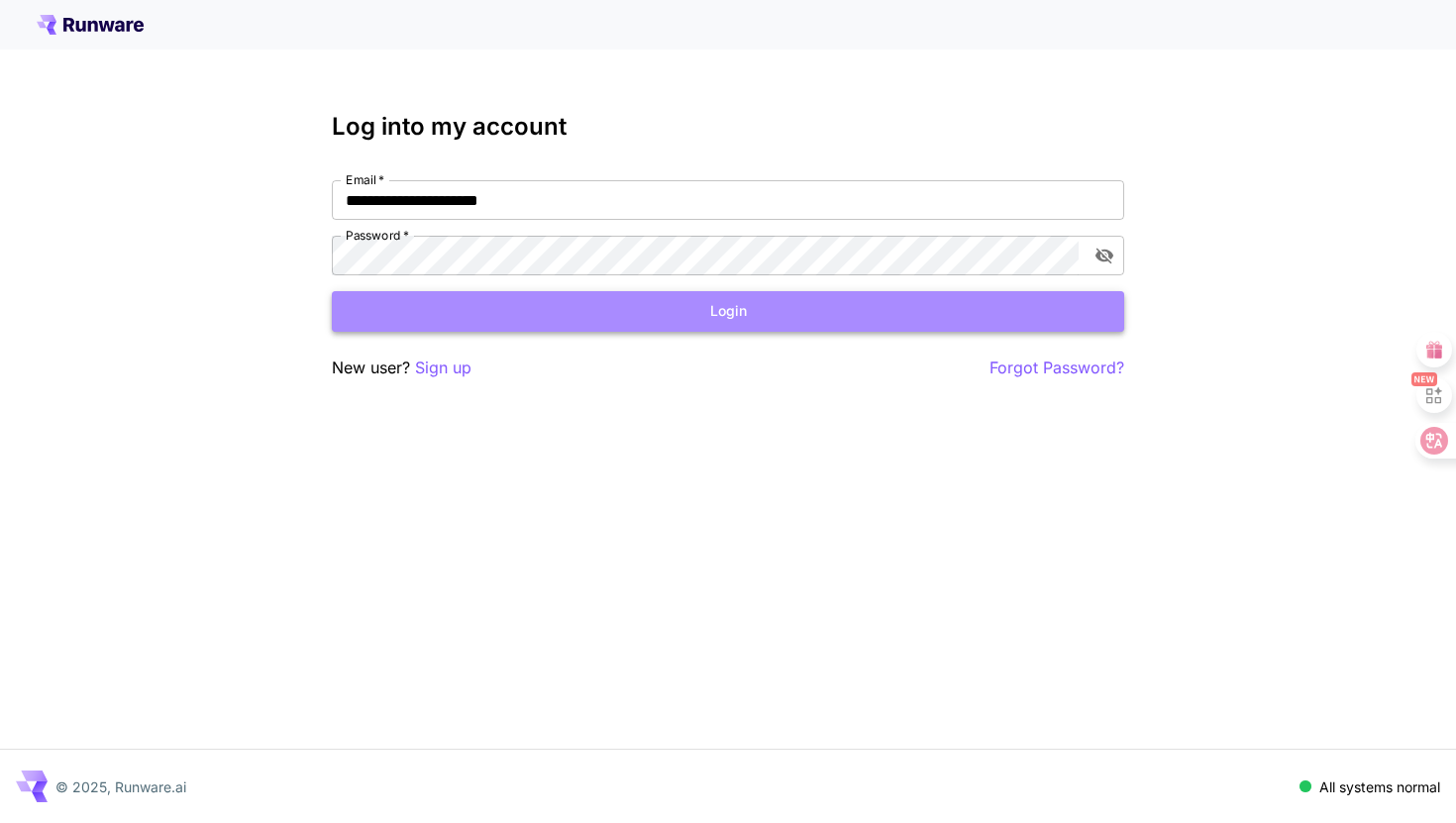 click on "Login" at bounding box center [728, 311] 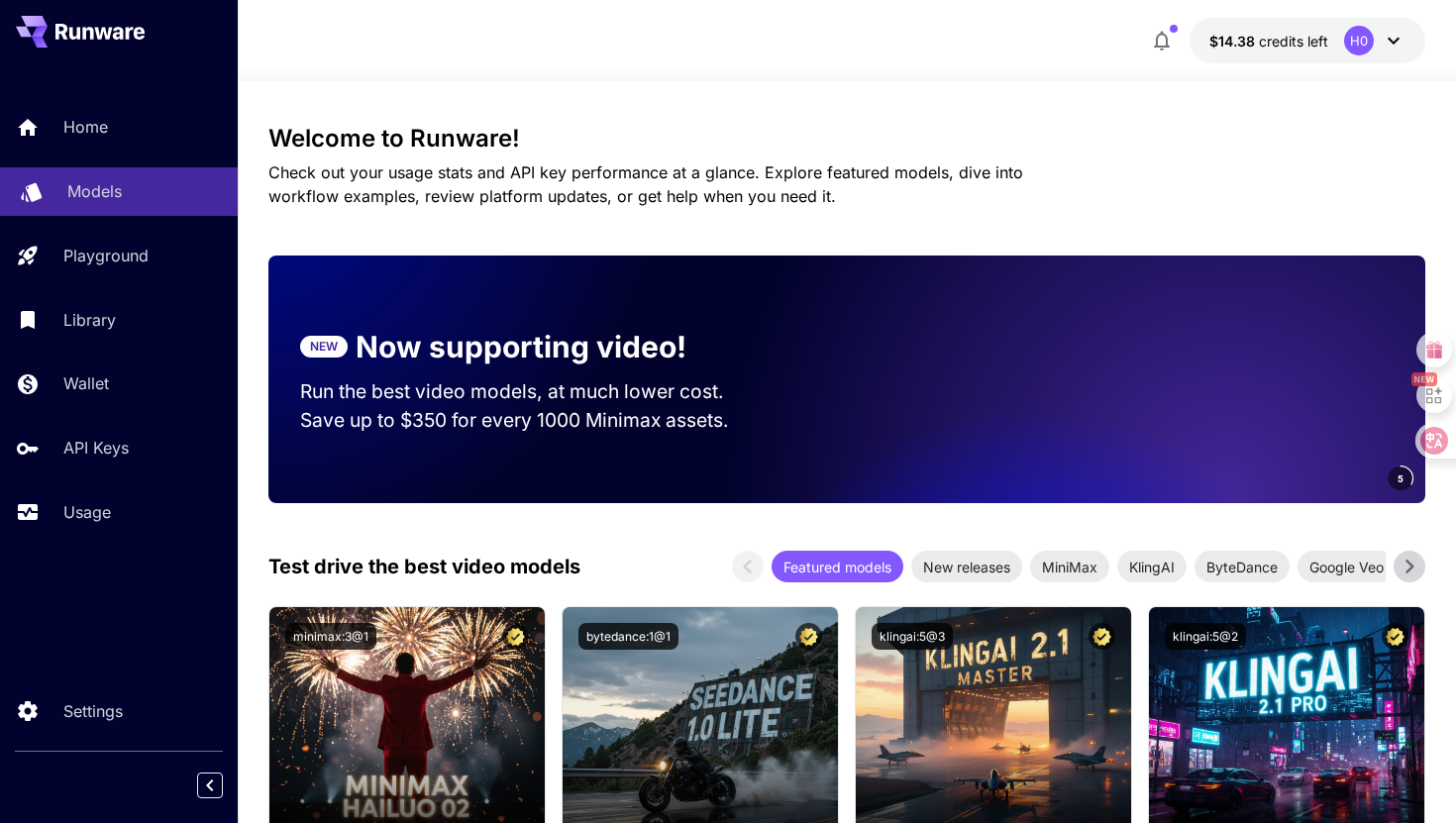 click on "Models" at bounding box center [119, 191] 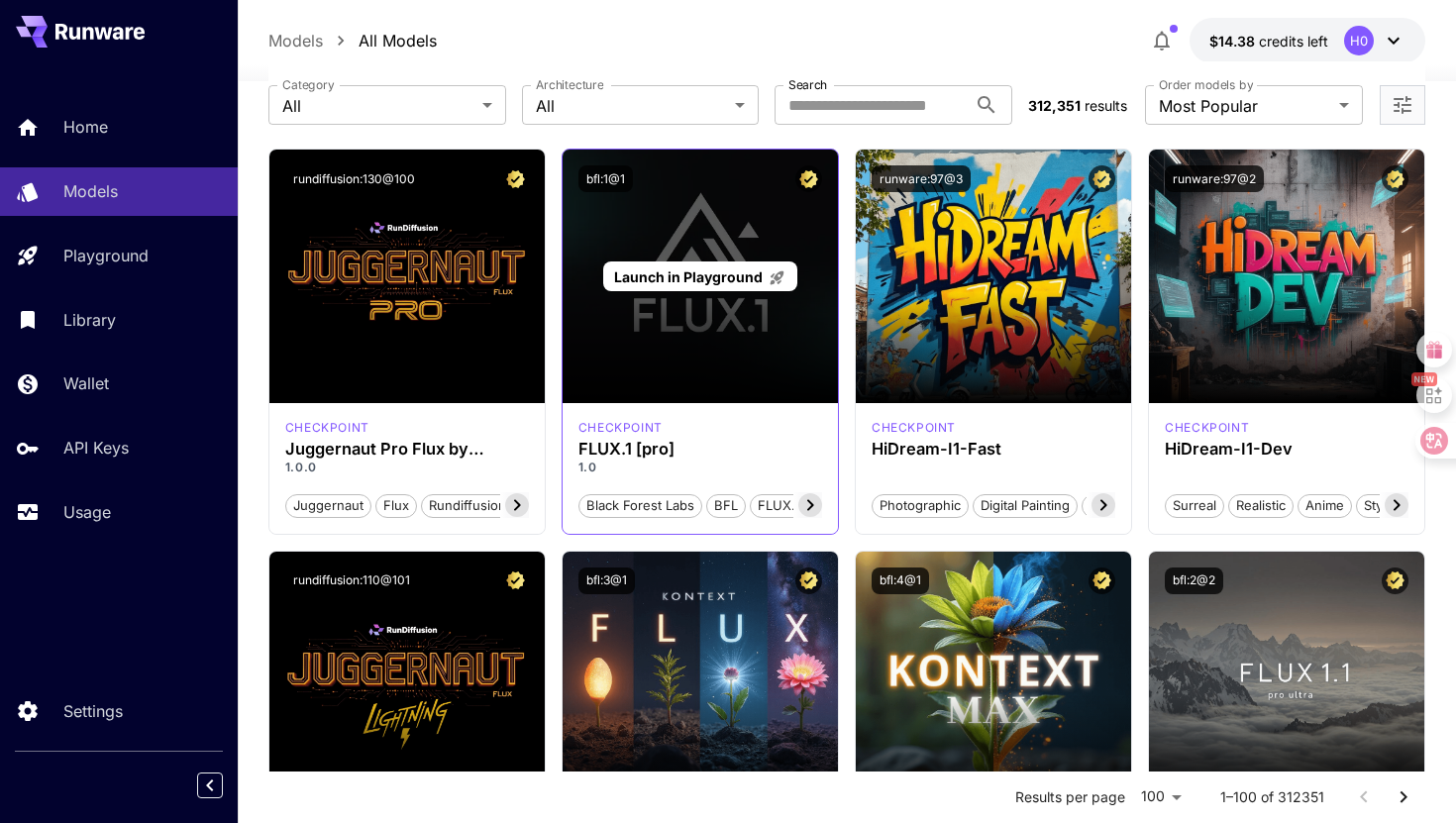 scroll, scrollTop: 106, scrollLeft: 0, axis: vertical 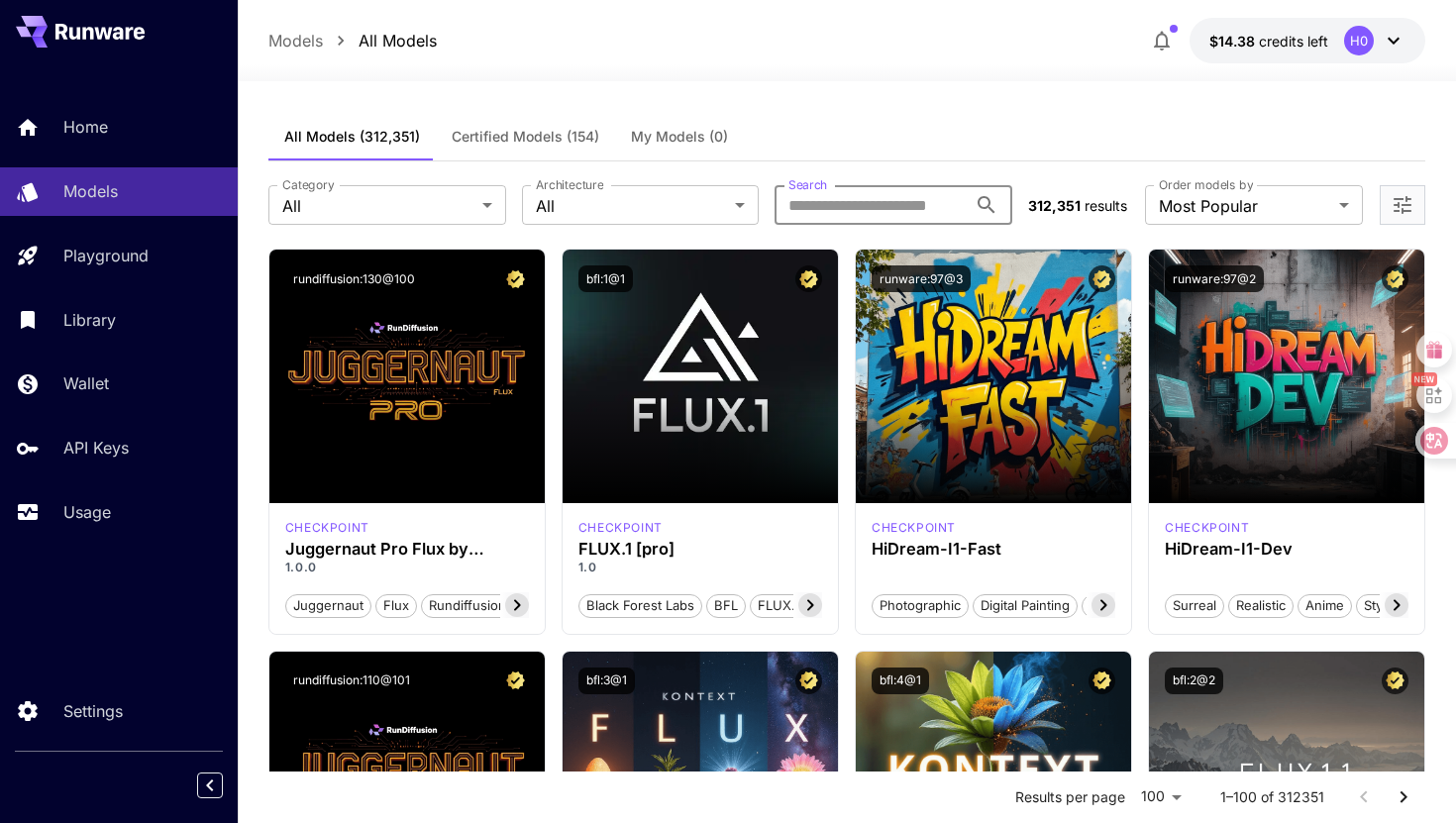 click on "Search" at bounding box center [871, 205] 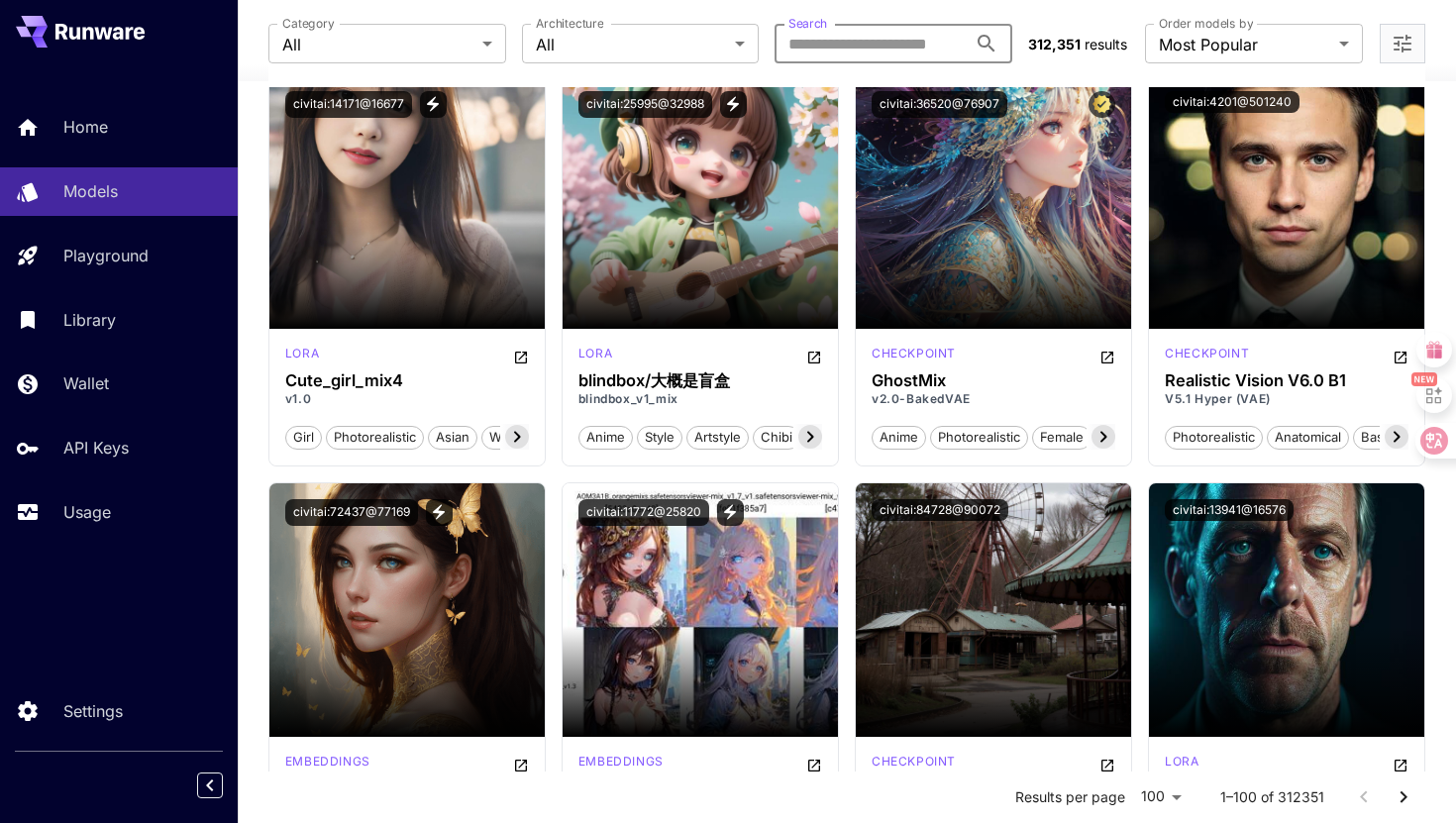 scroll, scrollTop: 4109, scrollLeft: 0, axis: vertical 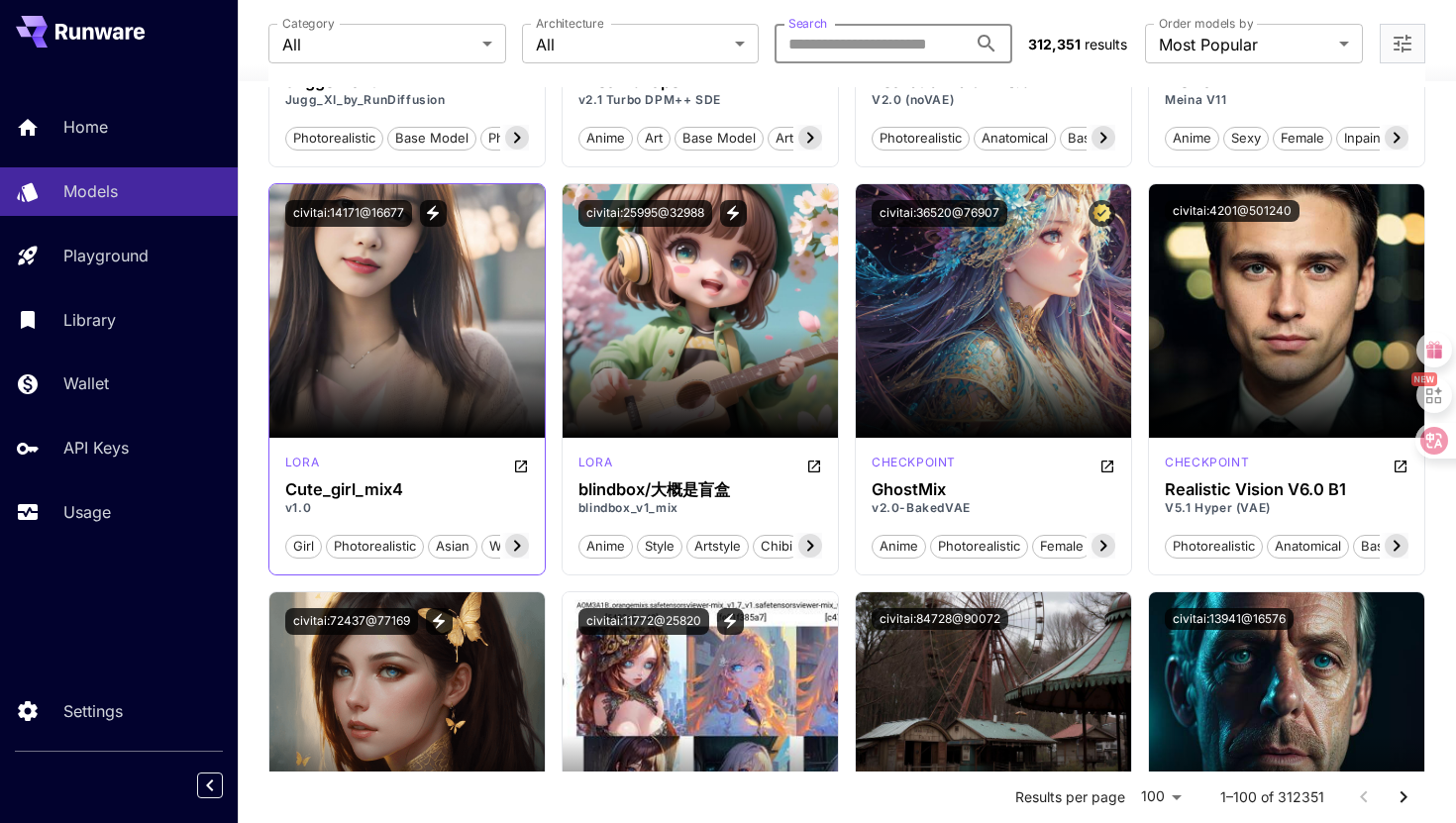 click 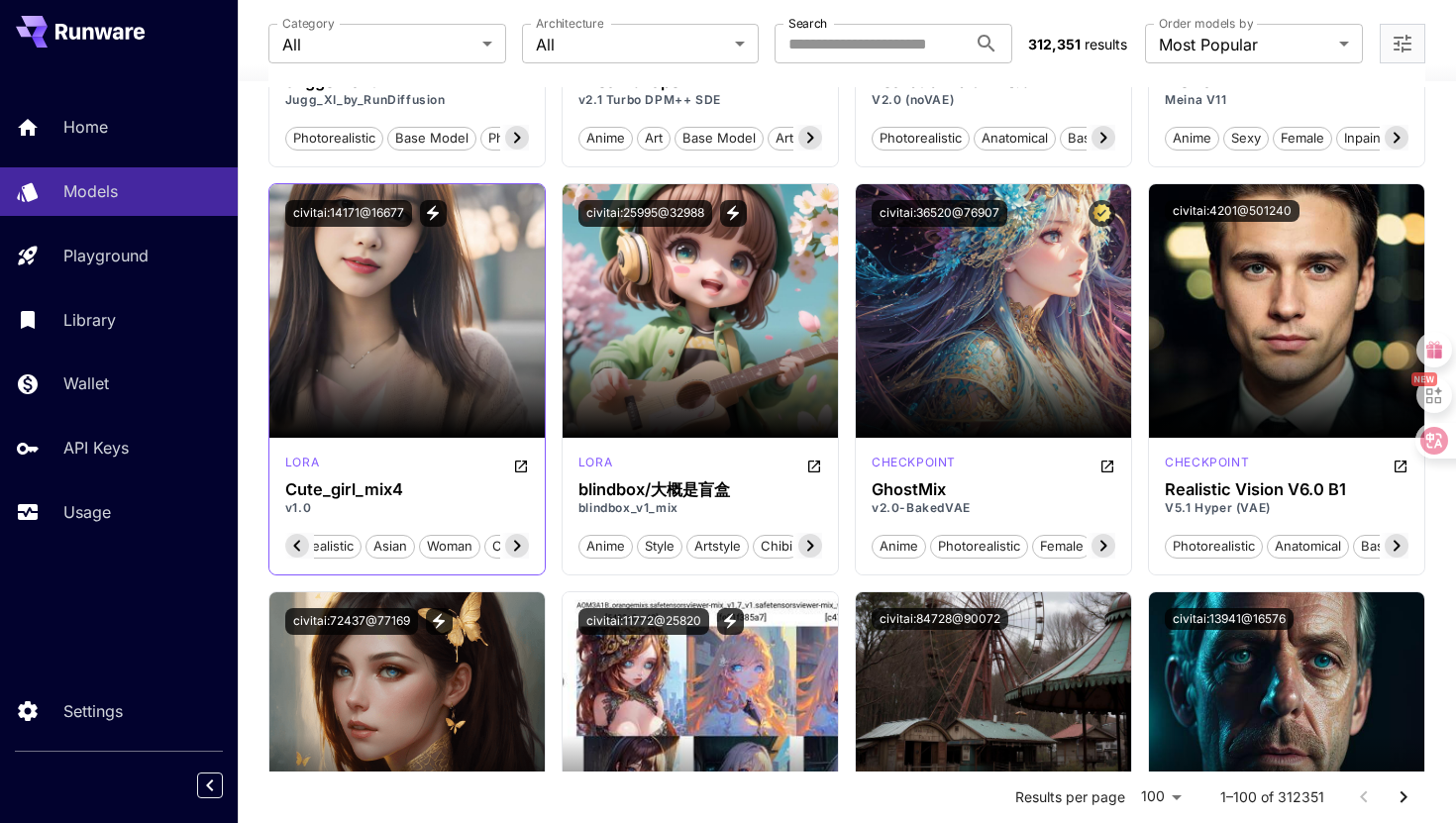 click 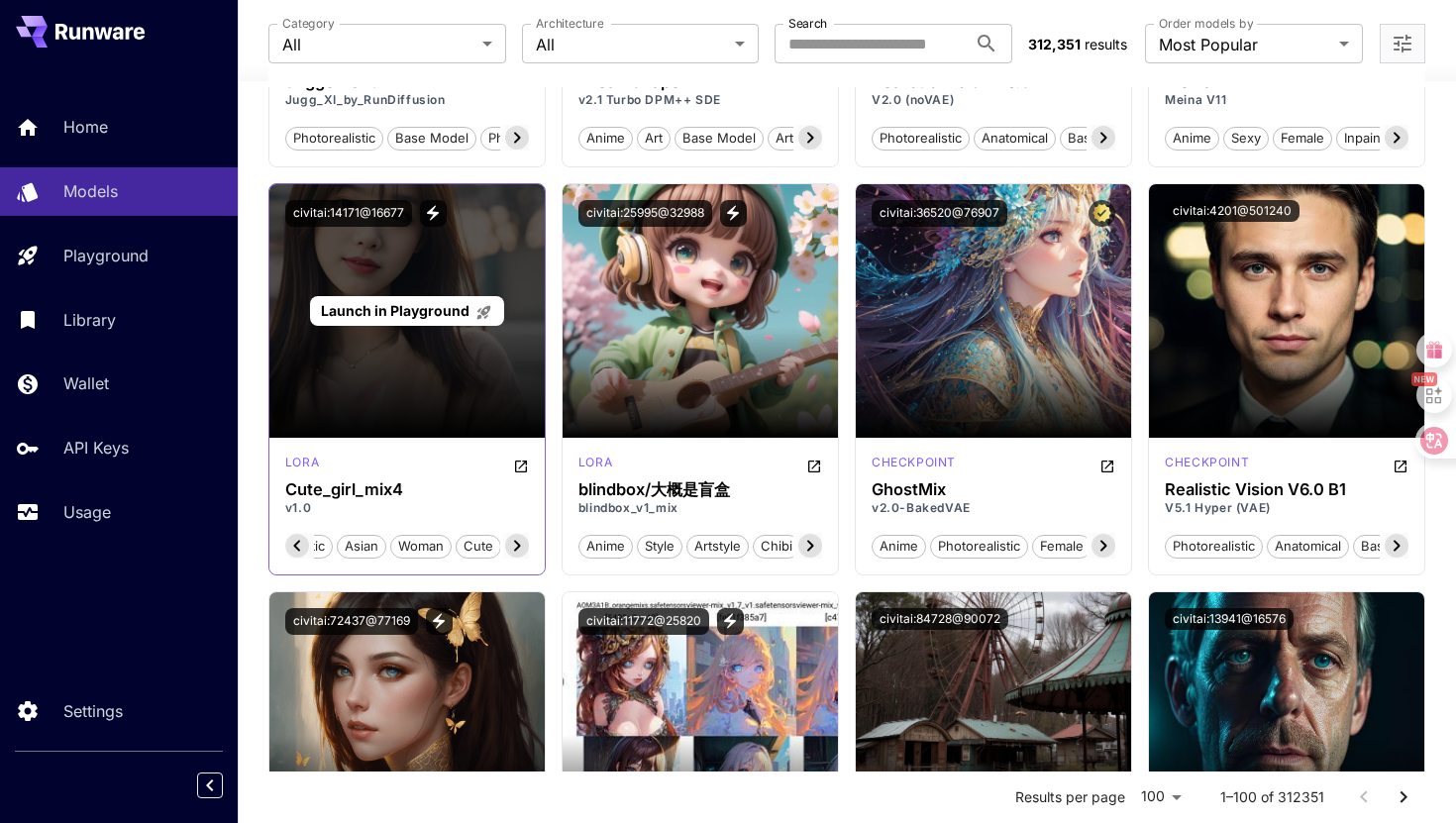 click on "Launch in Playground" at bounding box center (406, 311) 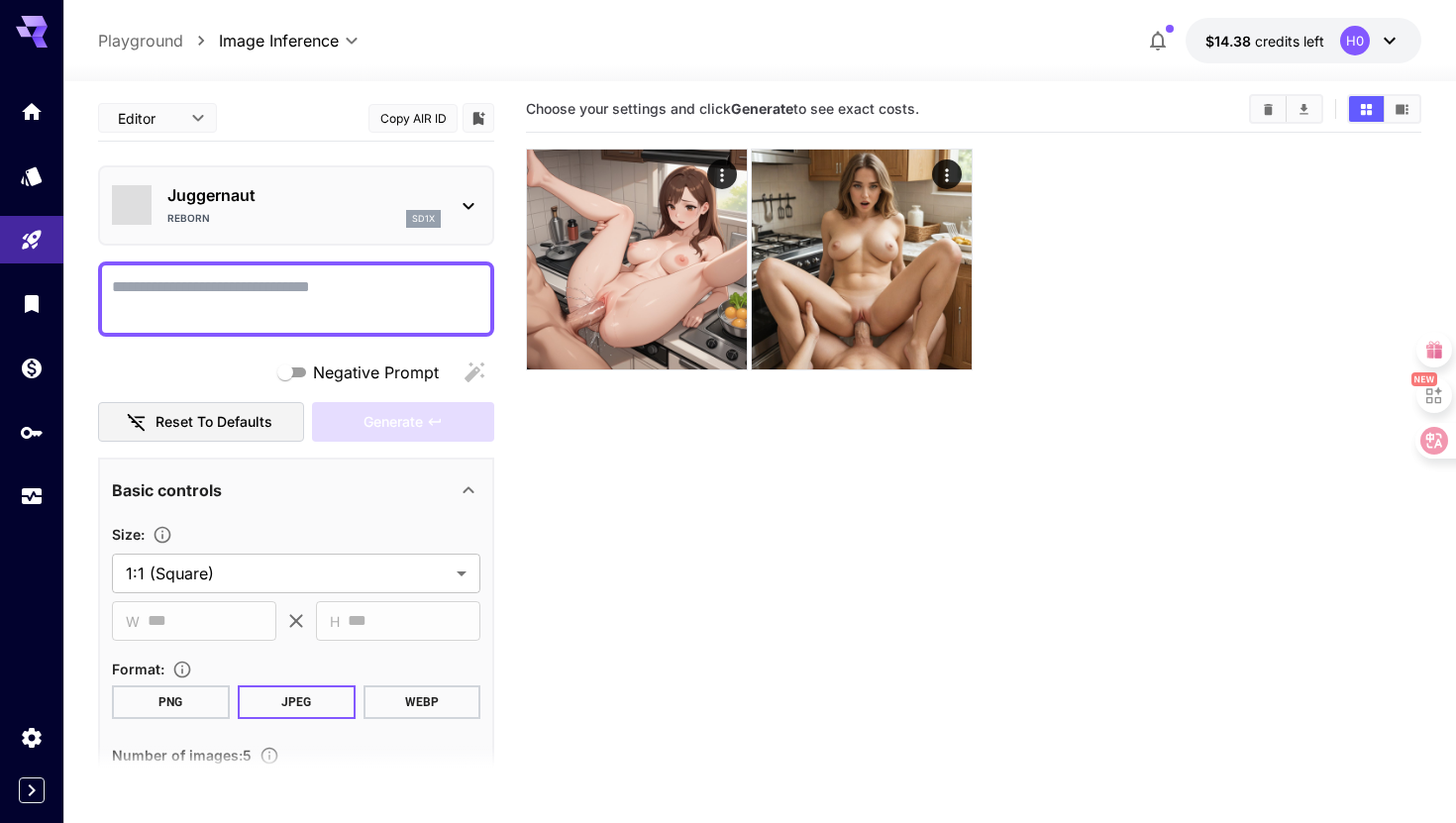 scroll, scrollTop: 0, scrollLeft: 0, axis: both 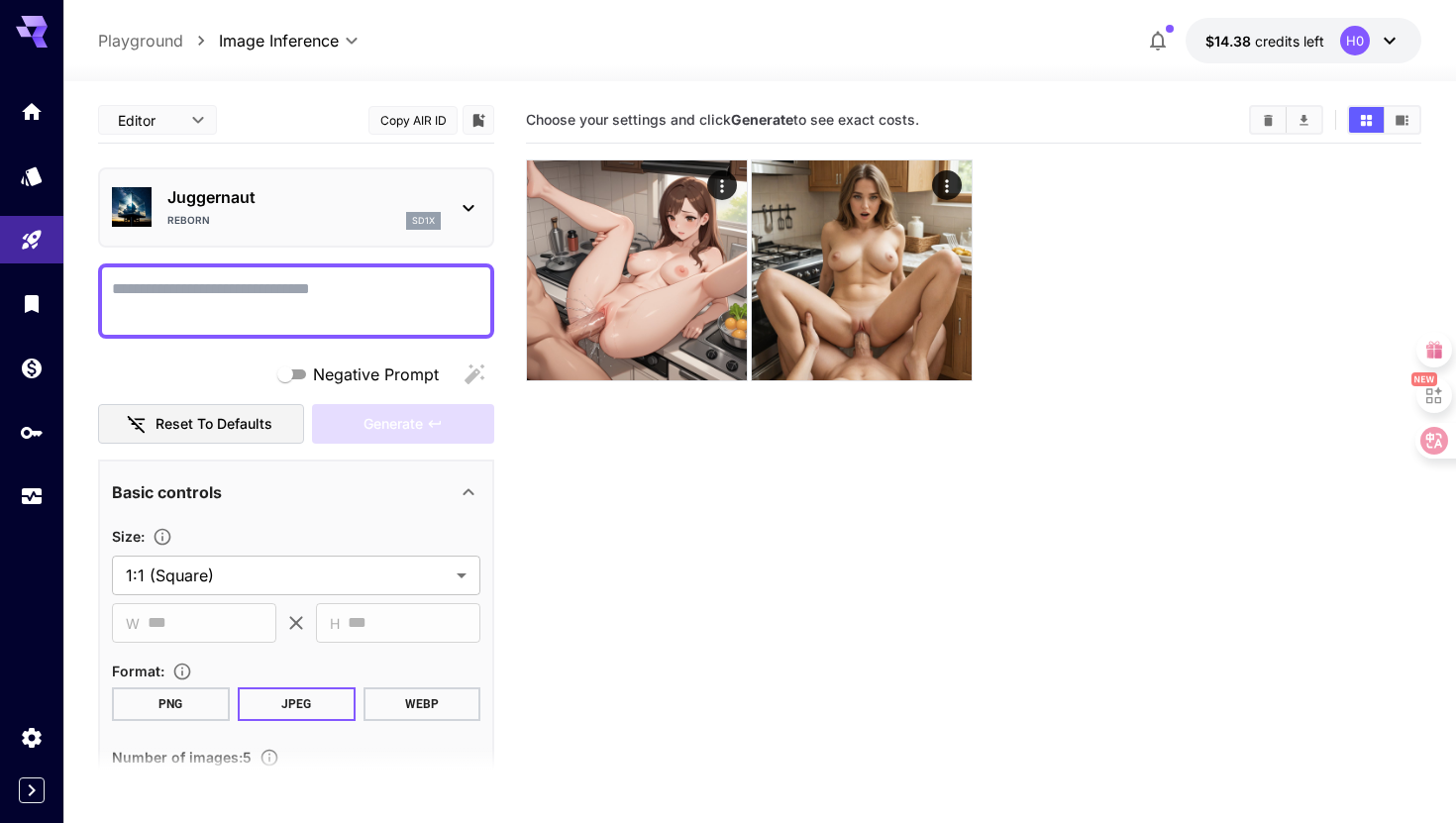 click on "Playground" at bounding box center [141, 41] 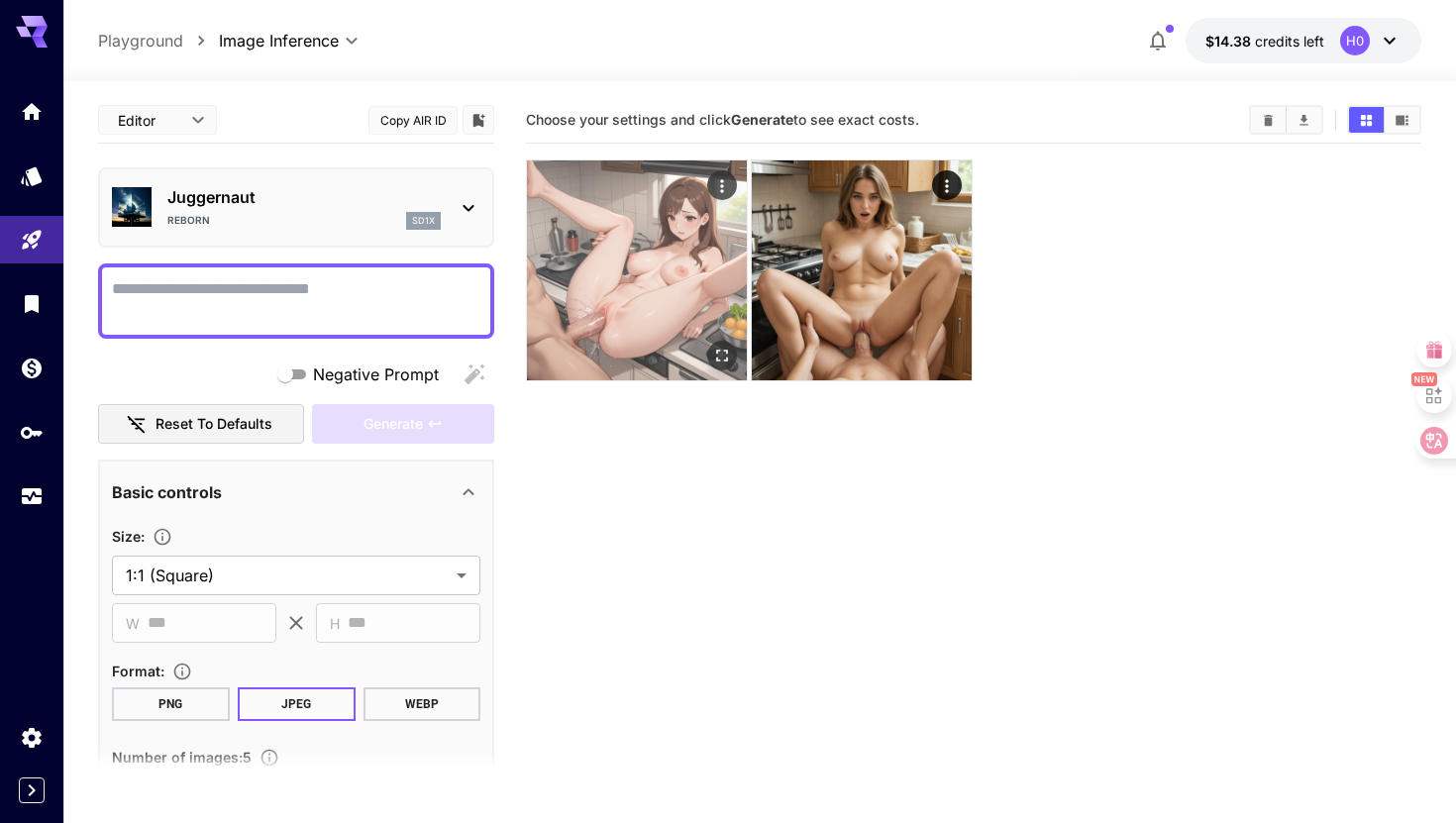 scroll, scrollTop: 11, scrollLeft: 0, axis: vertical 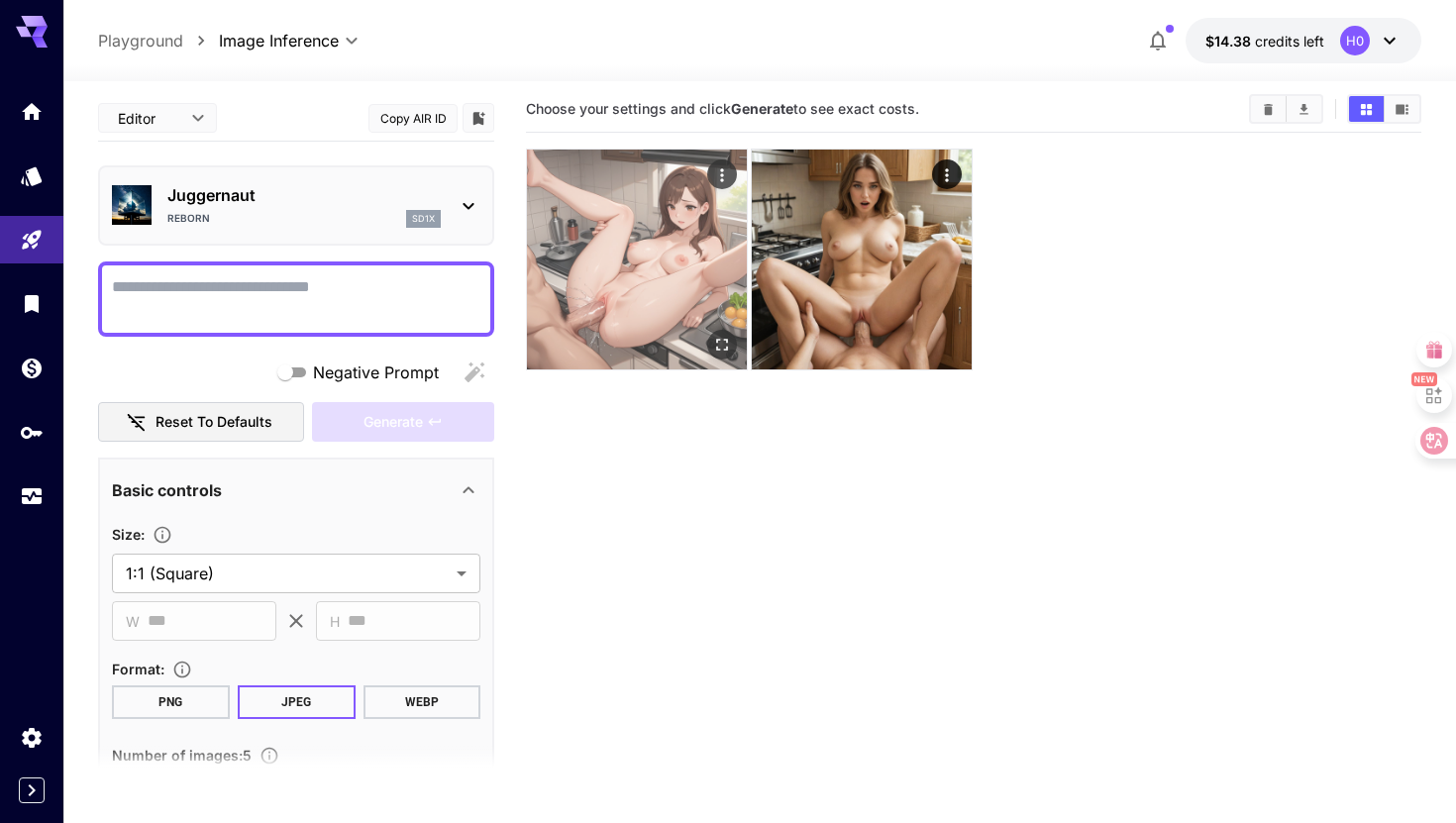 click at bounding box center (722, 174) 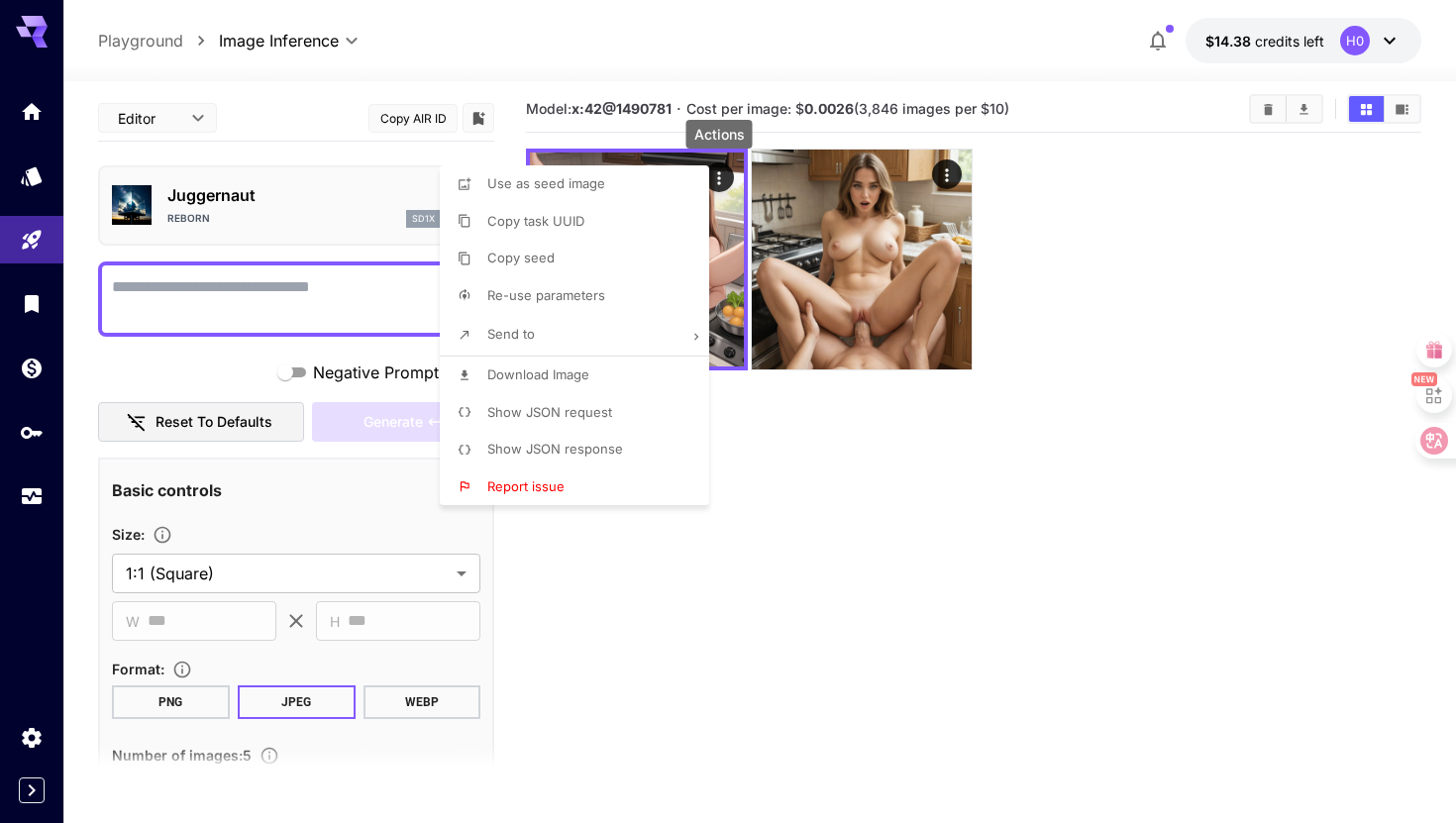 click at bounding box center [728, 411] 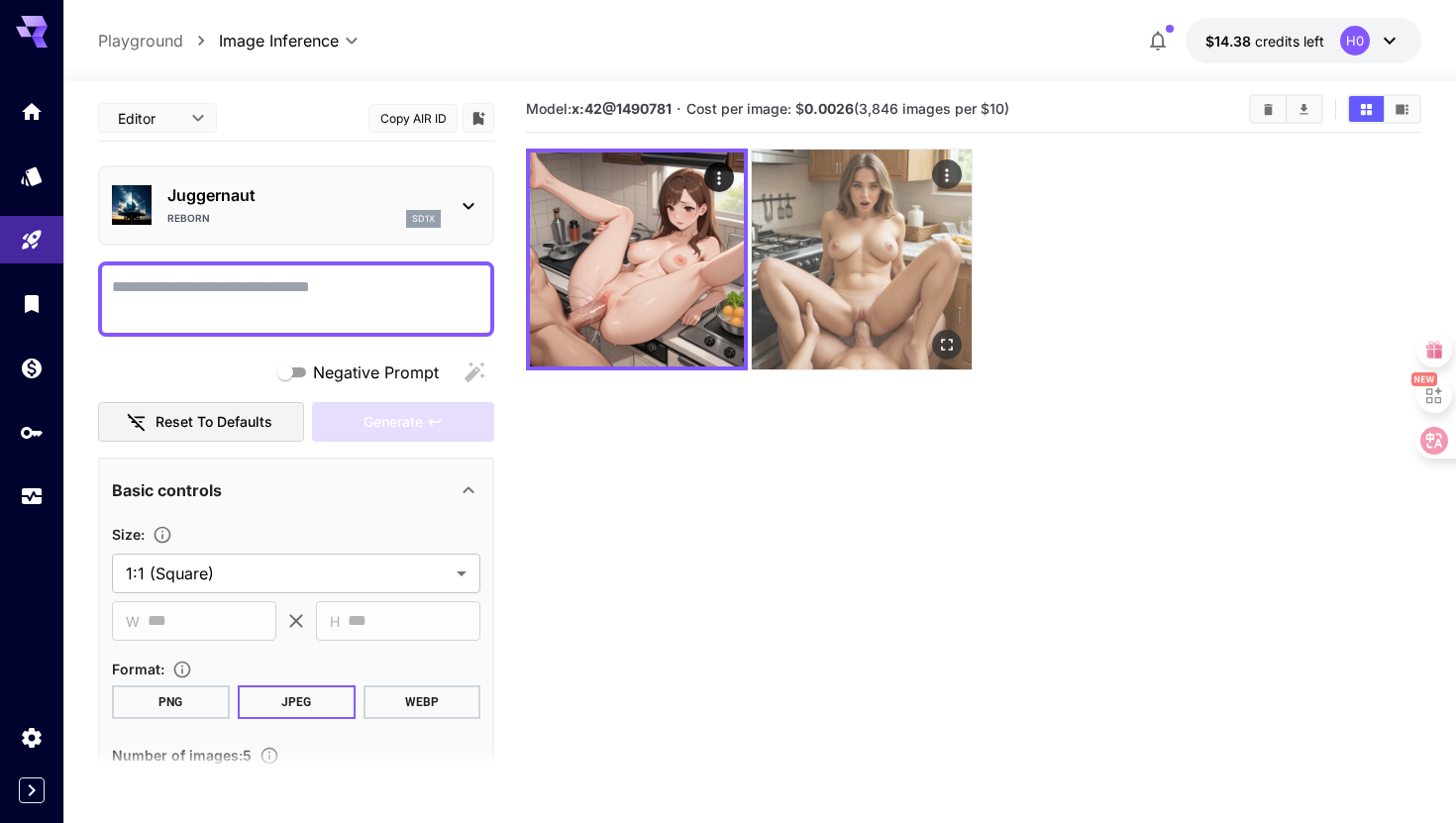 click 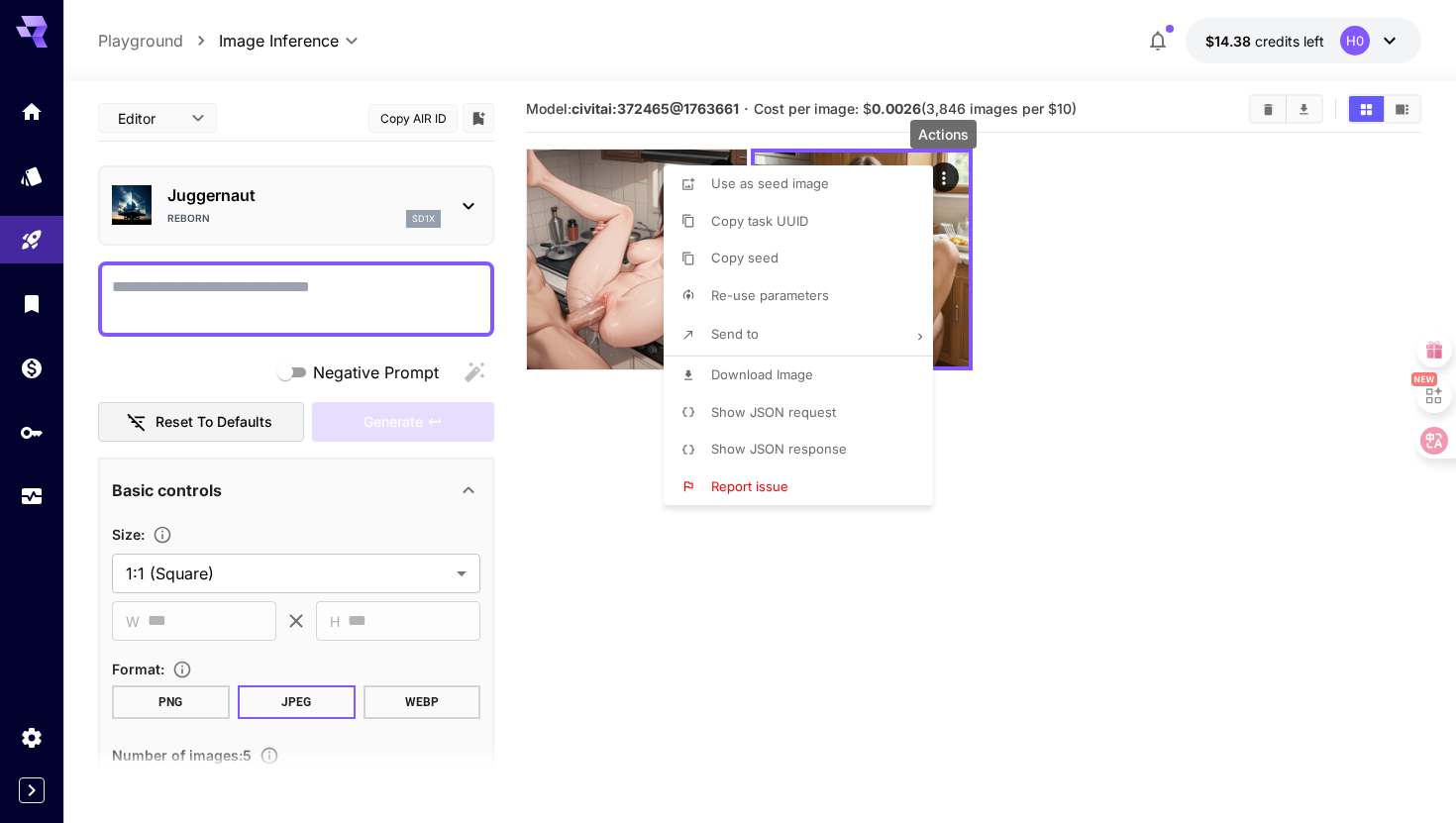 click on "Show JSON request" at bounding box center [804, 413] 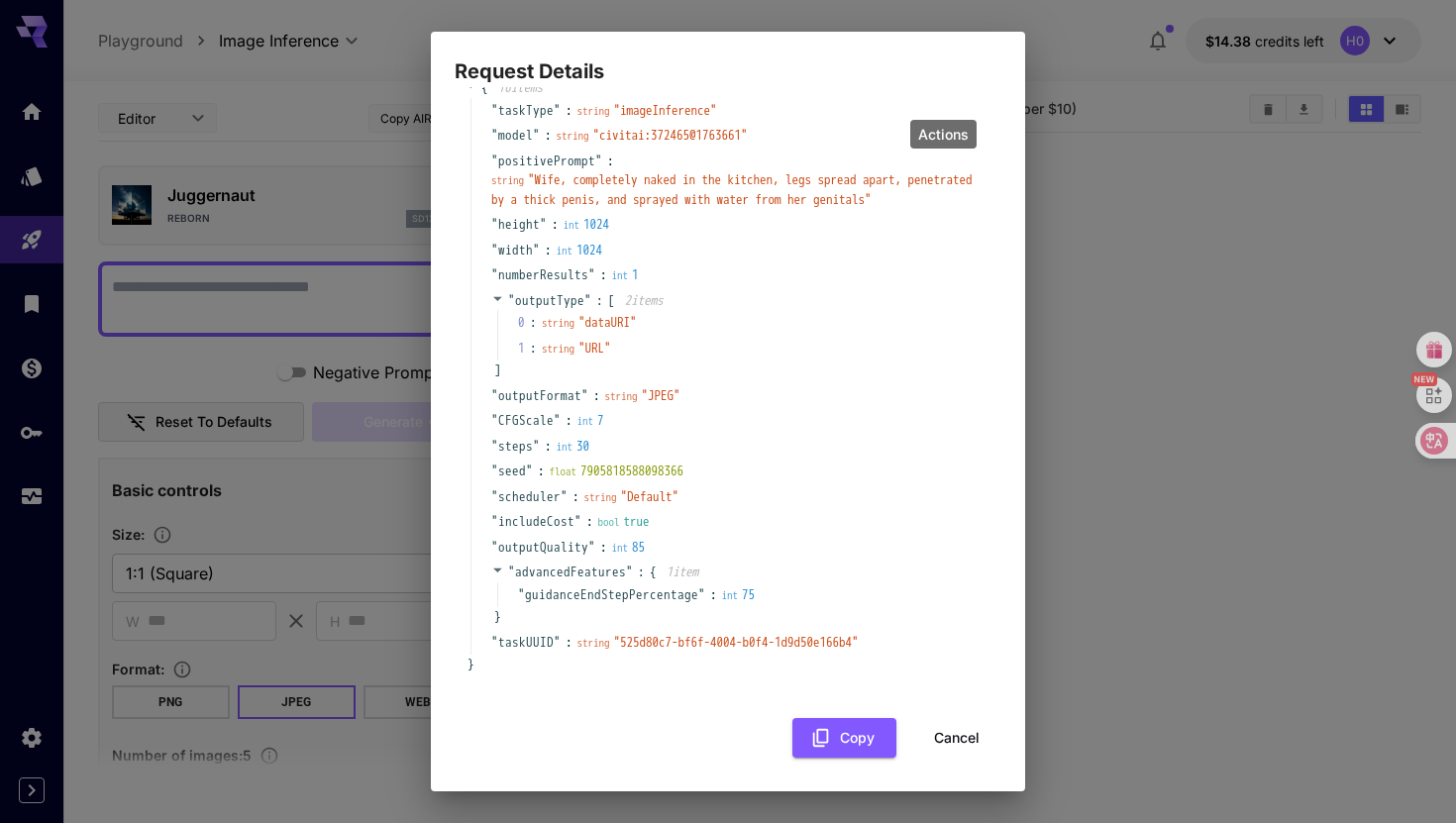 scroll, scrollTop: 65, scrollLeft: 0, axis: vertical 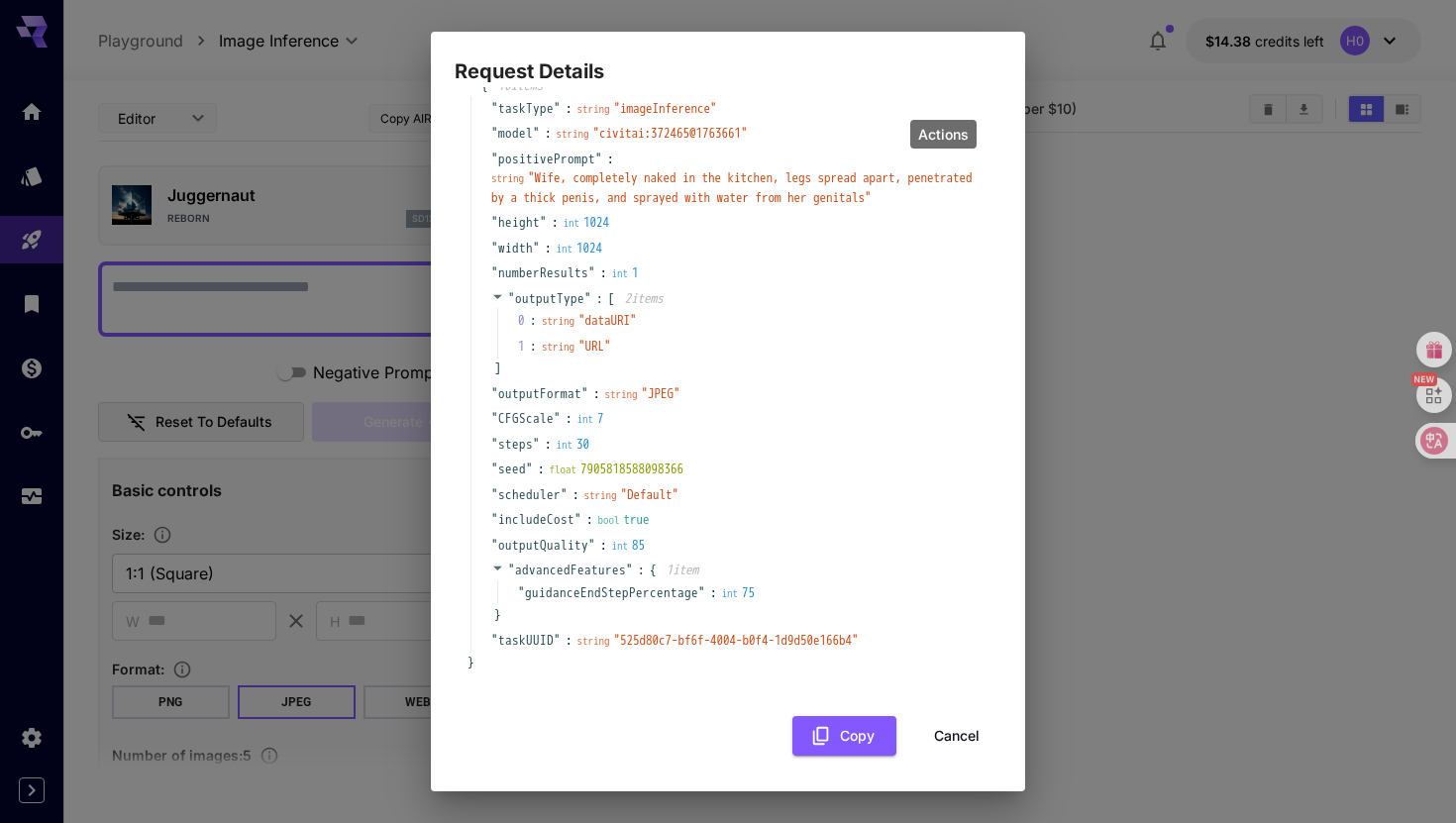 click on "Request Details { 16  item s " taskType " : string " imageInference " " model " : string " civitai:372465@1763661 " " positivePrompt " : string " Wife, completely naked in the kitchen, legs spread apart, penetrated by a thick penis, and sprayed with water from her genitals " " height " : int 1024 " width " : int 1024 " numberResults " : int 1 " outputType " : [ 2  item s 0 : string " dataURI " 1 : string " URL " ] " outputFormat " : string " JPEG " " CFGScale " : int 7 " steps " : int 30 " seed " : float 7905818588098366 " scheduler " : string " Default " " includeCost " : bool true " outputQuality " : int 85 " advancedFeatures " : { 1  item " guidanceEndStepPercentage " : int 75 } " taskUUID " : string " 525d80c7-bf6f-4004-b0f4-1d9d50e166b4 " } Copy Cancel" at bounding box center (728, 411) 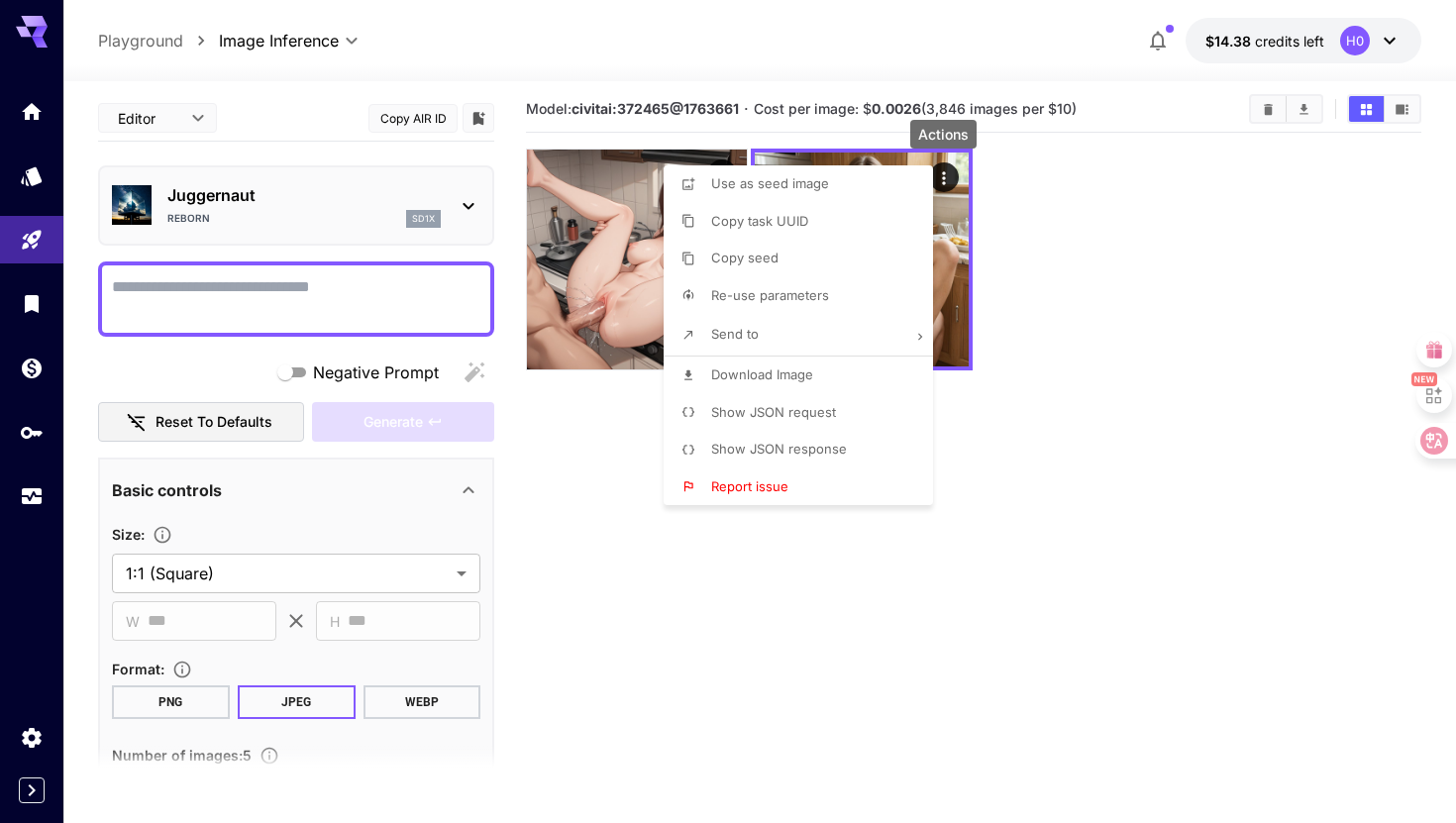 click at bounding box center (728, 411) 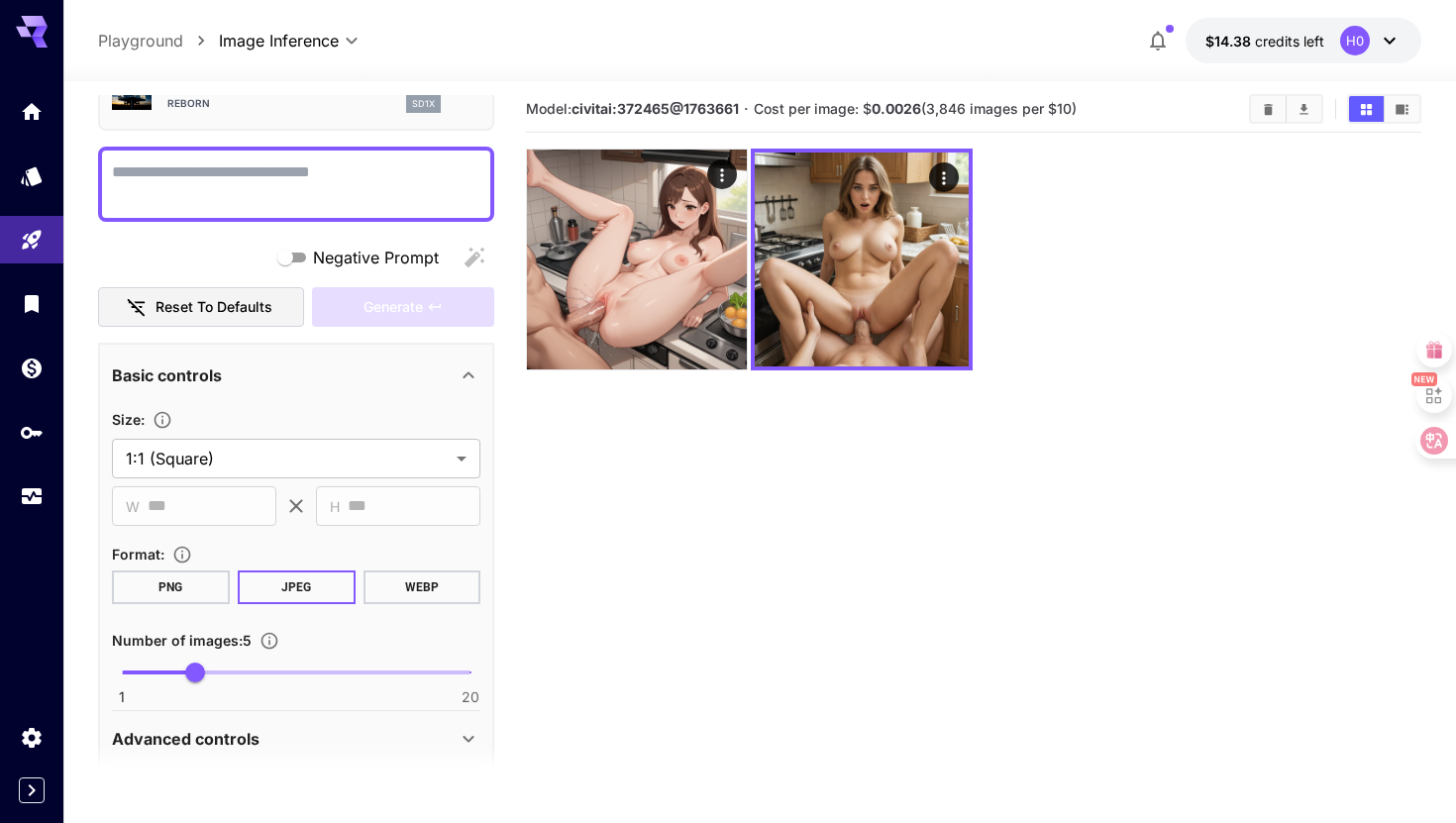 scroll, scrollTop: 0, scrollLeft: 0, axis: both 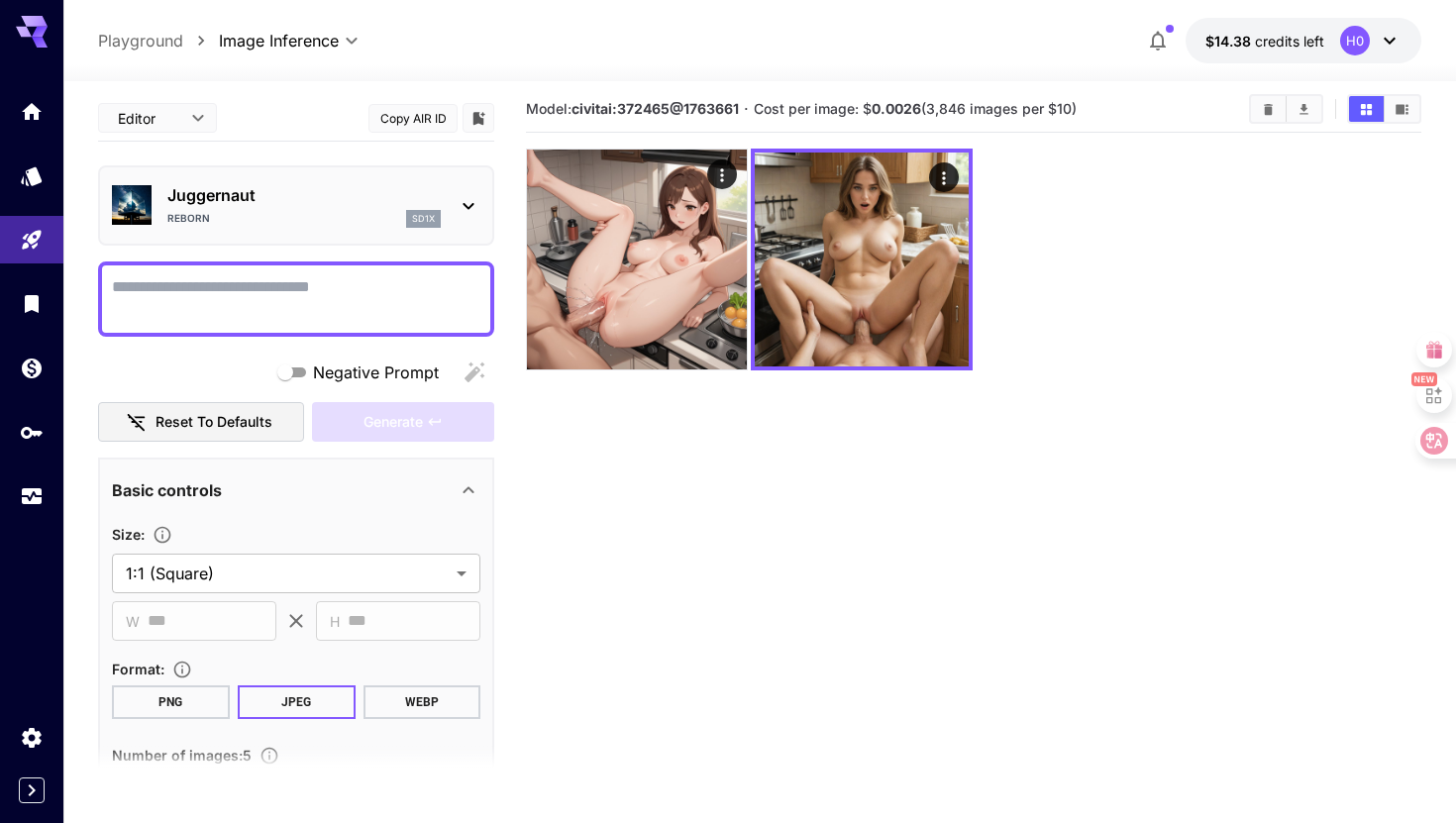 click on "Negative Prompt" at bounding box center [296, 299] 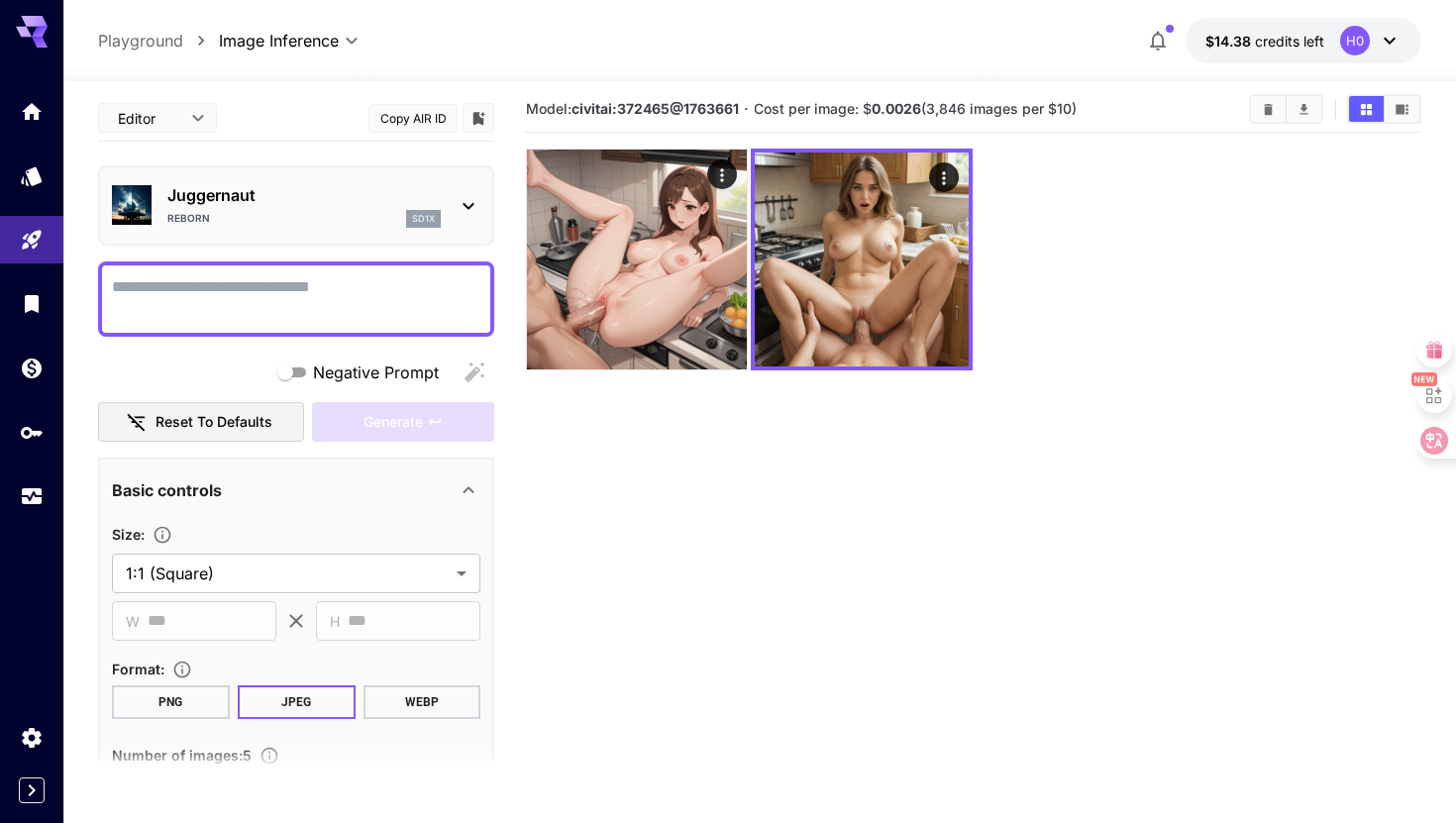 click on "Juggernaut" at bounding box center [304, 195] 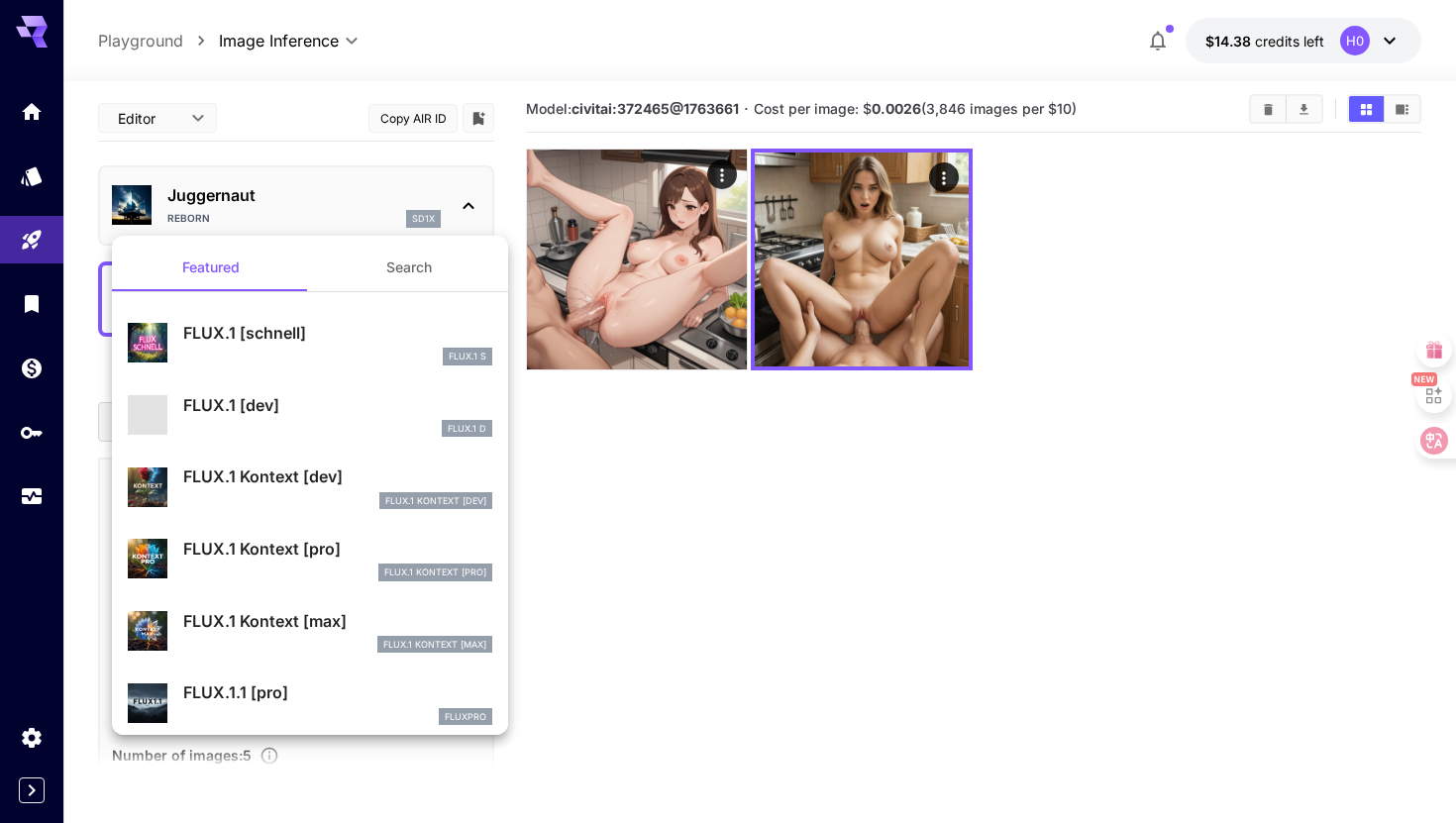 click at bounding box center [728, 411] 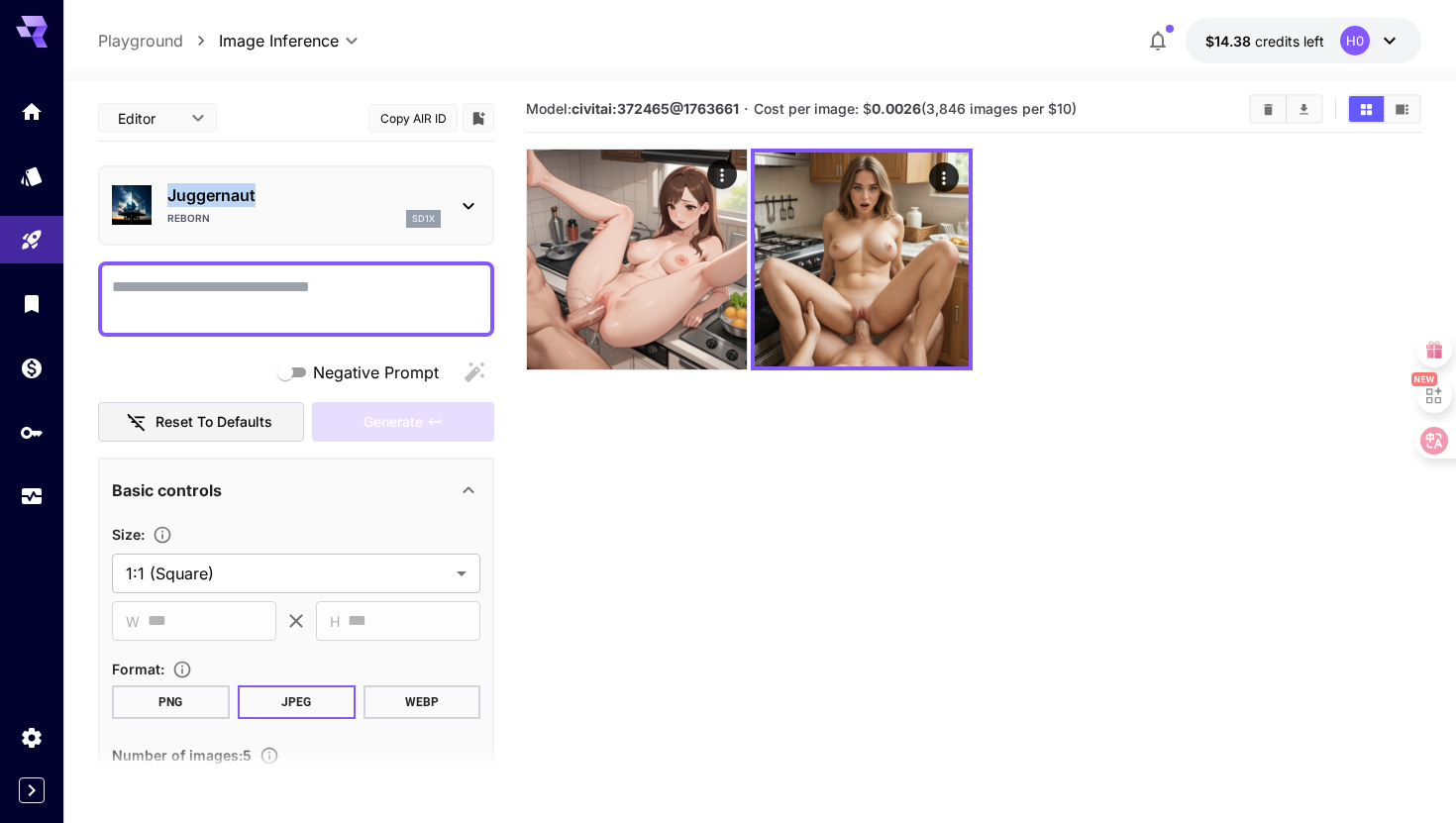 drag, startPoint x: 266, startPoint y: 187, endPoint x: 162, endPoint y: 188, distance: 104.00481 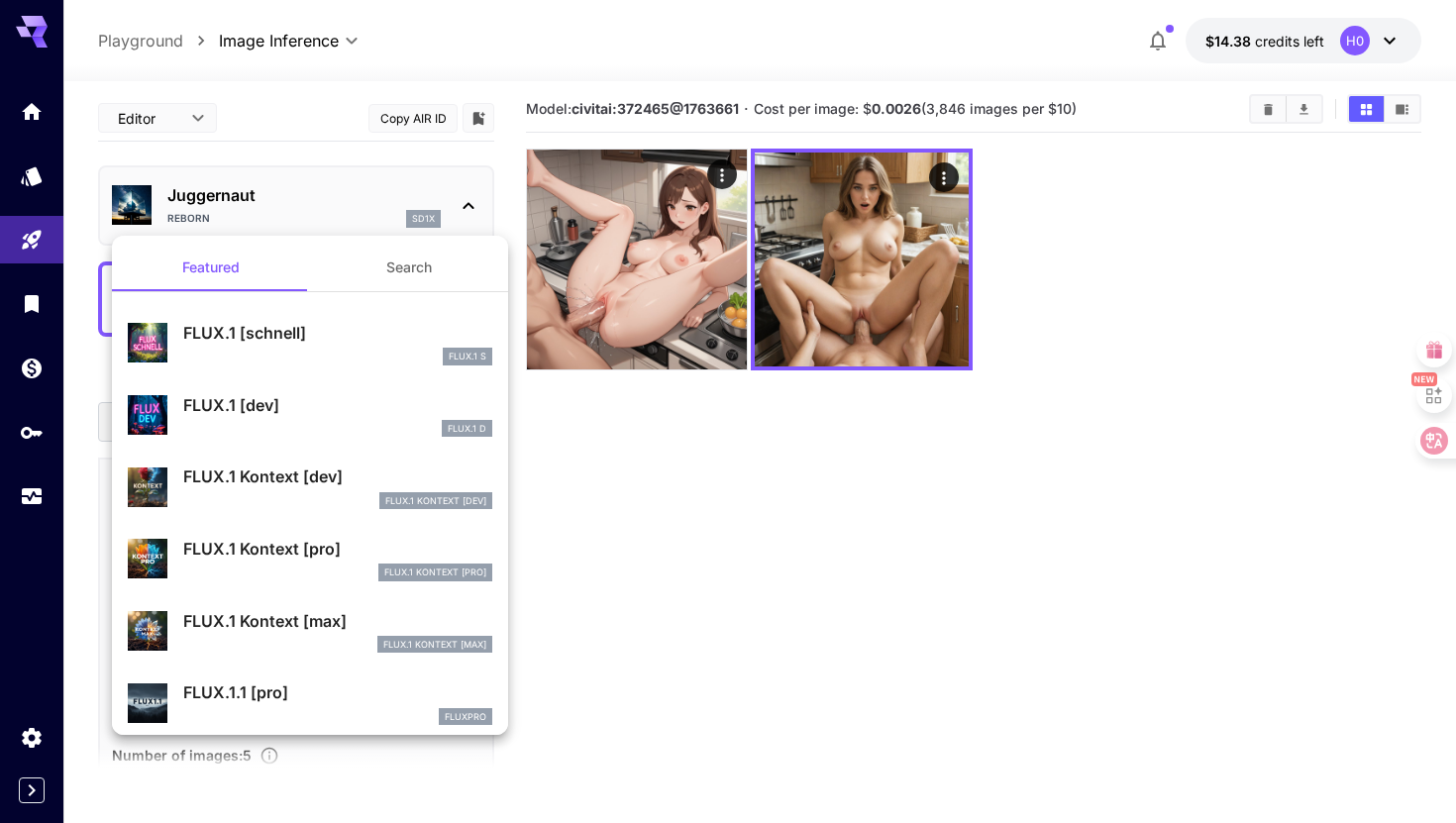click at bounding box center (728, 411) 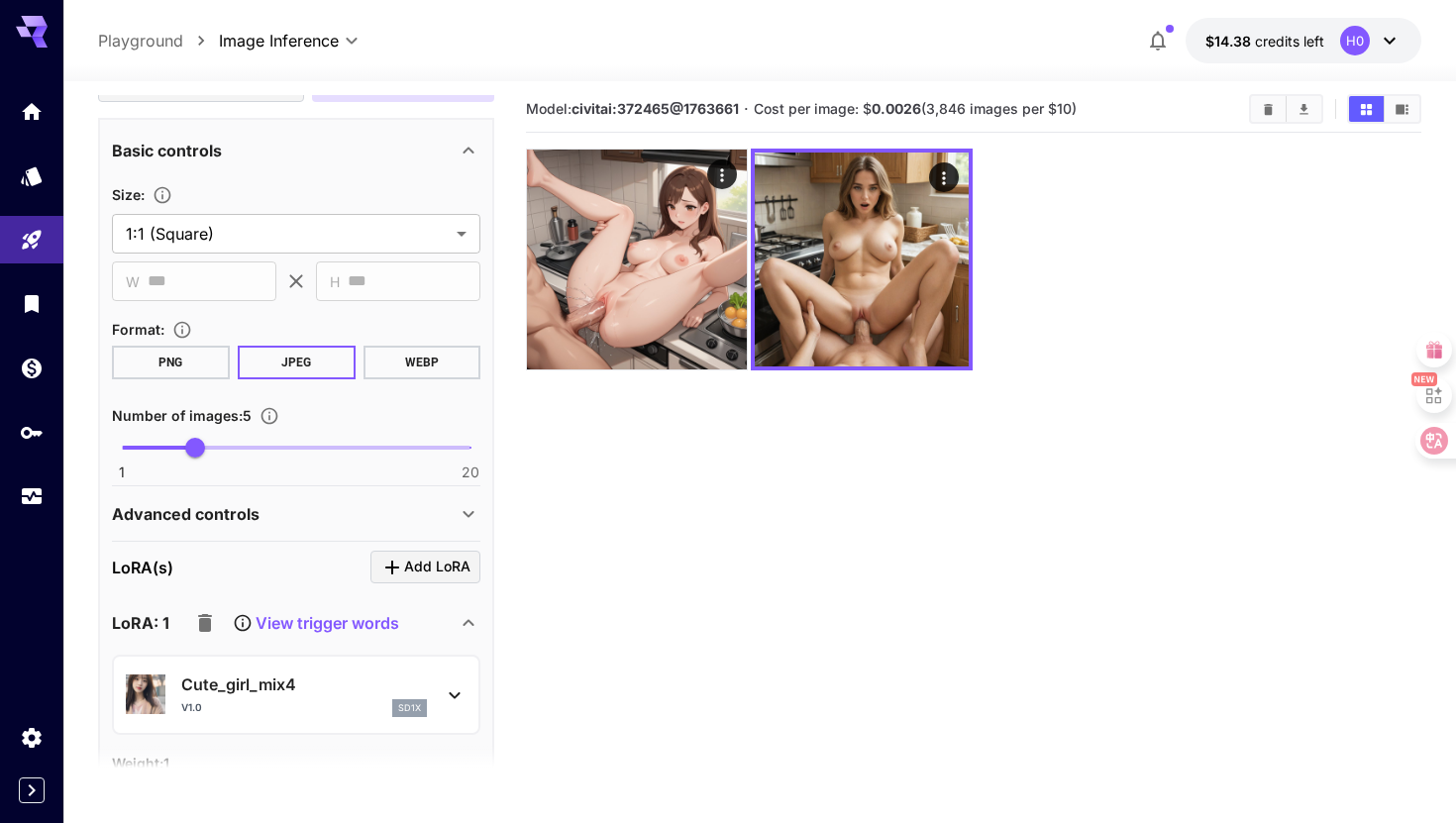scroll, scrollTop: 501, scrollLeft: 0, axis: vertical 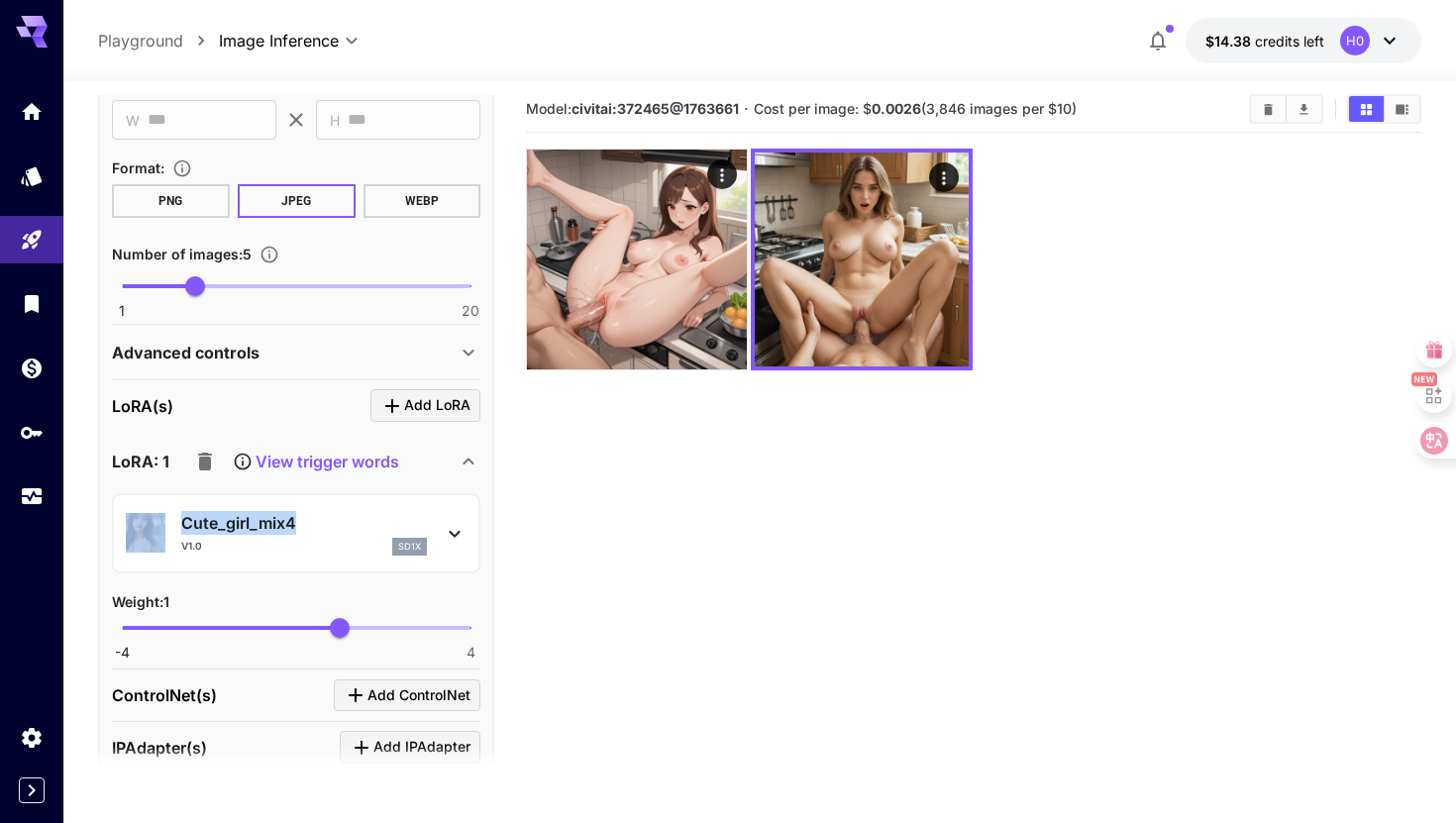 drag, startPoint x: 313, startPoint y: 516, endPoint x: 172, endPoint y: 517, distance: 141.00355 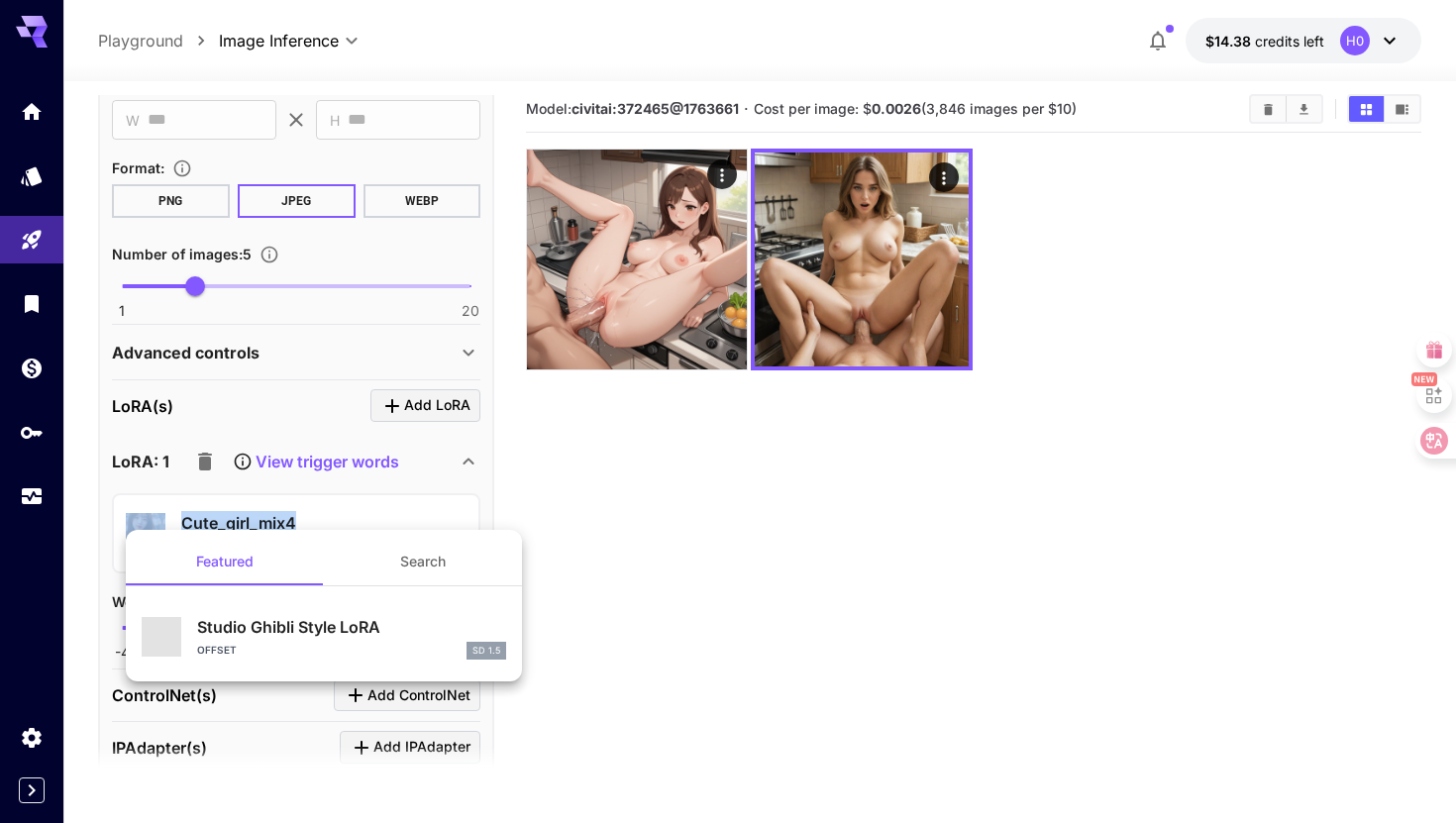 copy on "Cute_girl_mix4" 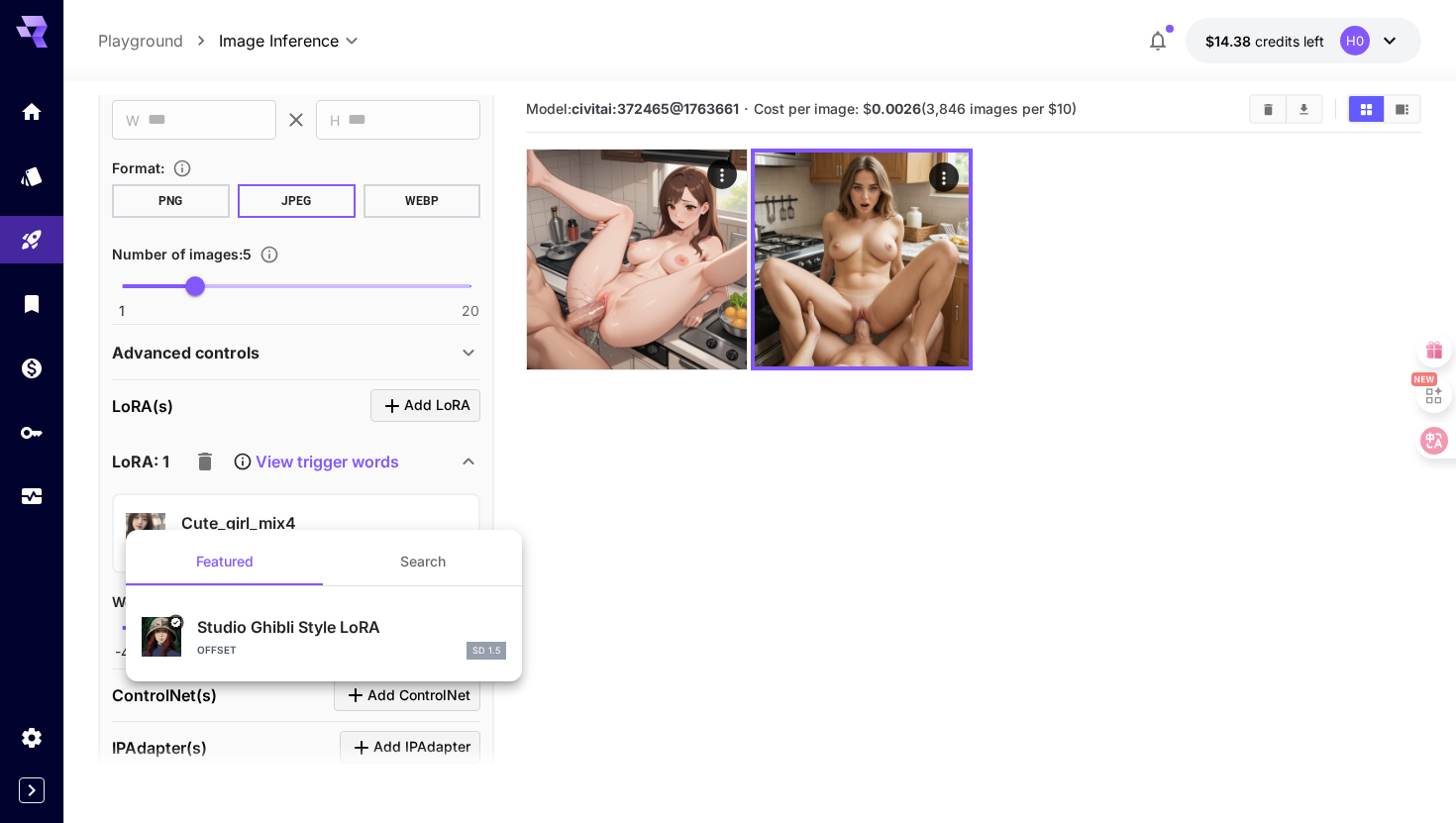 click at bounding box center (728, 411) 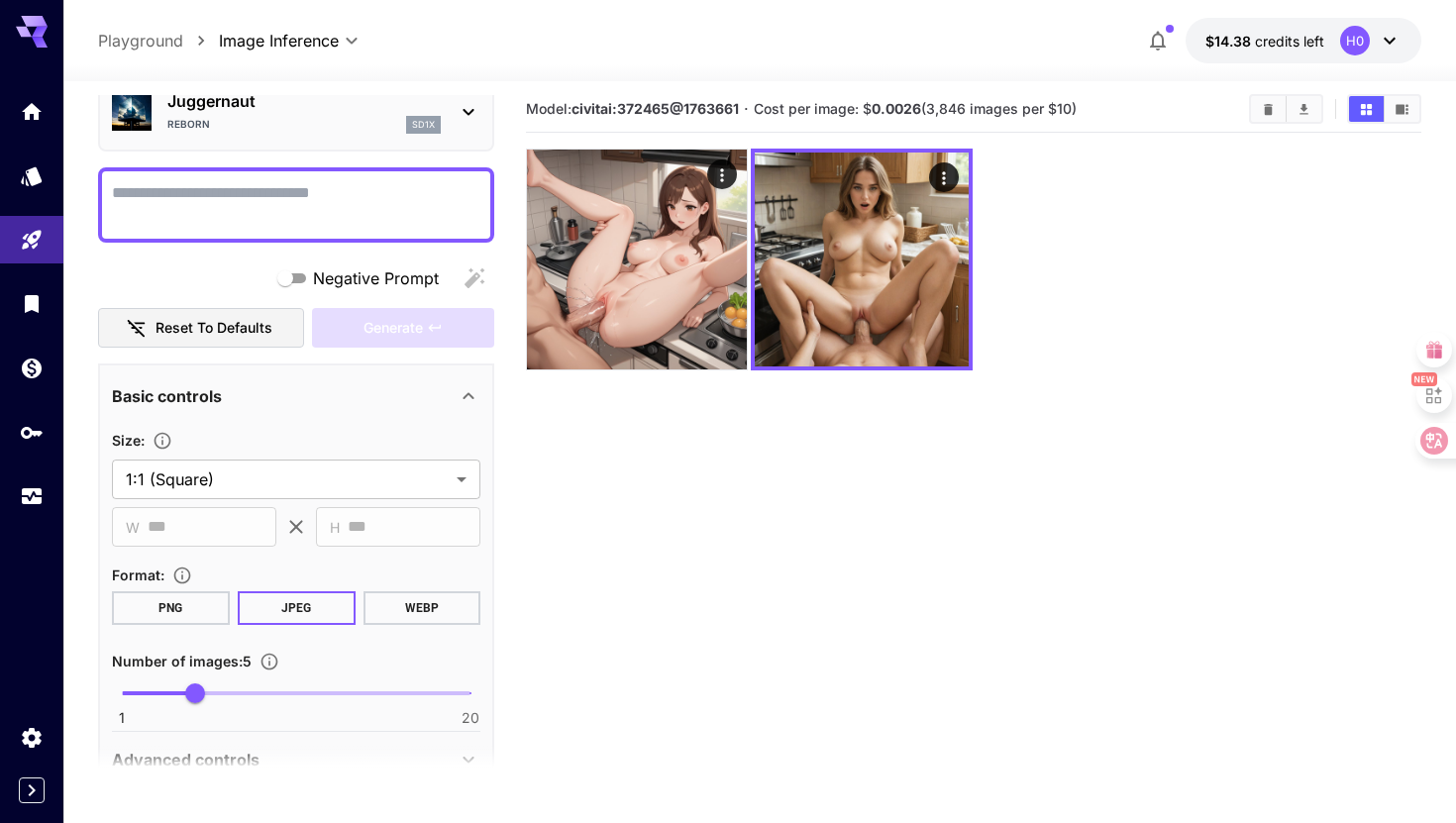 scroll, scrollTop: 60, scrollLeft: 0, axis: vertical 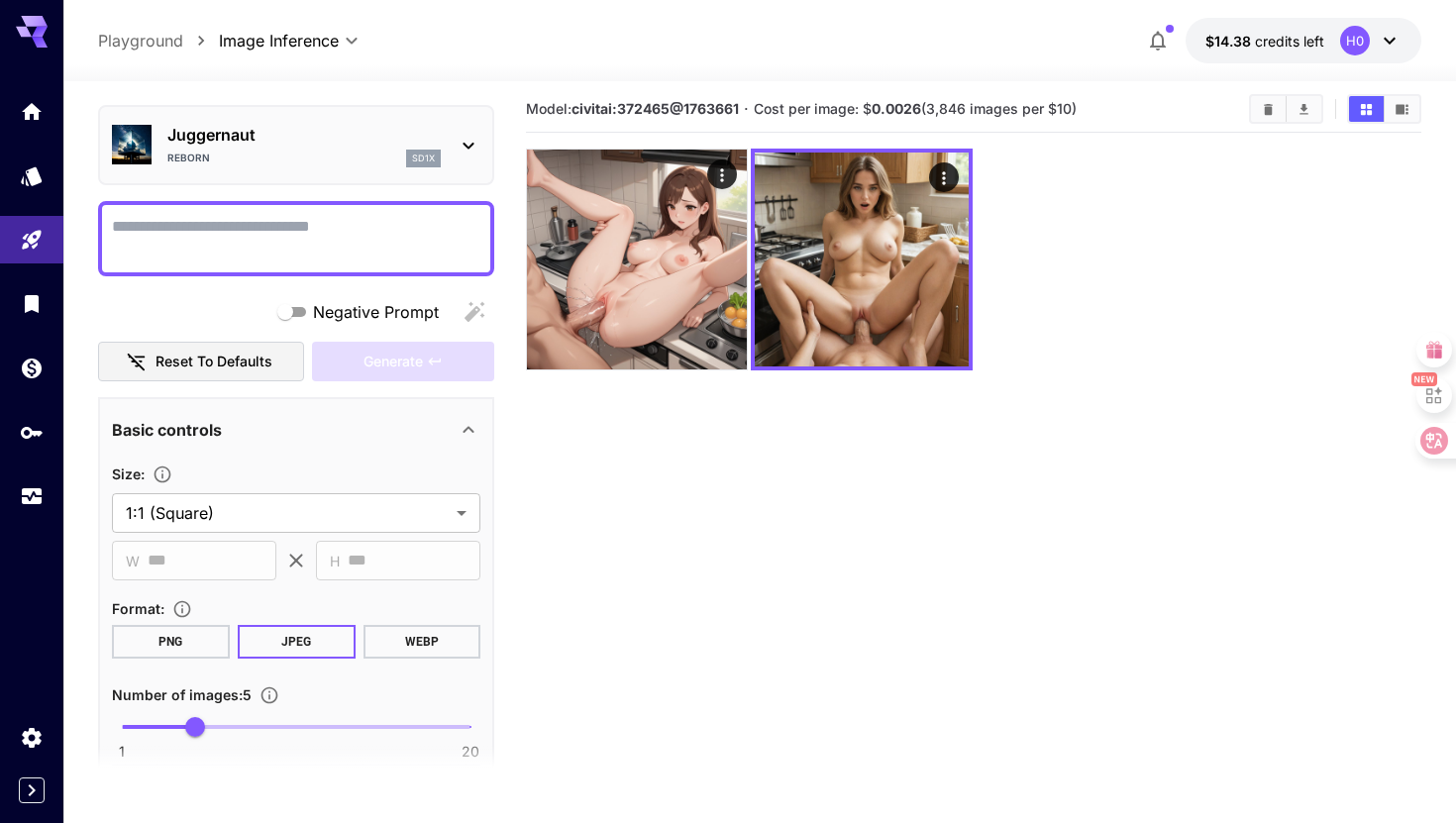 click on "Negative Prompt" at bounding box center [296, 239] 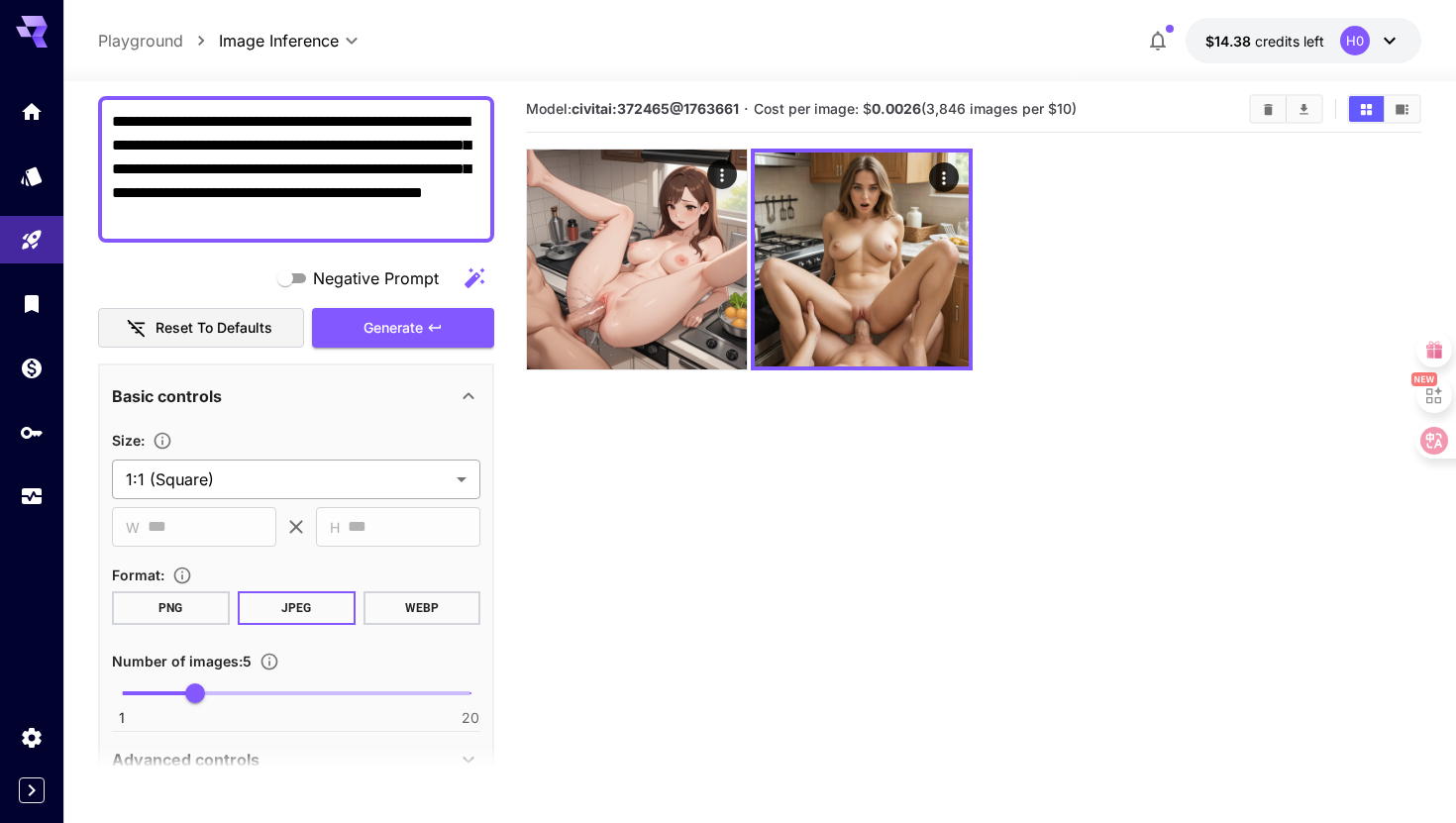 scroll, scrollTop: 348, scrollLeft: 0, axis: vertical 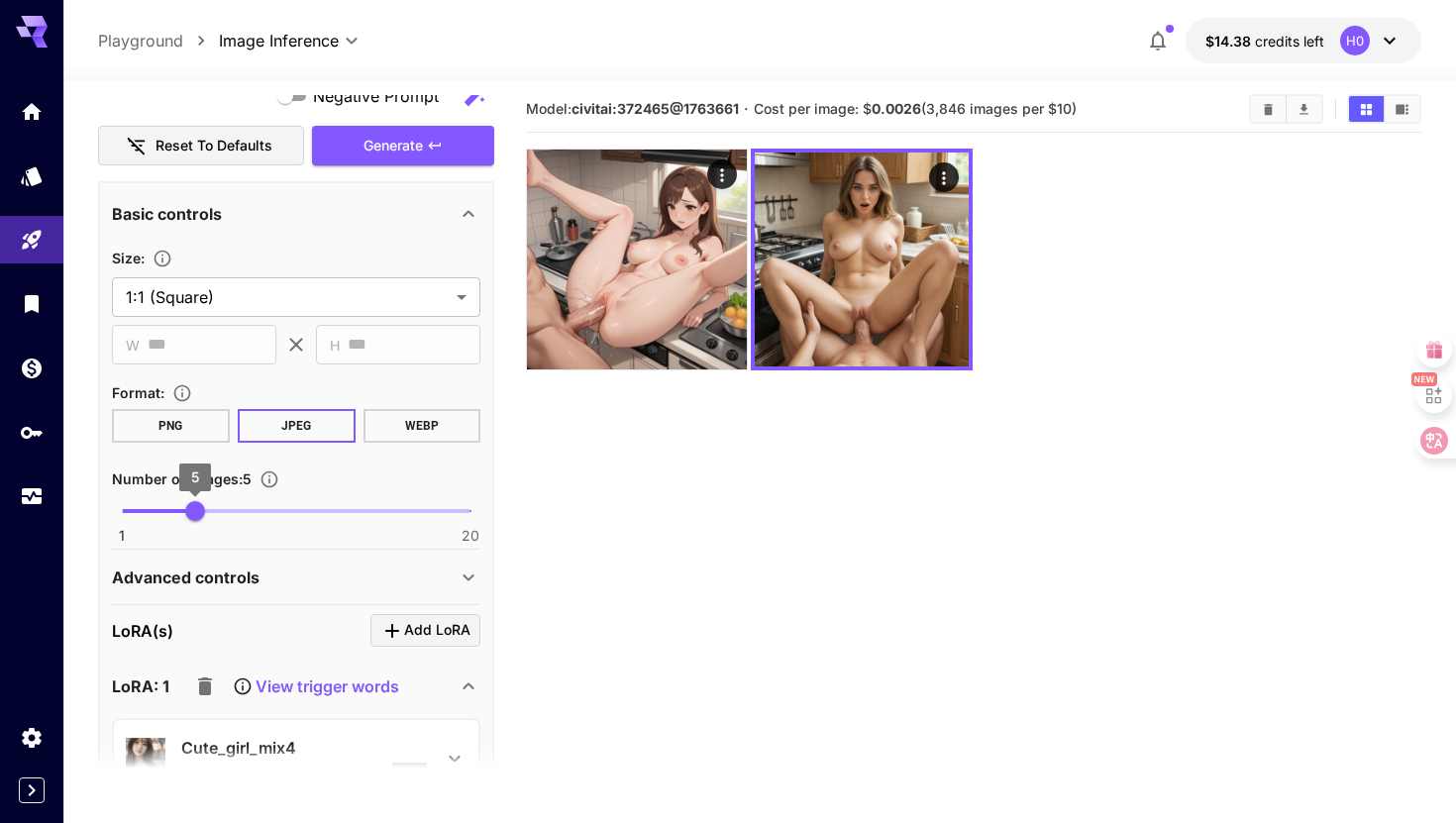 type on "**********" 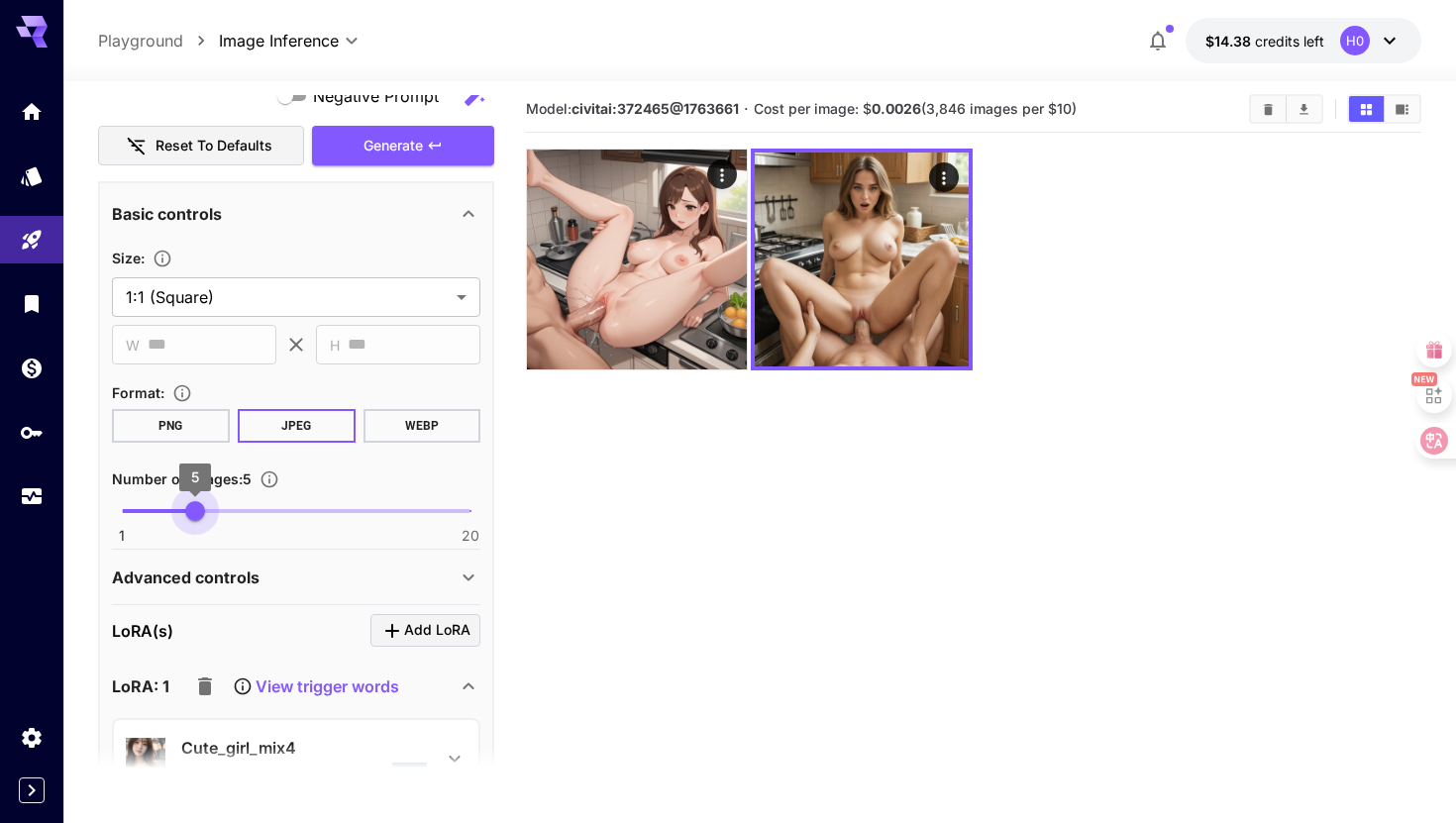 type on "*" 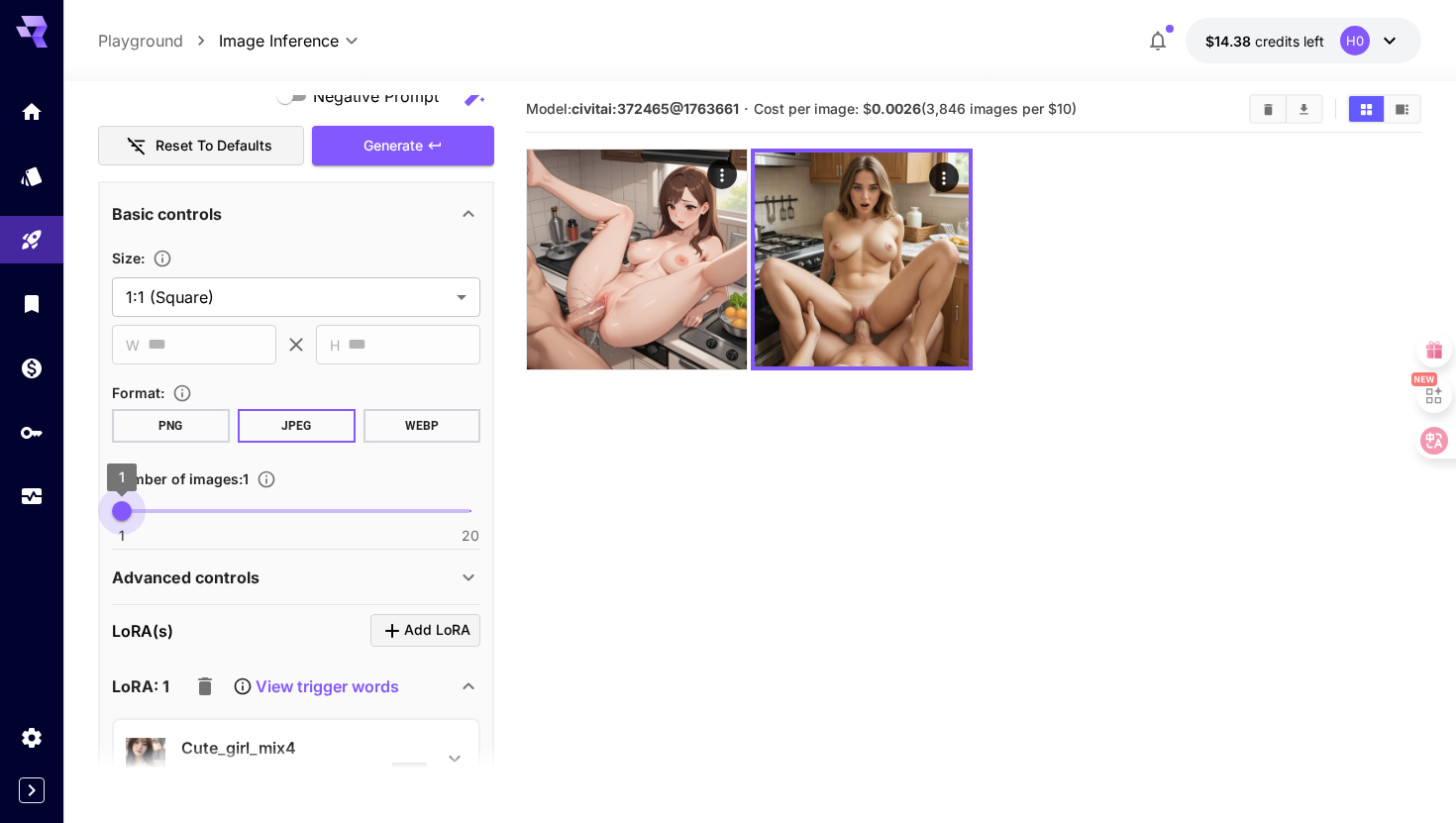 drag, startPoint x: 198, startPoint y: 507, endPoint x: 63, endPoint y: 505, distance: 135.01481 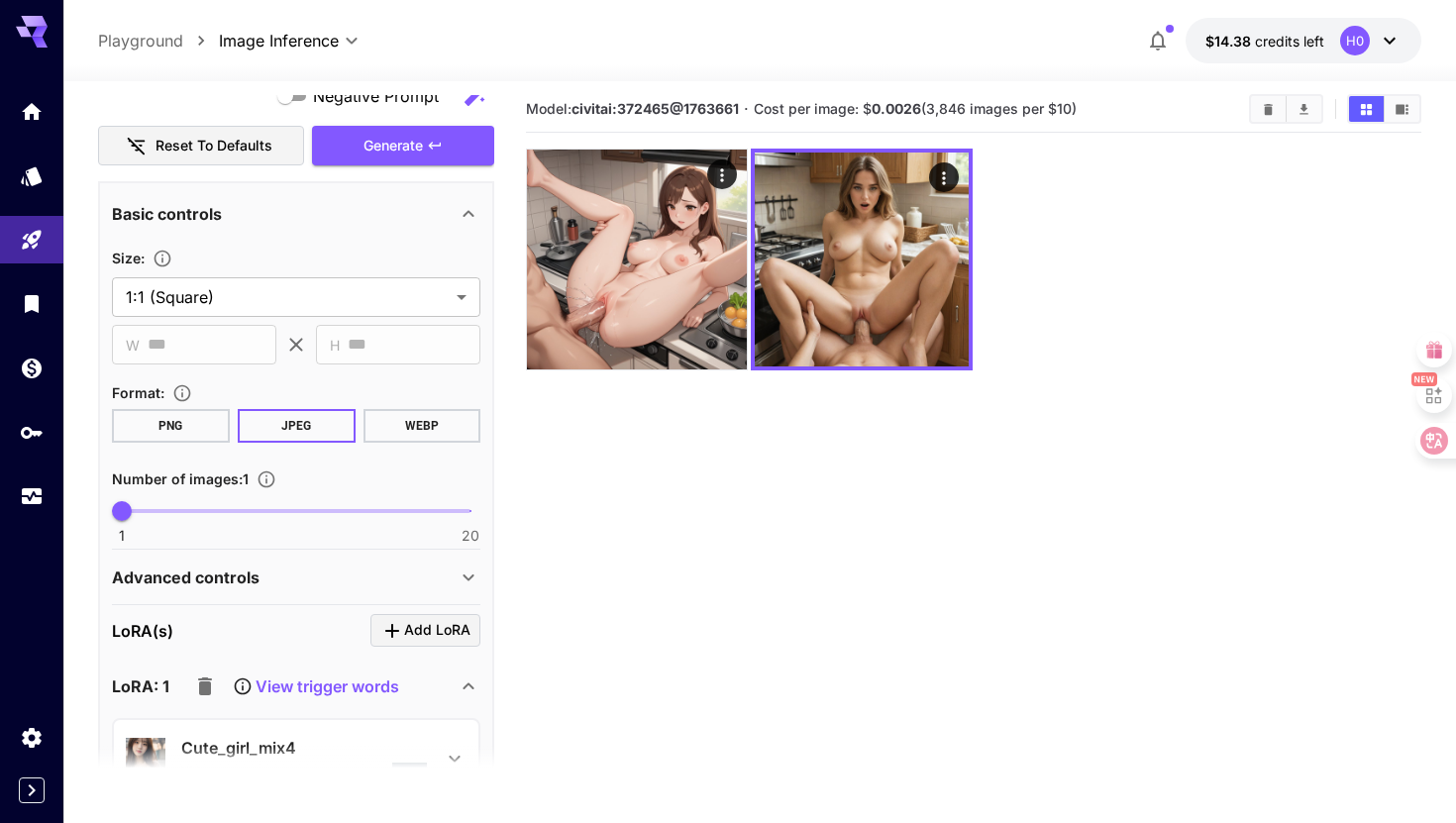 scroll, scrollTop: 0, scrollLeft: 0, axis: both 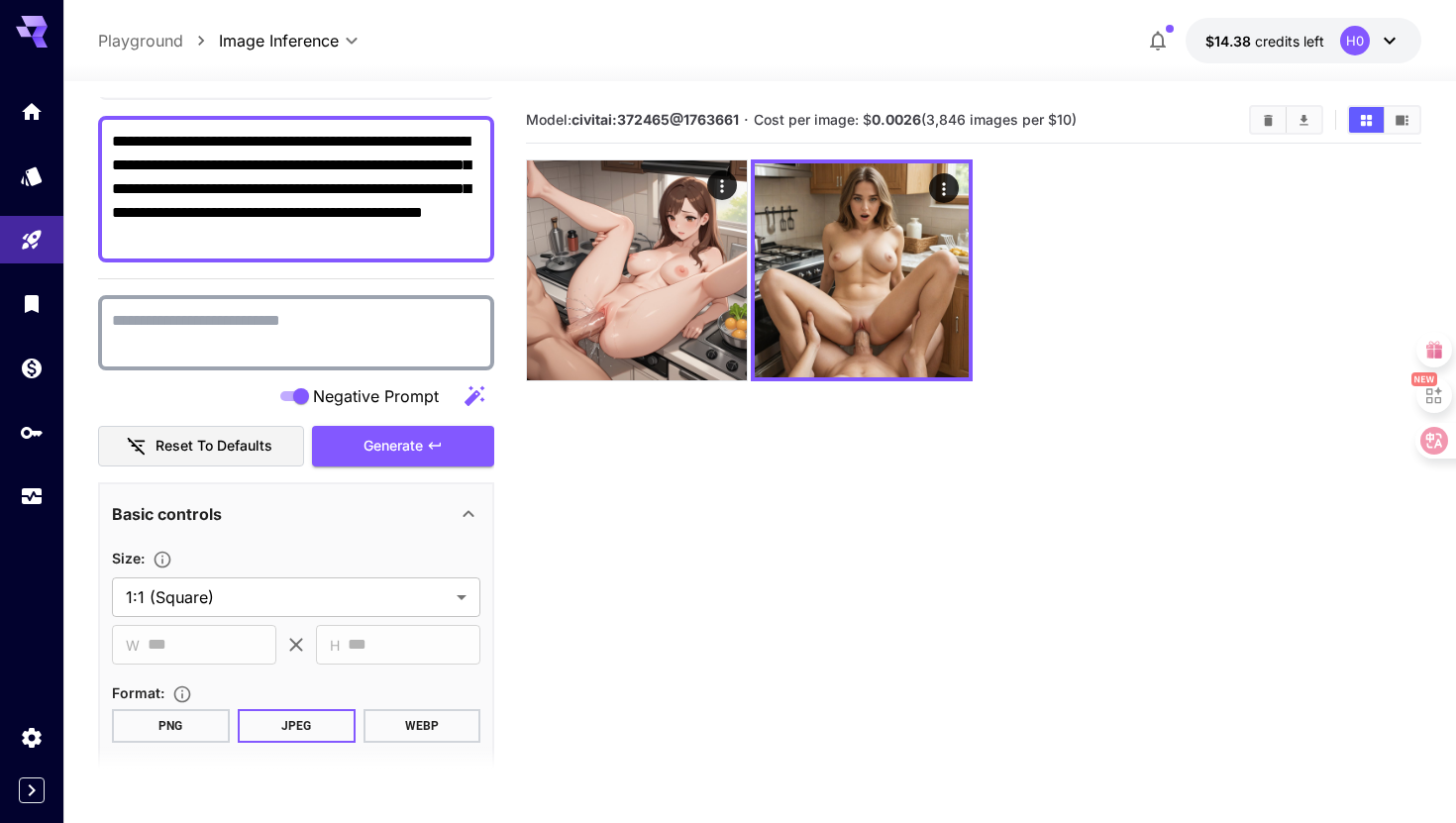 click on "Negative Prompt" at bounding box center (296, 333) 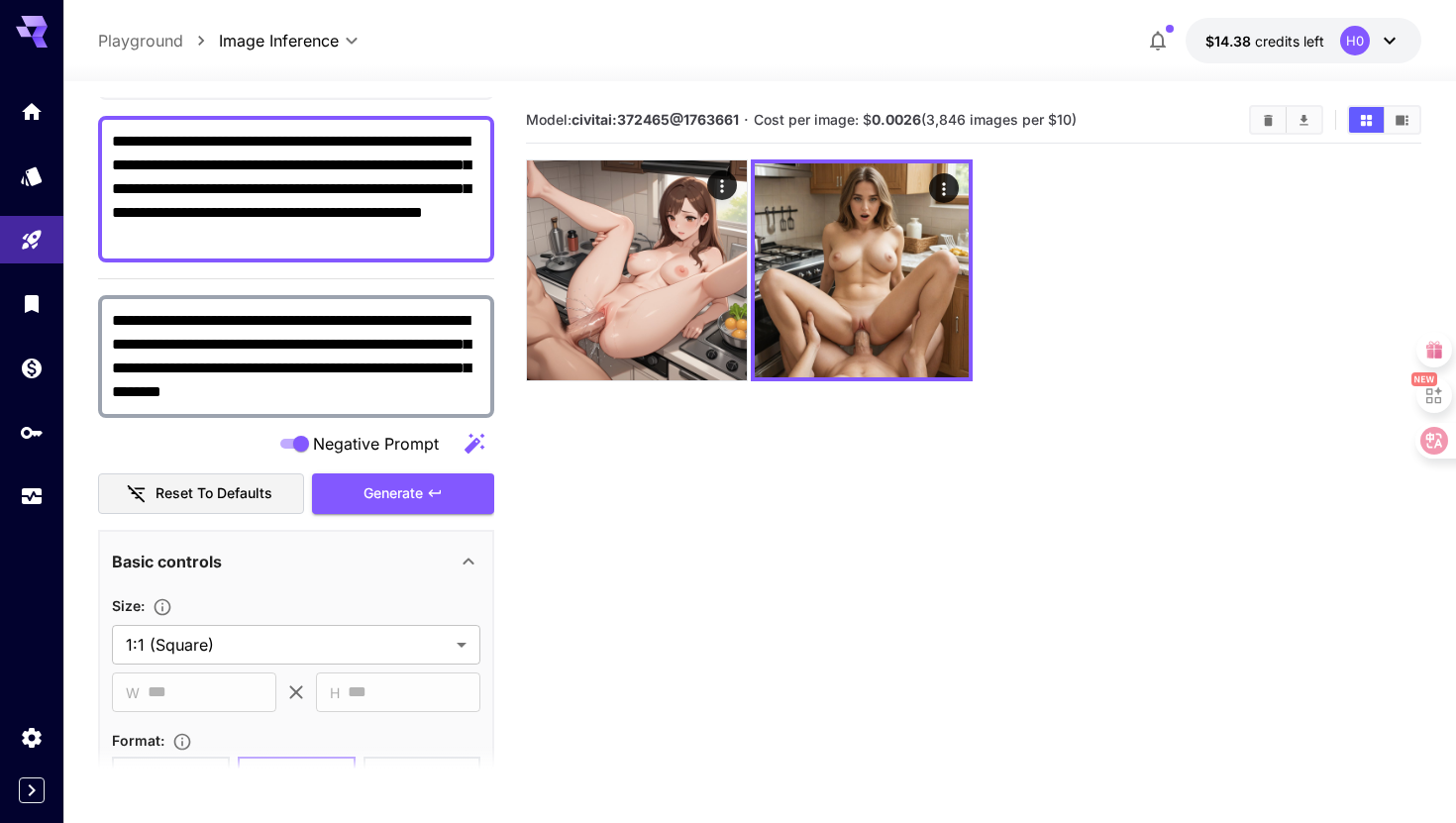 drag, startPoint x: 151, startPoint y: 319, endPoint x: 63, endPoint y: 317, distance: 88.02272 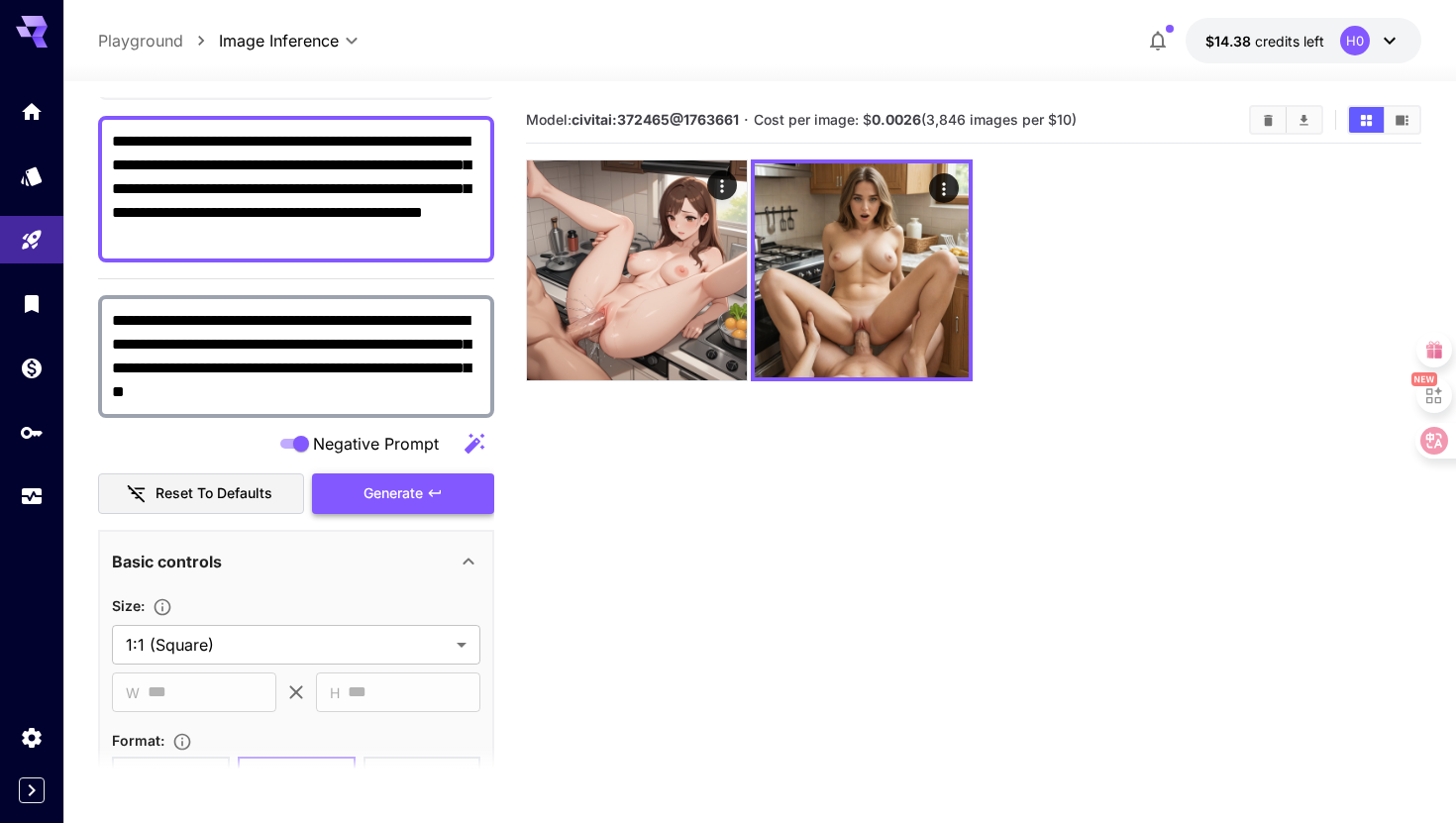 type on "**********" 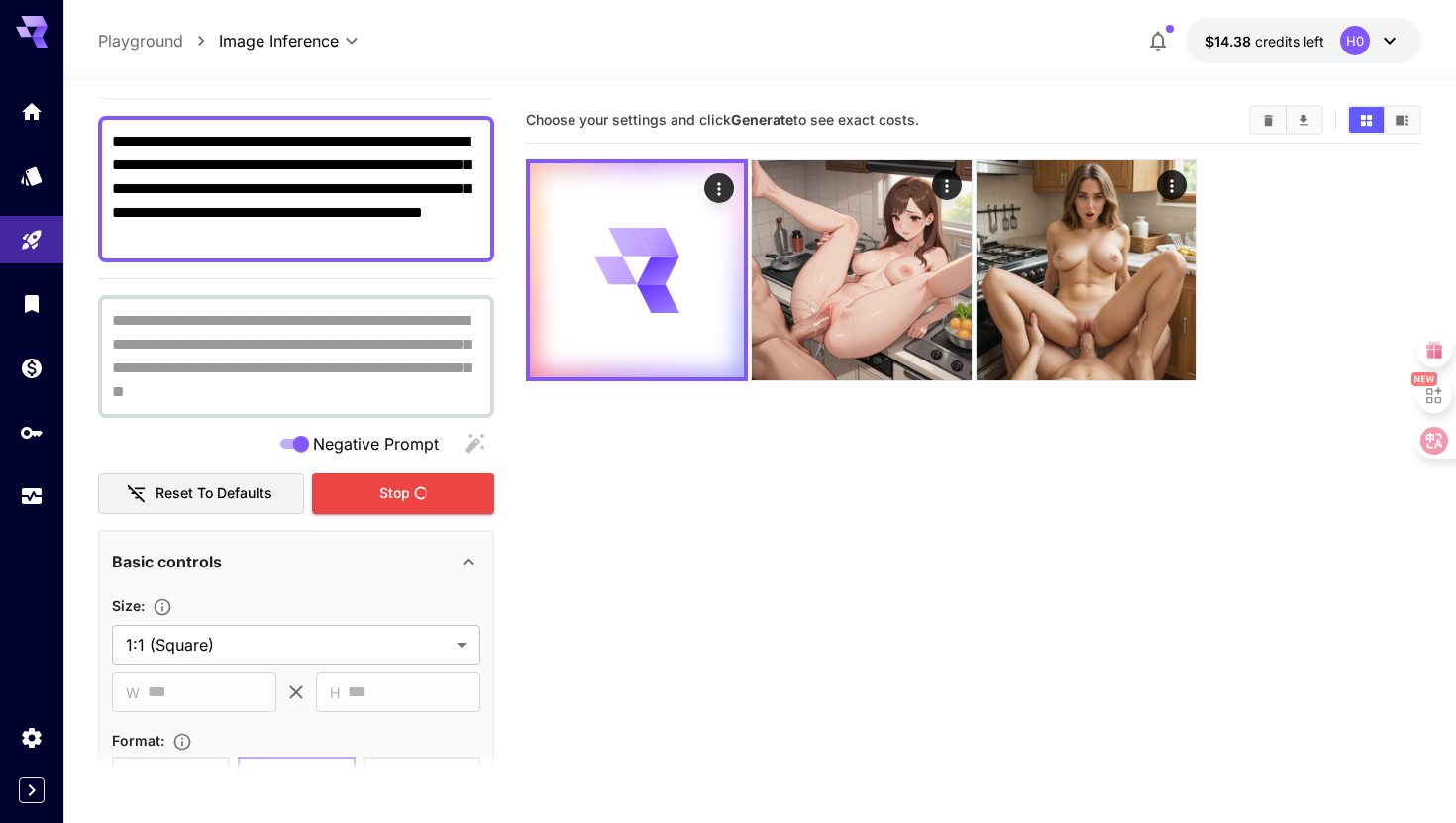 scroll, scrollTop: 43, scrollLeft: 0, axis: vertical 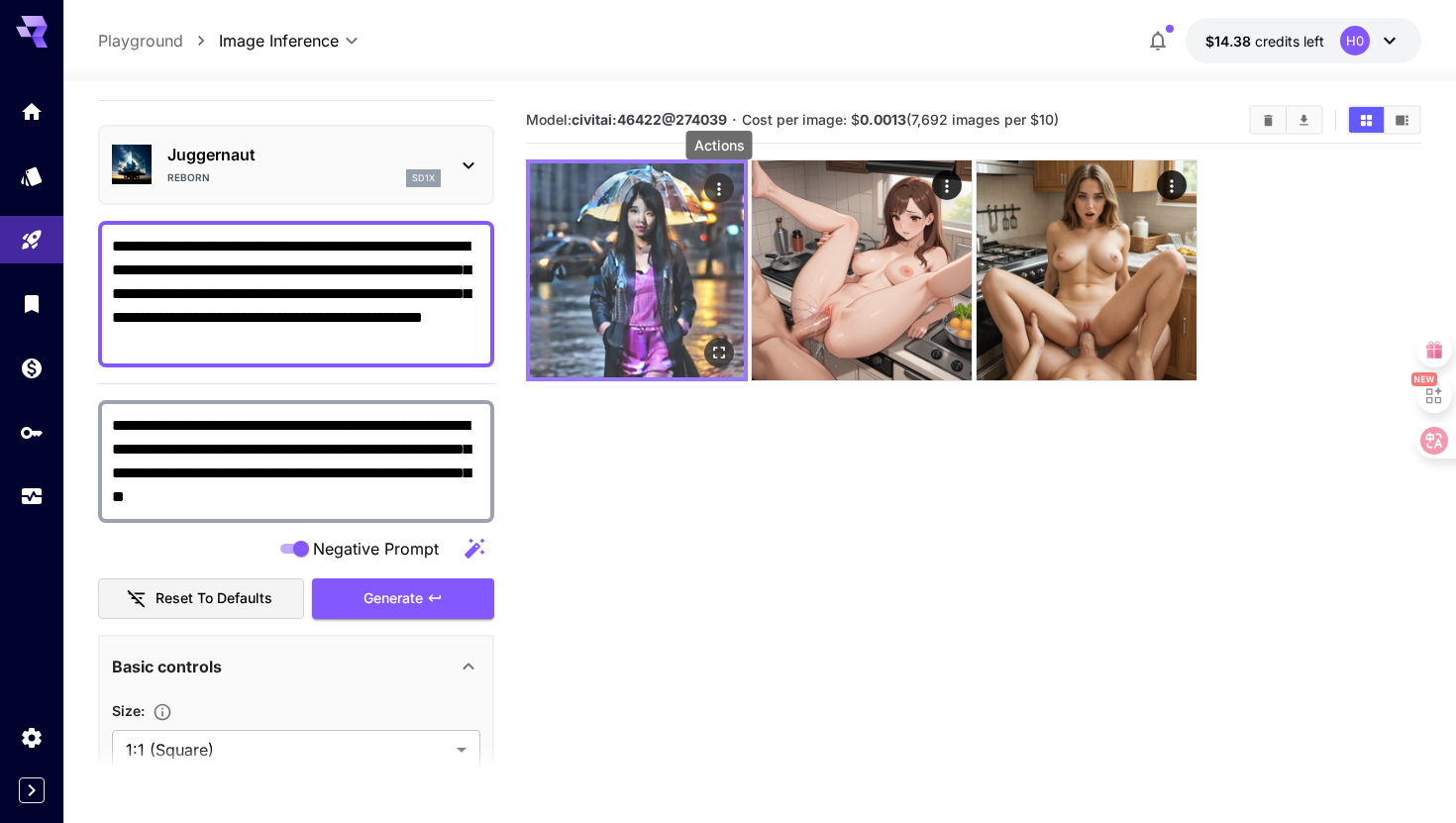 click 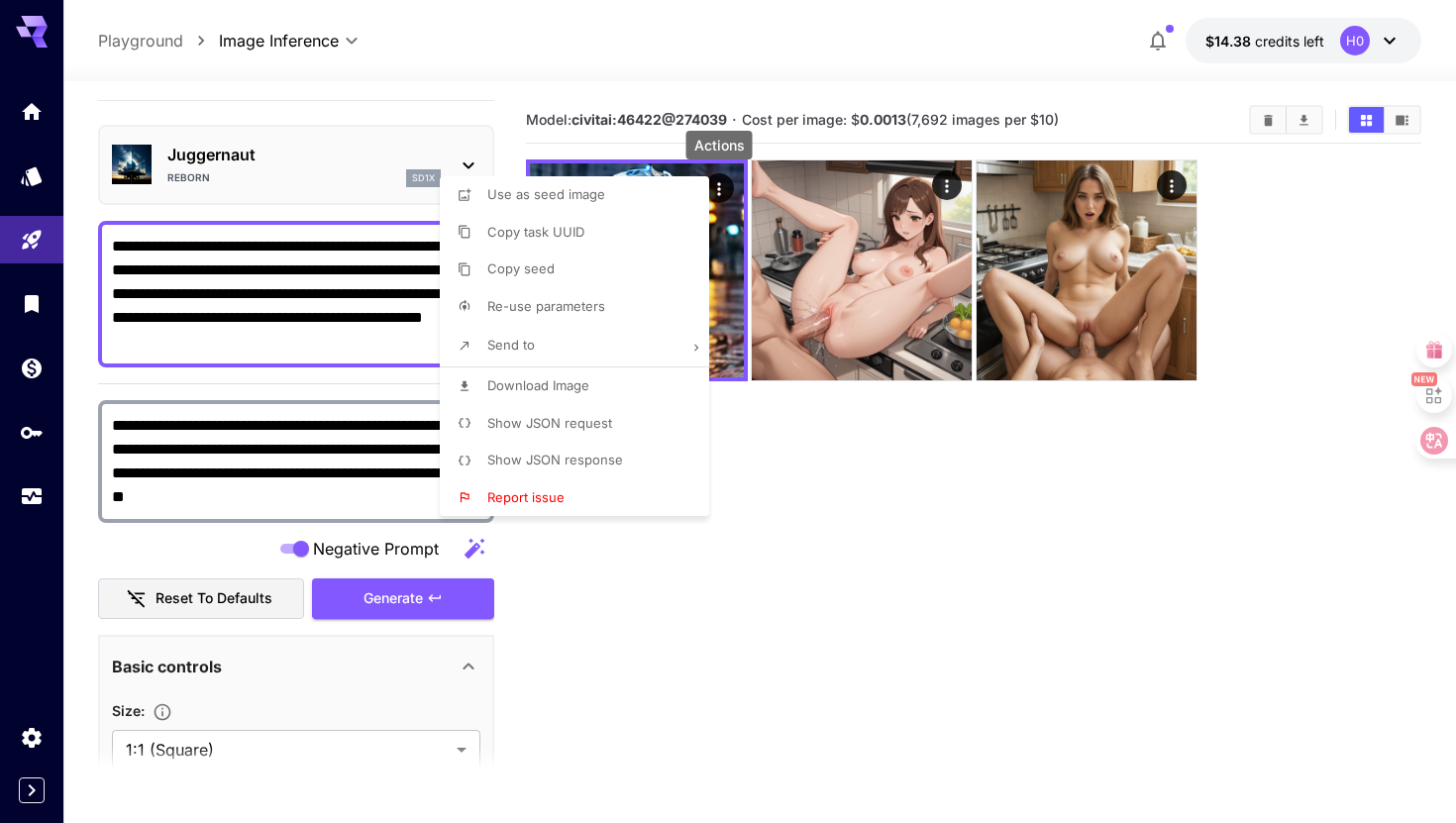 click at bounding box center [728, 411] 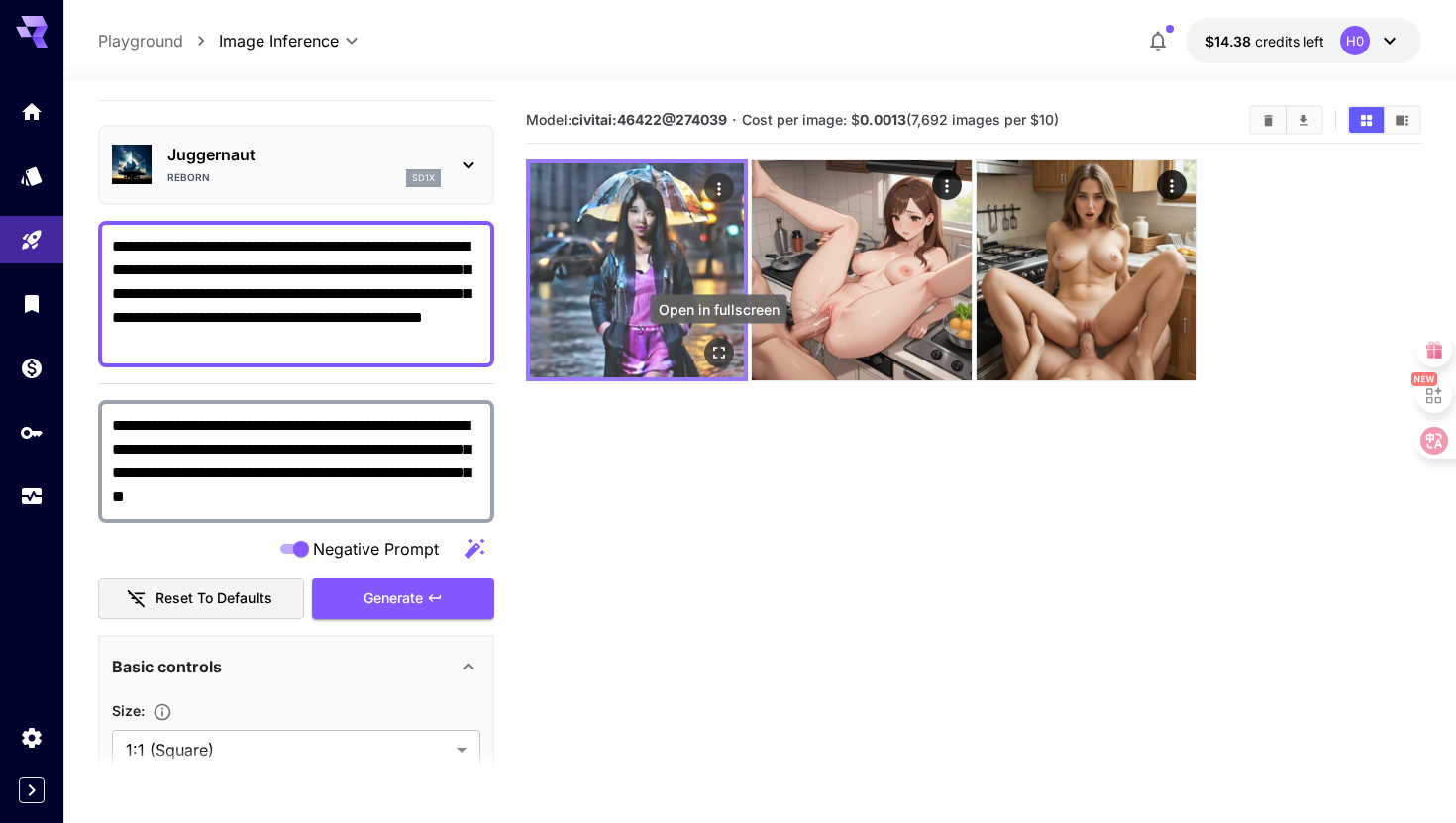 click 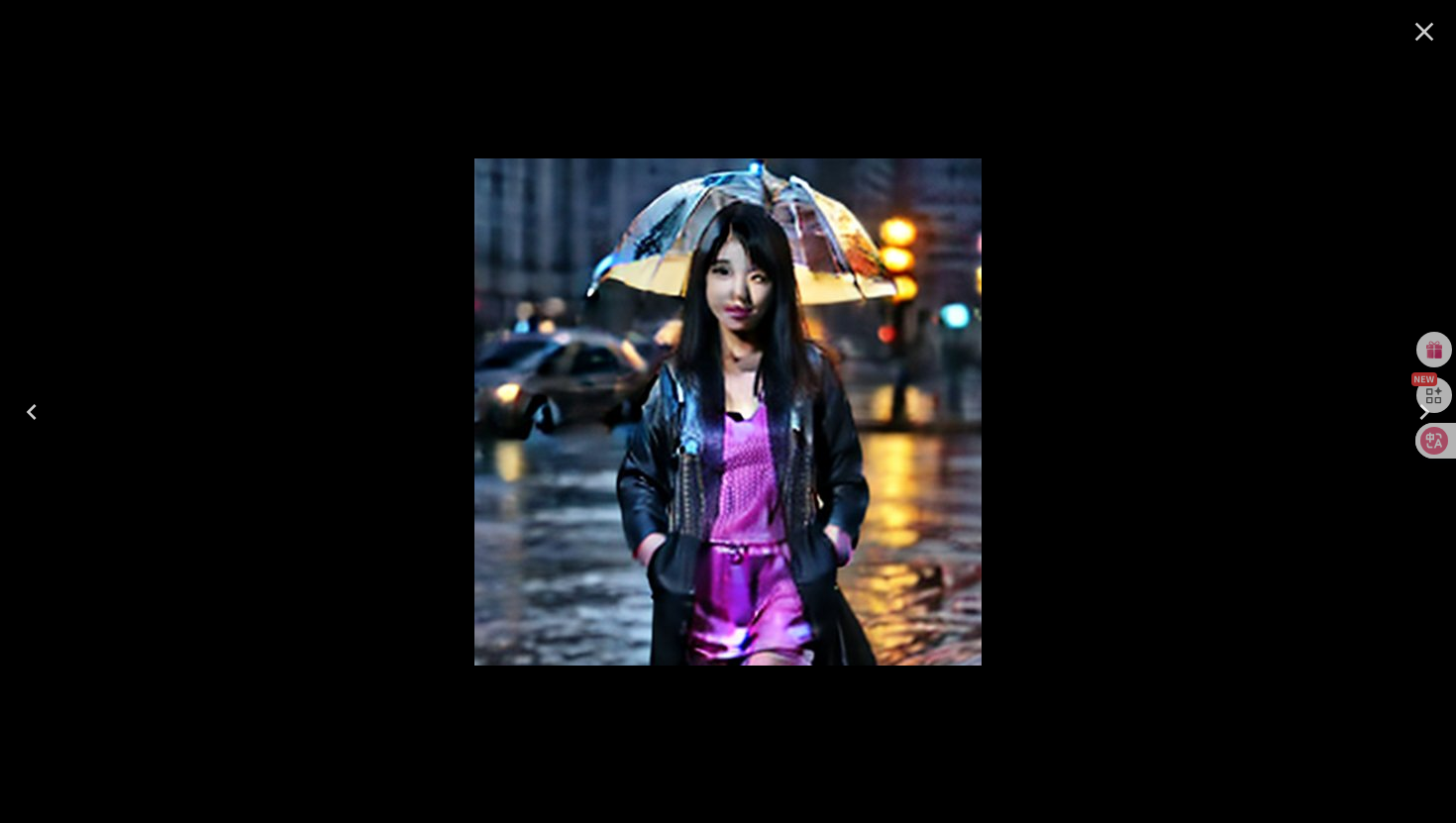 click at bounding box center (728, 411) 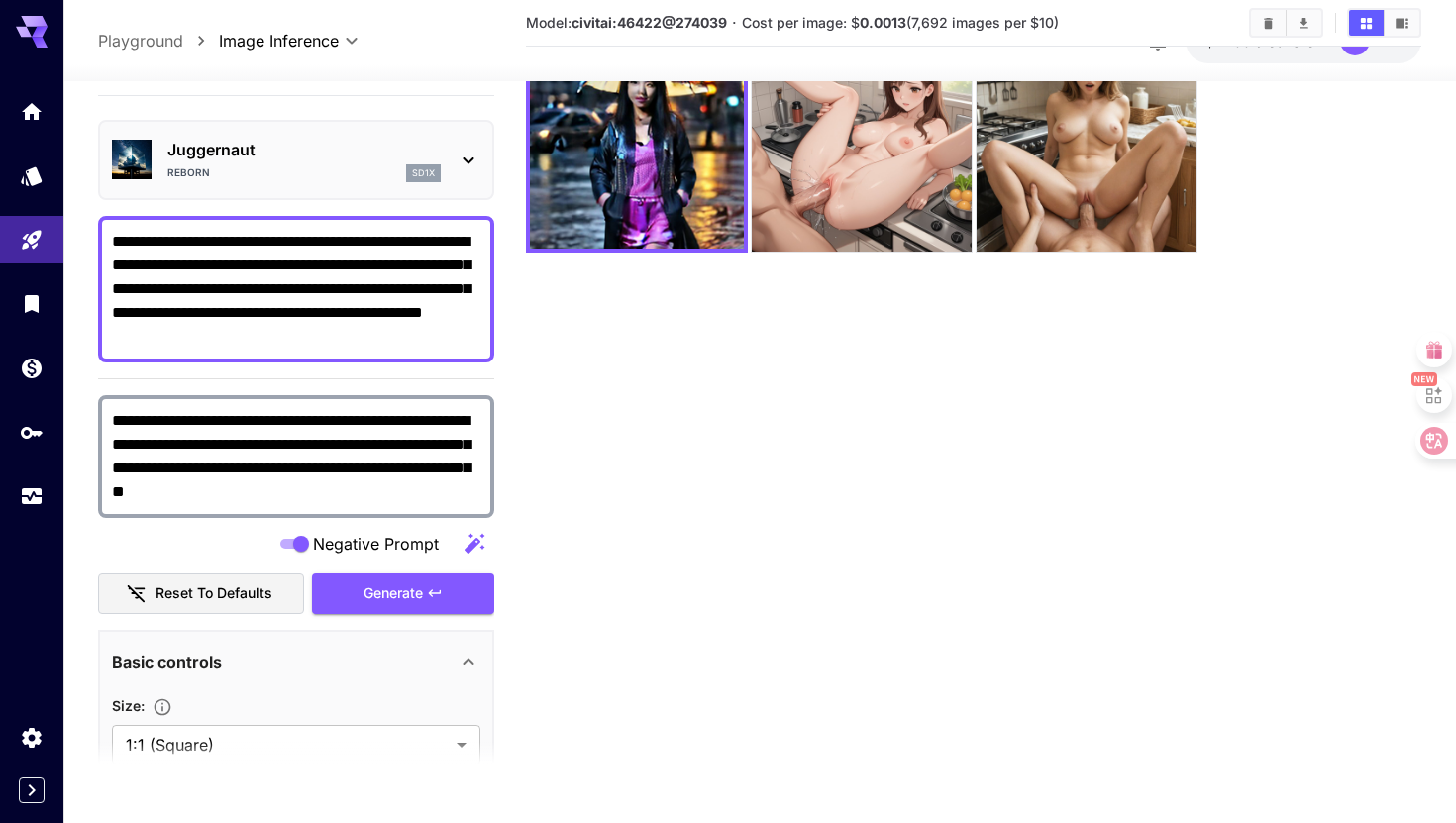 scroll, scrollTop: 141, scrollLeft: 0, axis: vertical 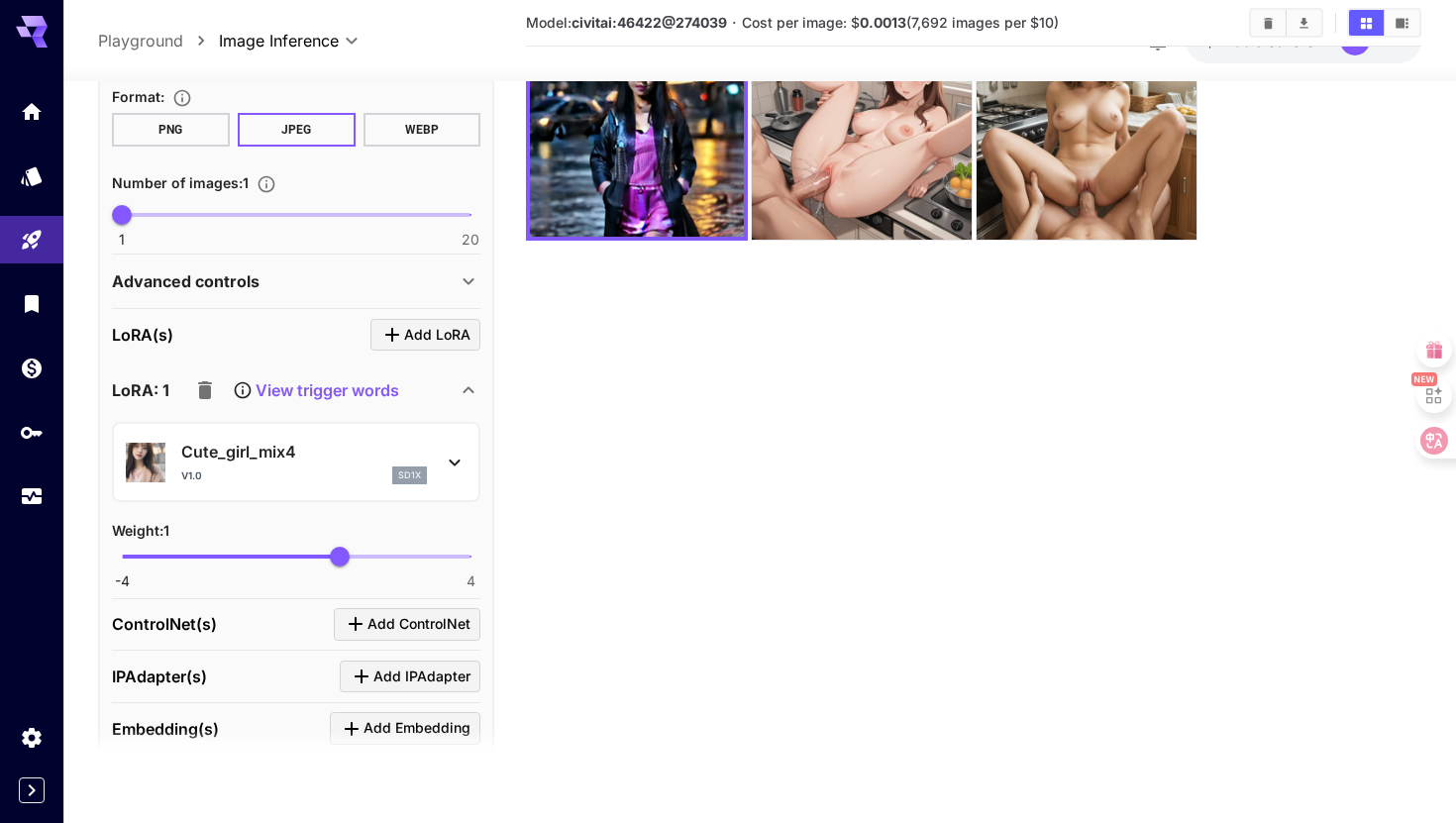 click on "Advanced controls" at bounding box center (296, 281) 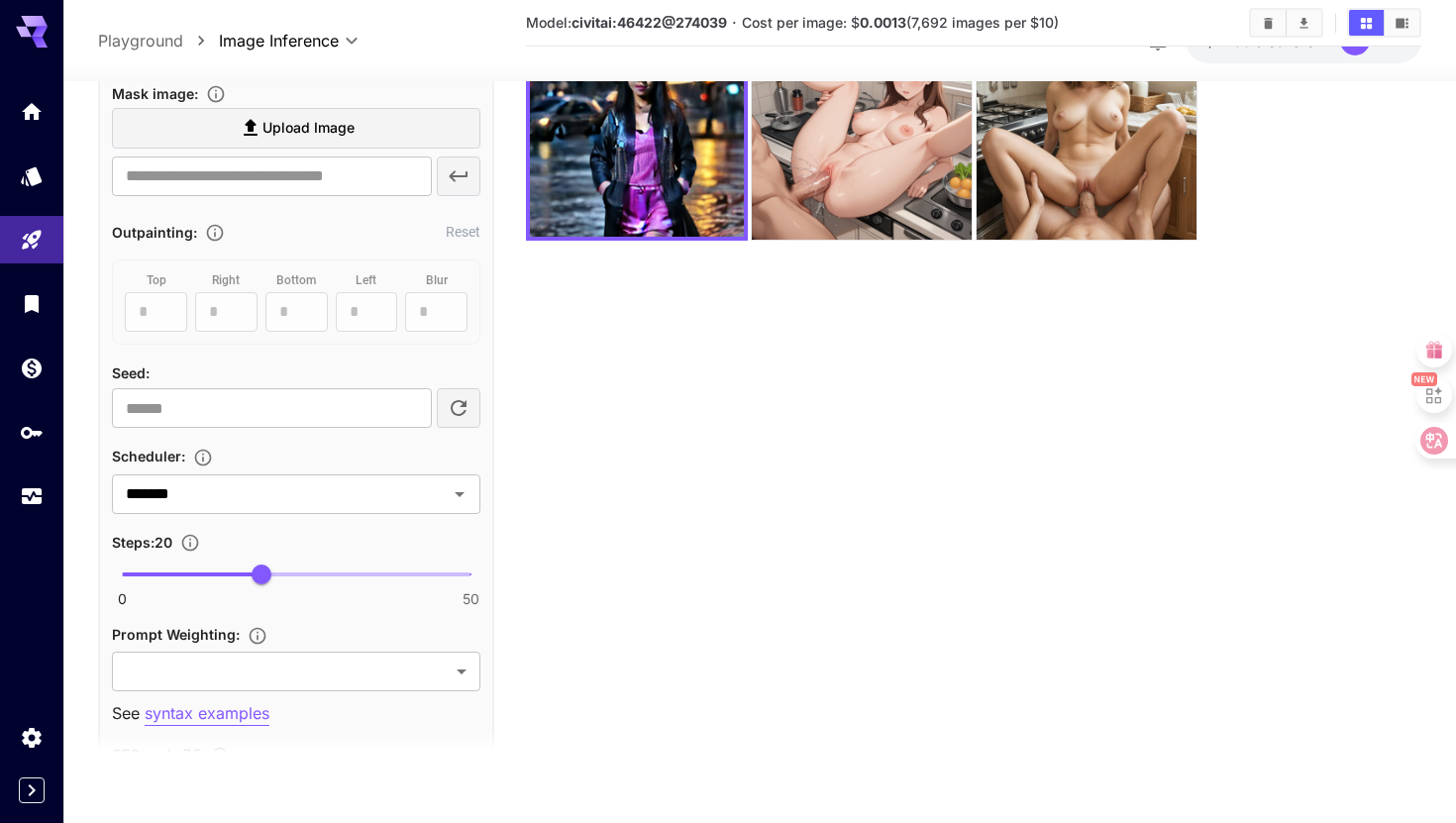scroll, scrollTop: 1177, scrollLeft: 0, axis: vertical 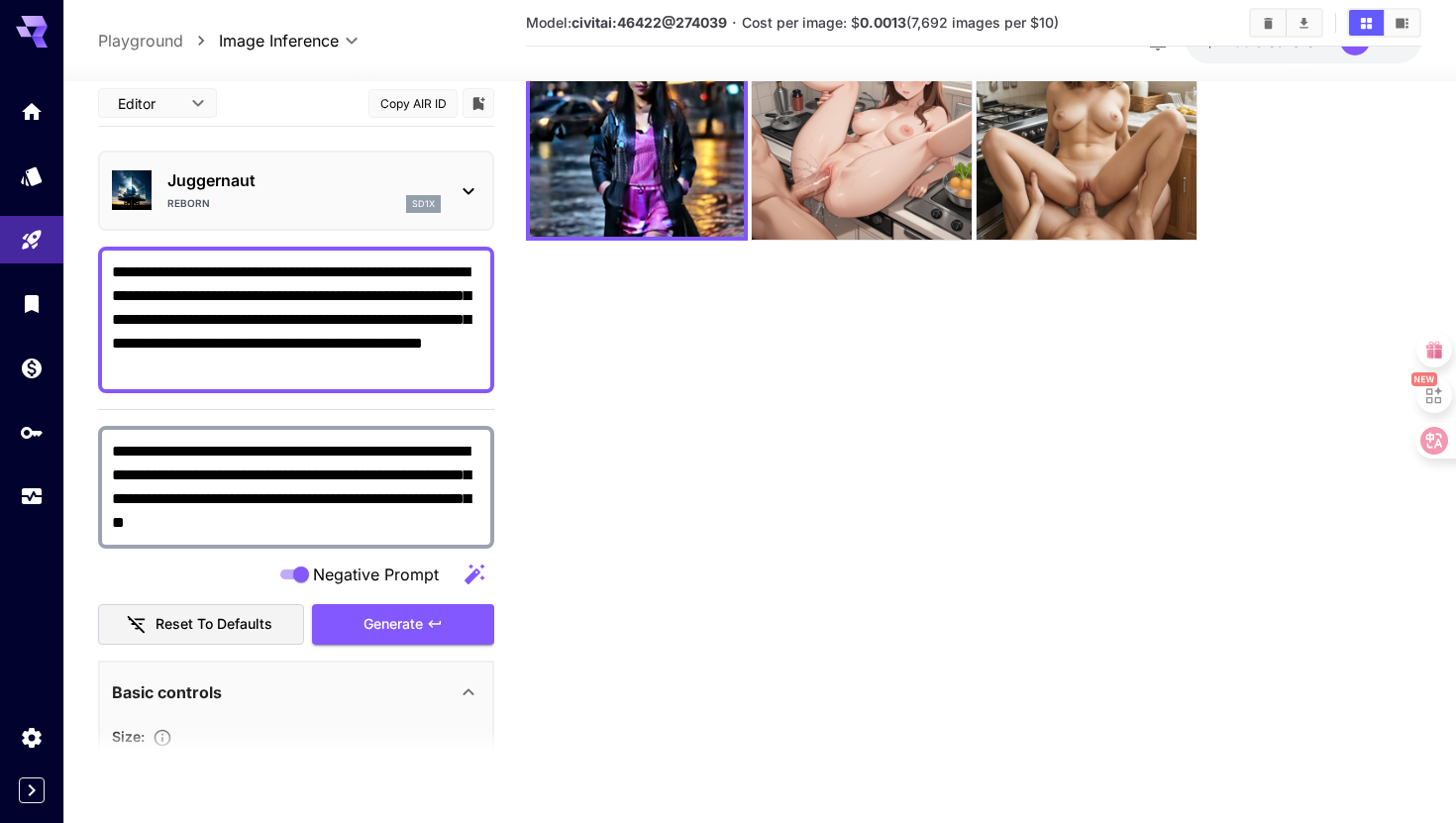 click on "**********" at bounding box center (296, 319) 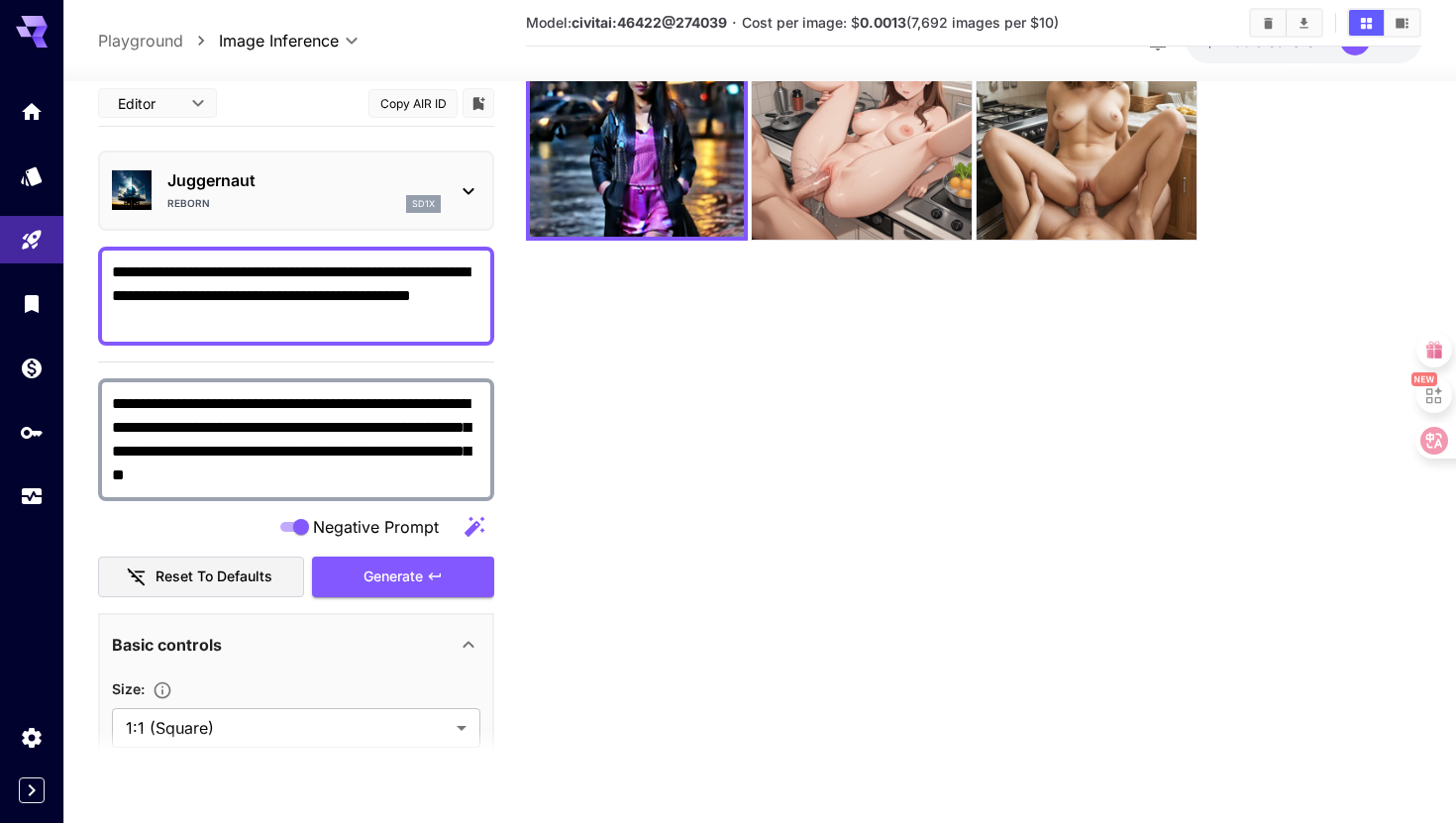 type on "**********" 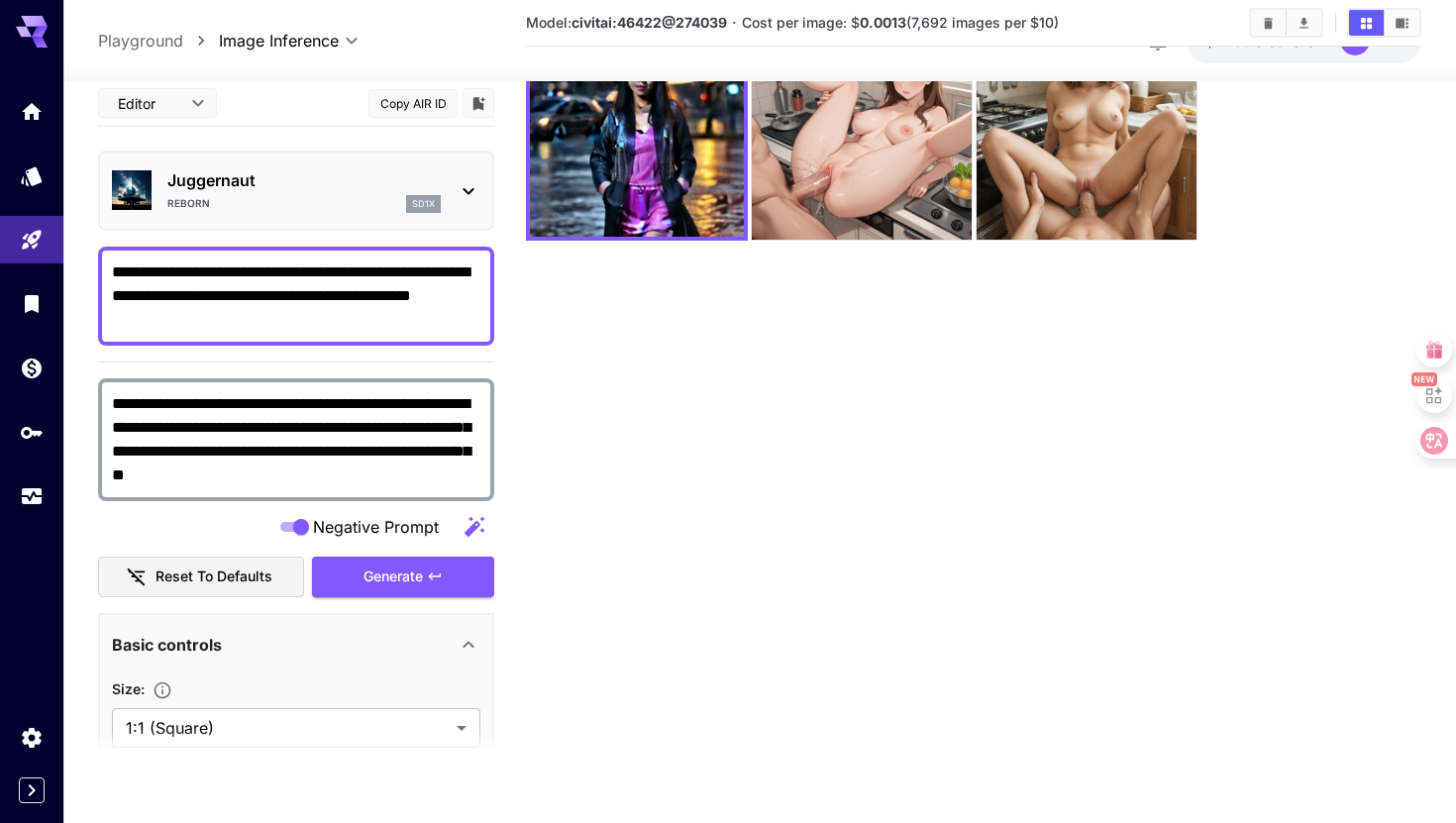 drag, startPoint x: 330, startPoint y: 454, endPoint x: 67, endPoint y: 405, distance: 267.5257 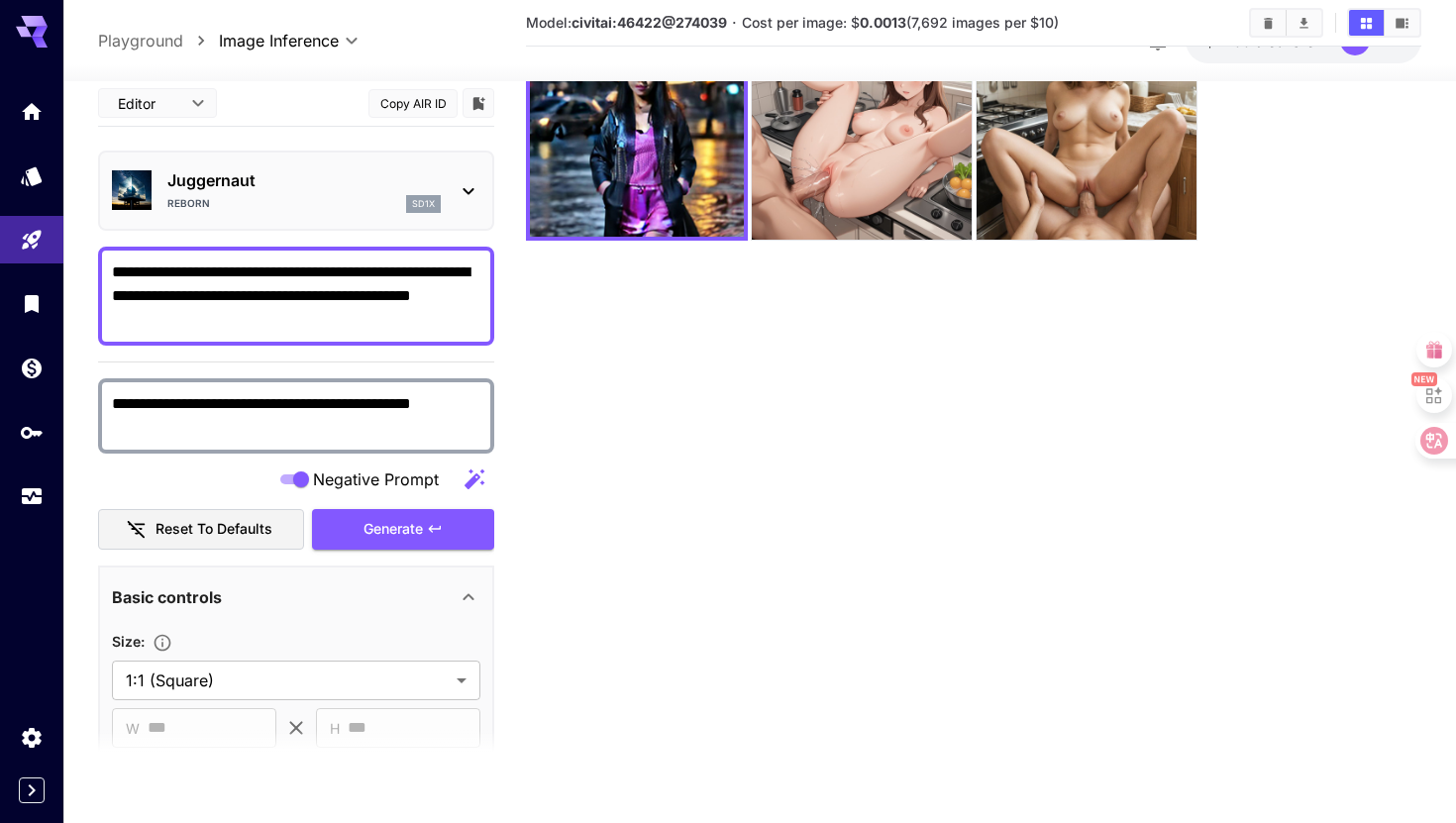 scroll, scrollTop: 205, scrollLeft: 0, axis: vertical 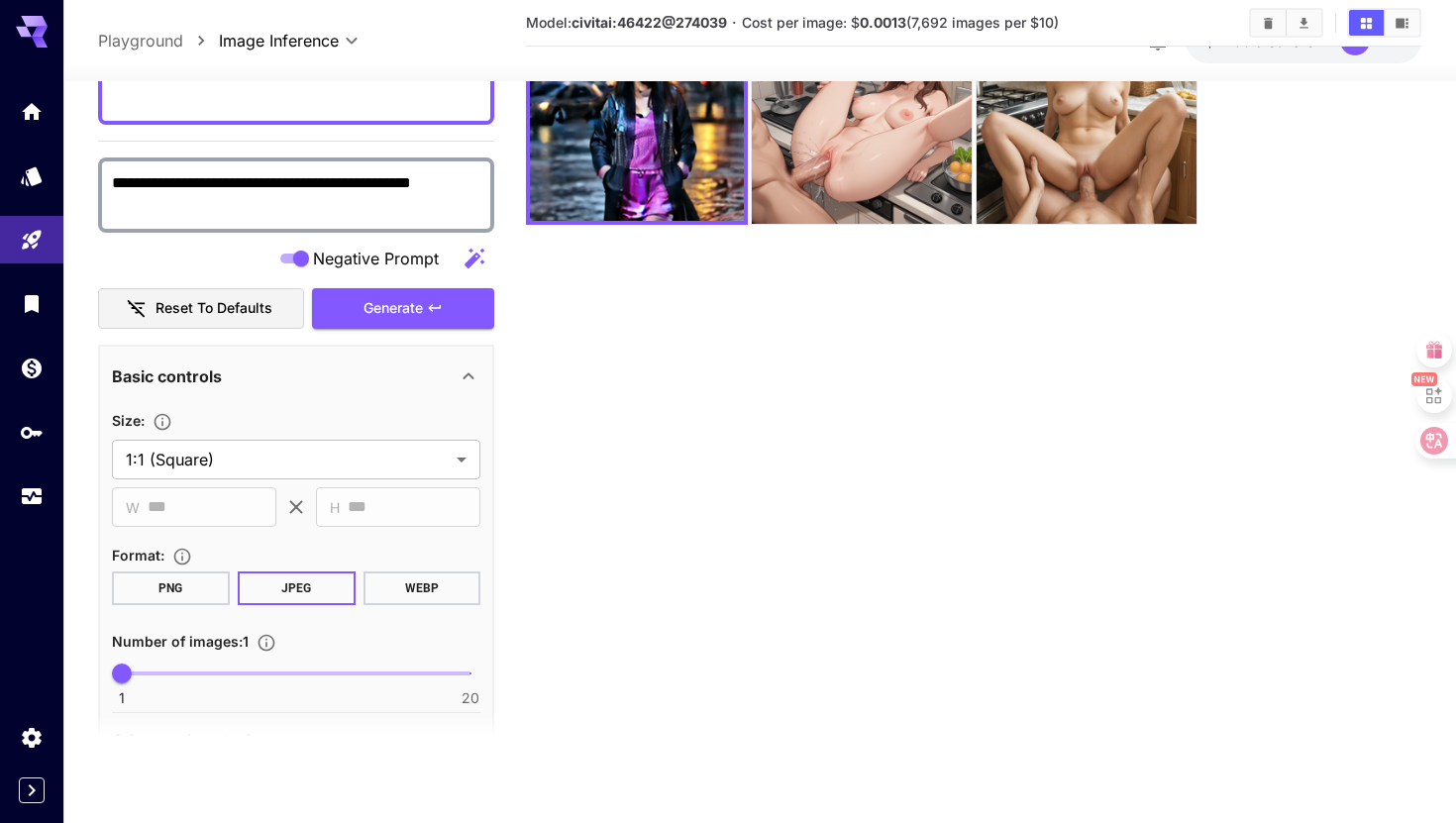 type on "**********" 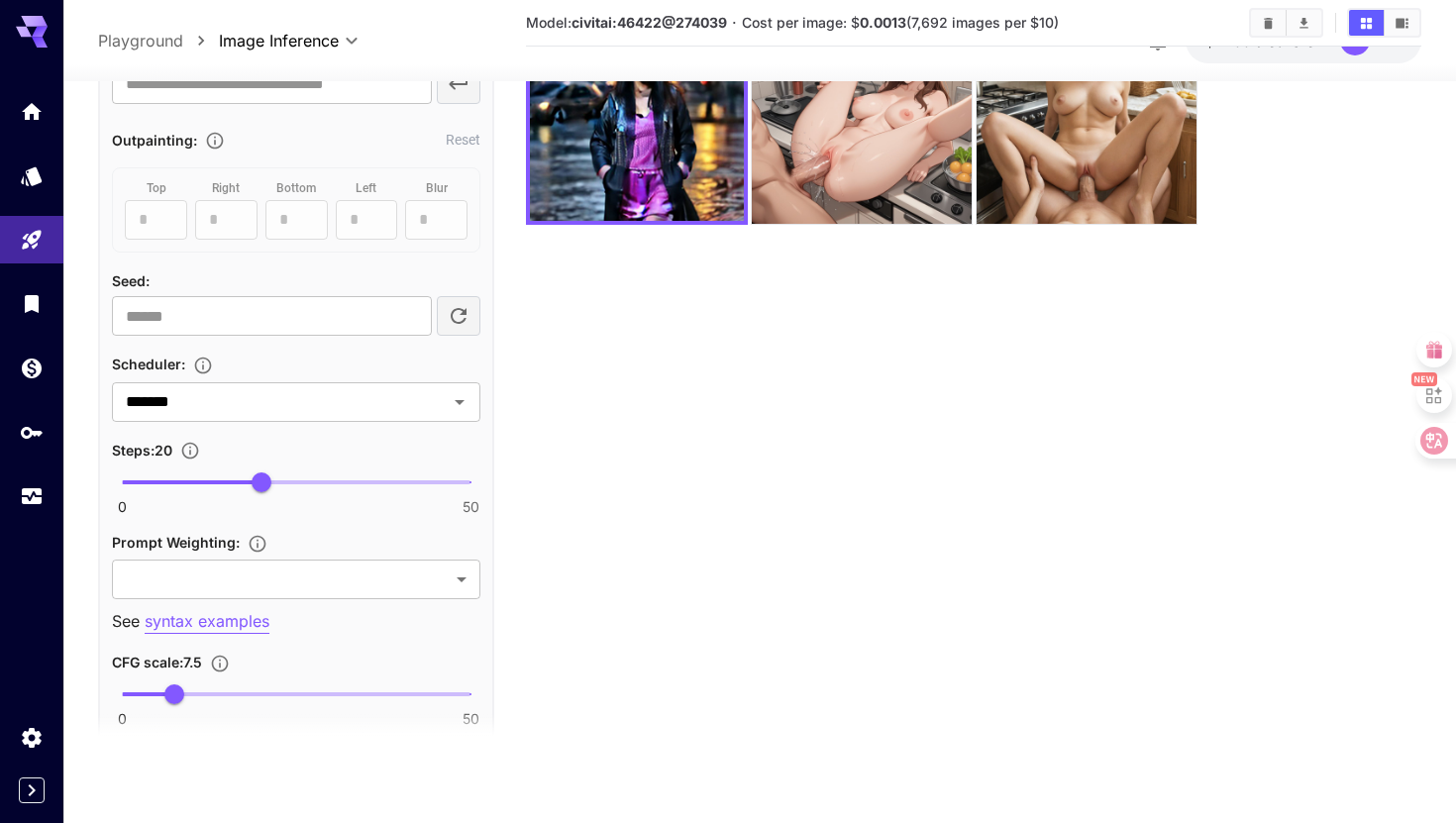 scroll, scrollTop: 1209, scrollLeft: 0, axis: vertical 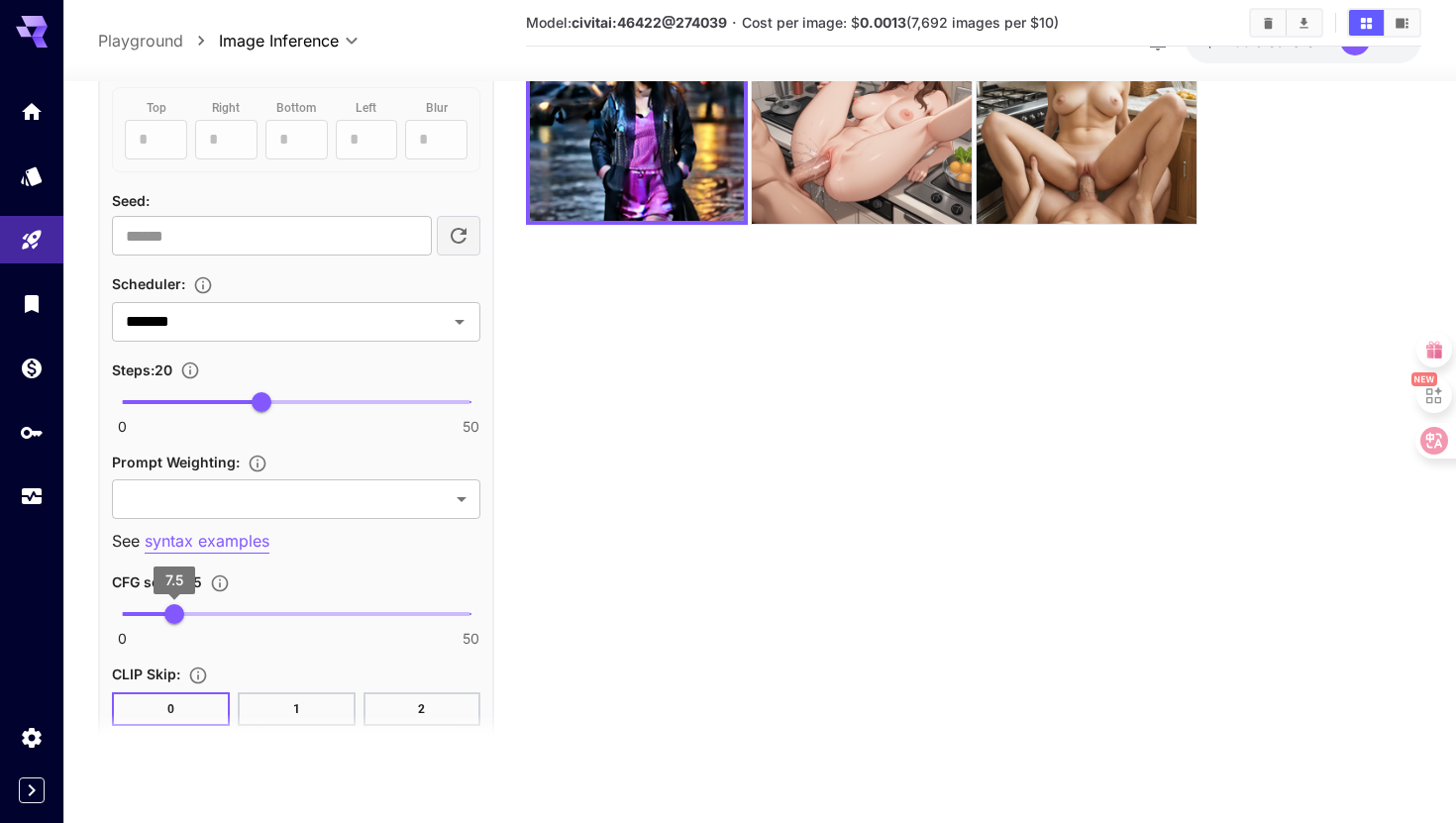 click on "7.5" at bounding box center (174, 614) 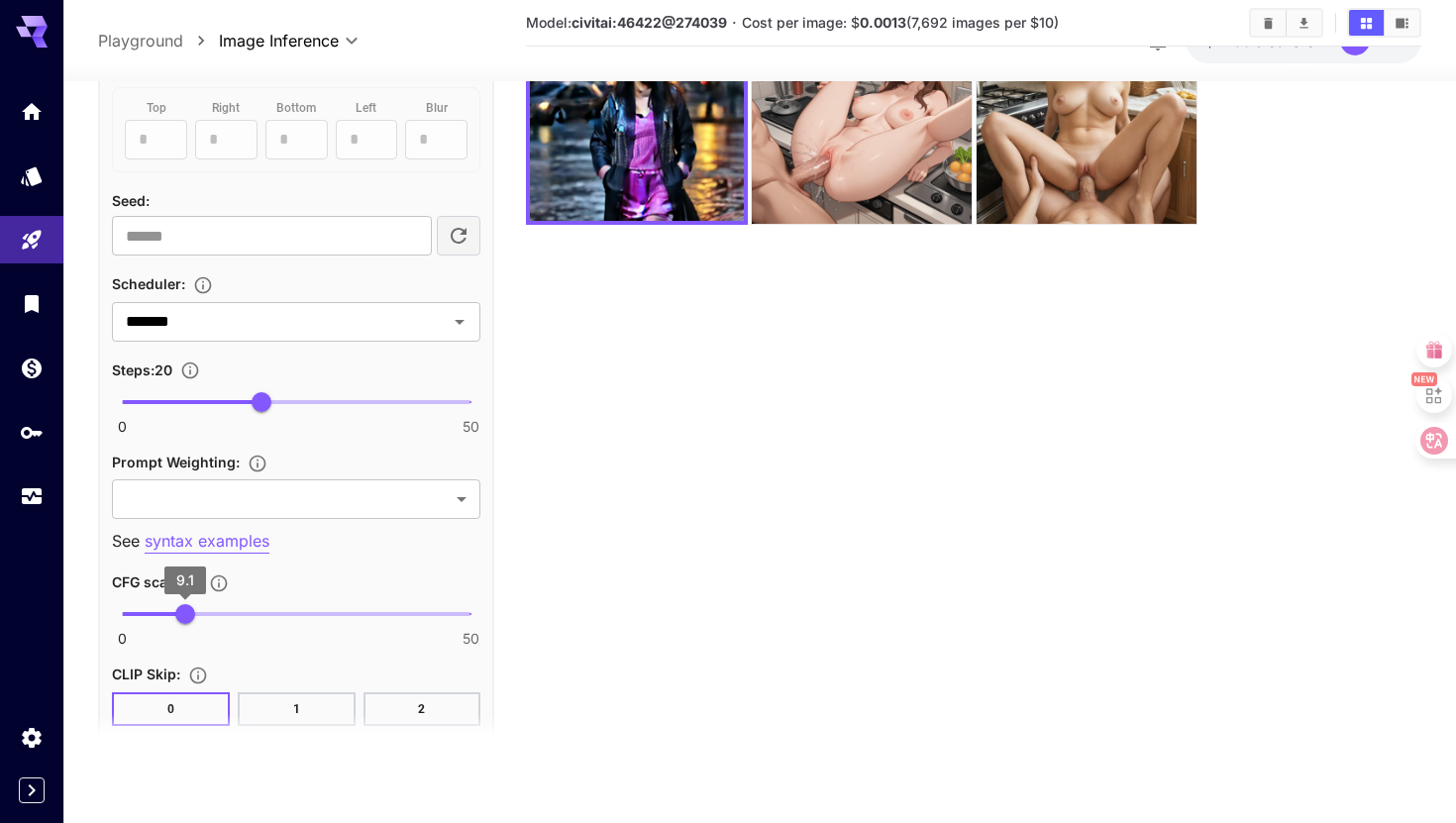 type on "***" 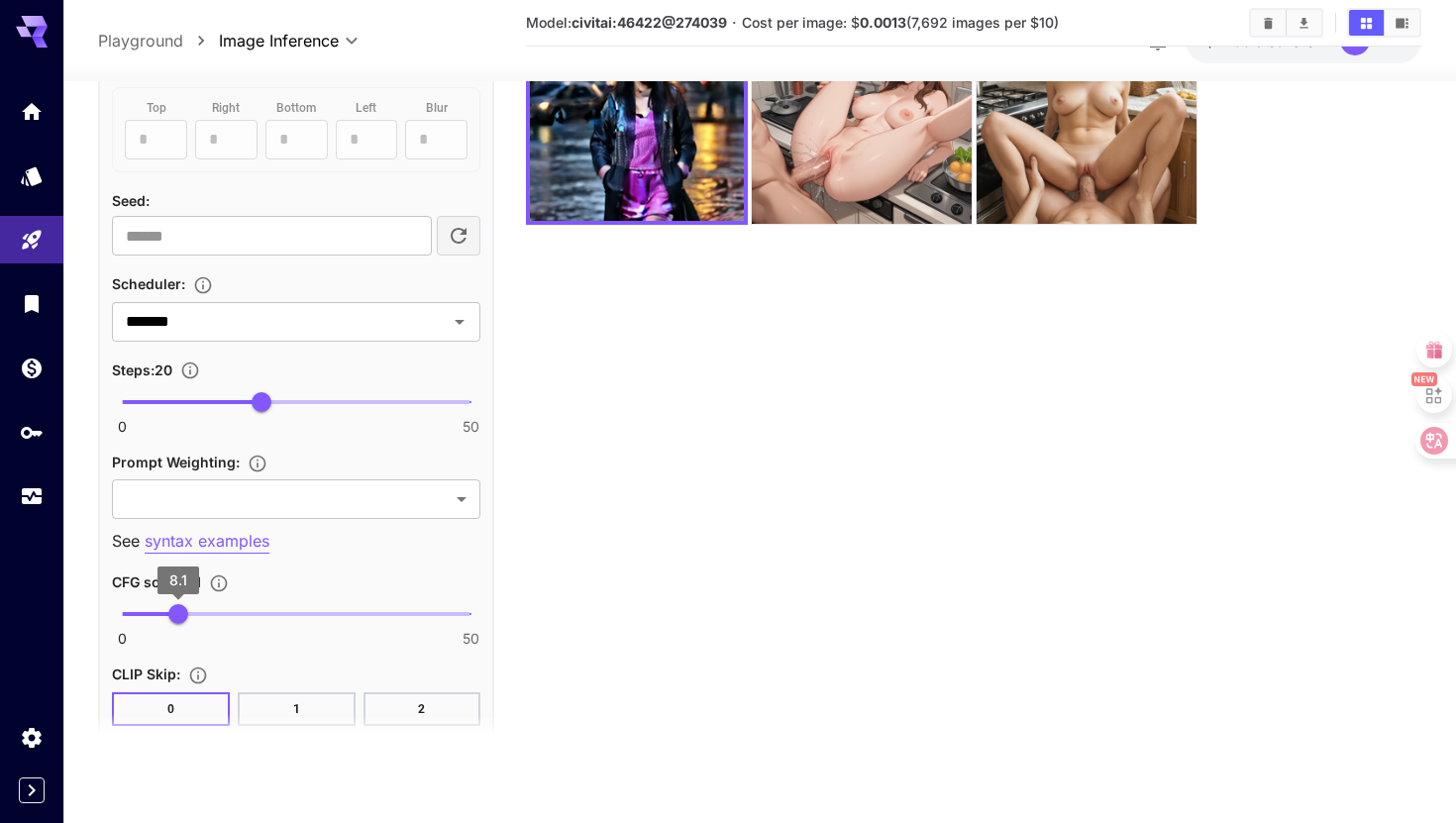 scroll, scrollTop: 0, scrollLeft: 0, axis: both 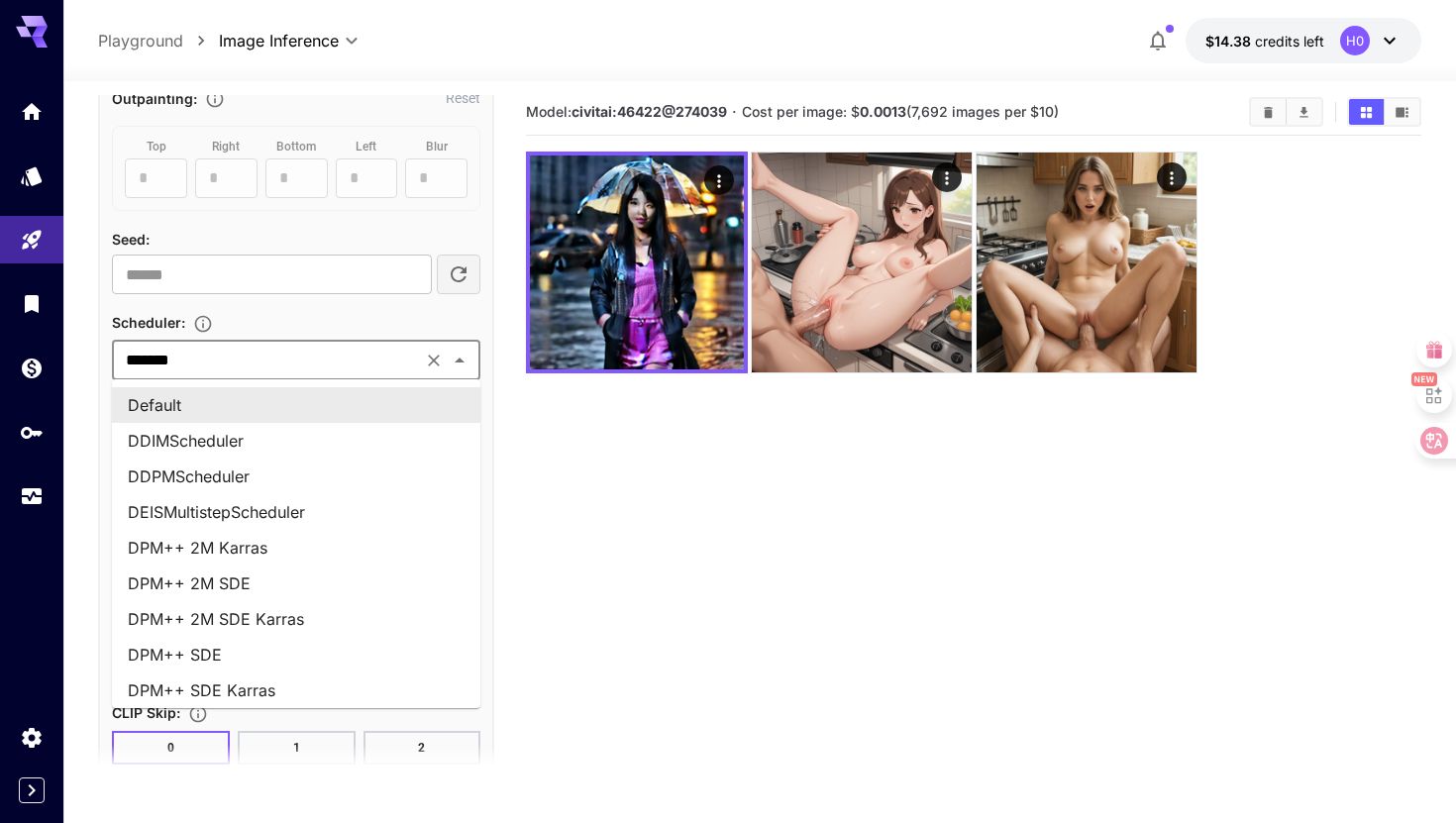click on "*******" at bounding box center [266, 360] 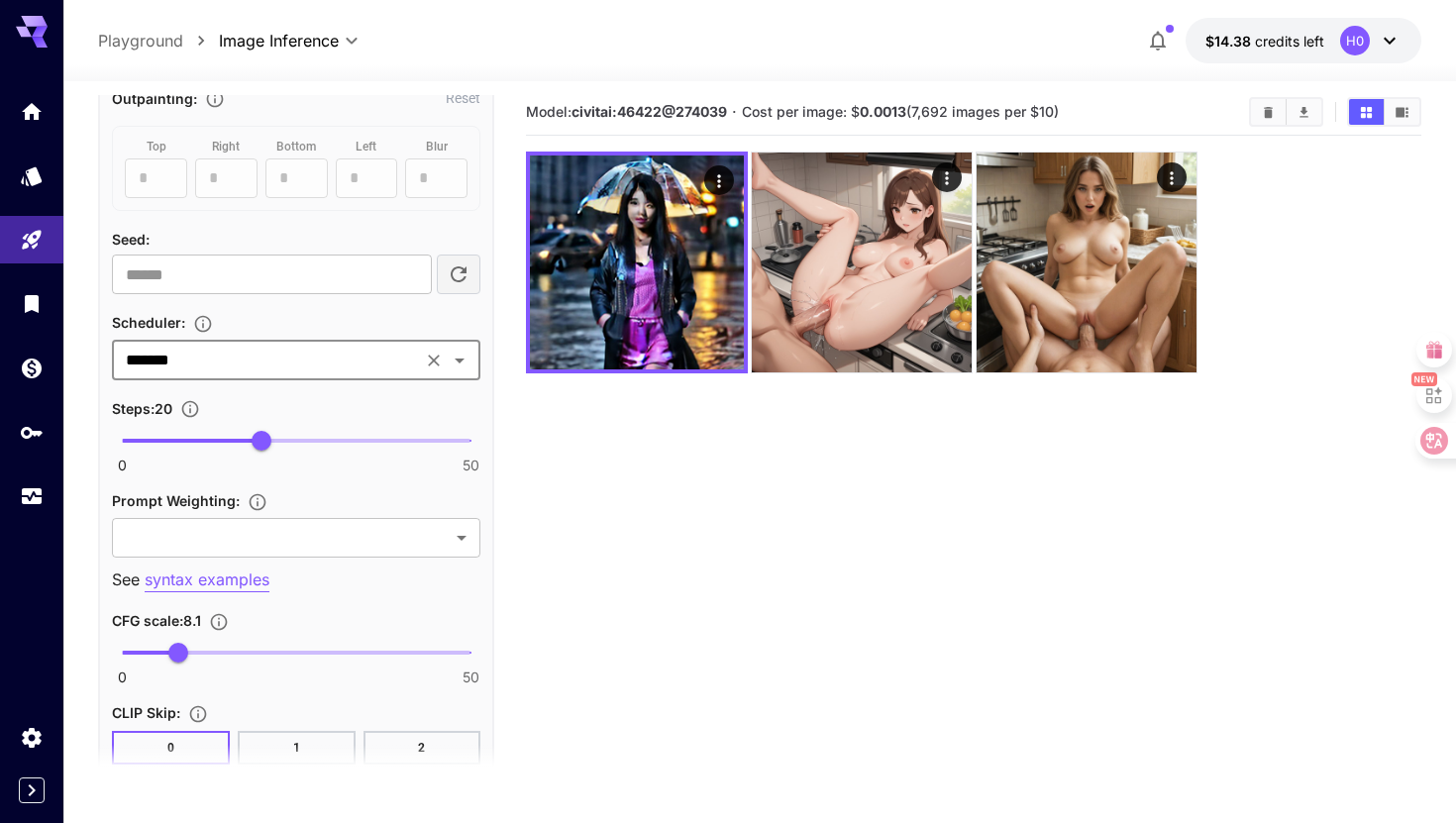 click on "*******" at bounding box center [266, 360] 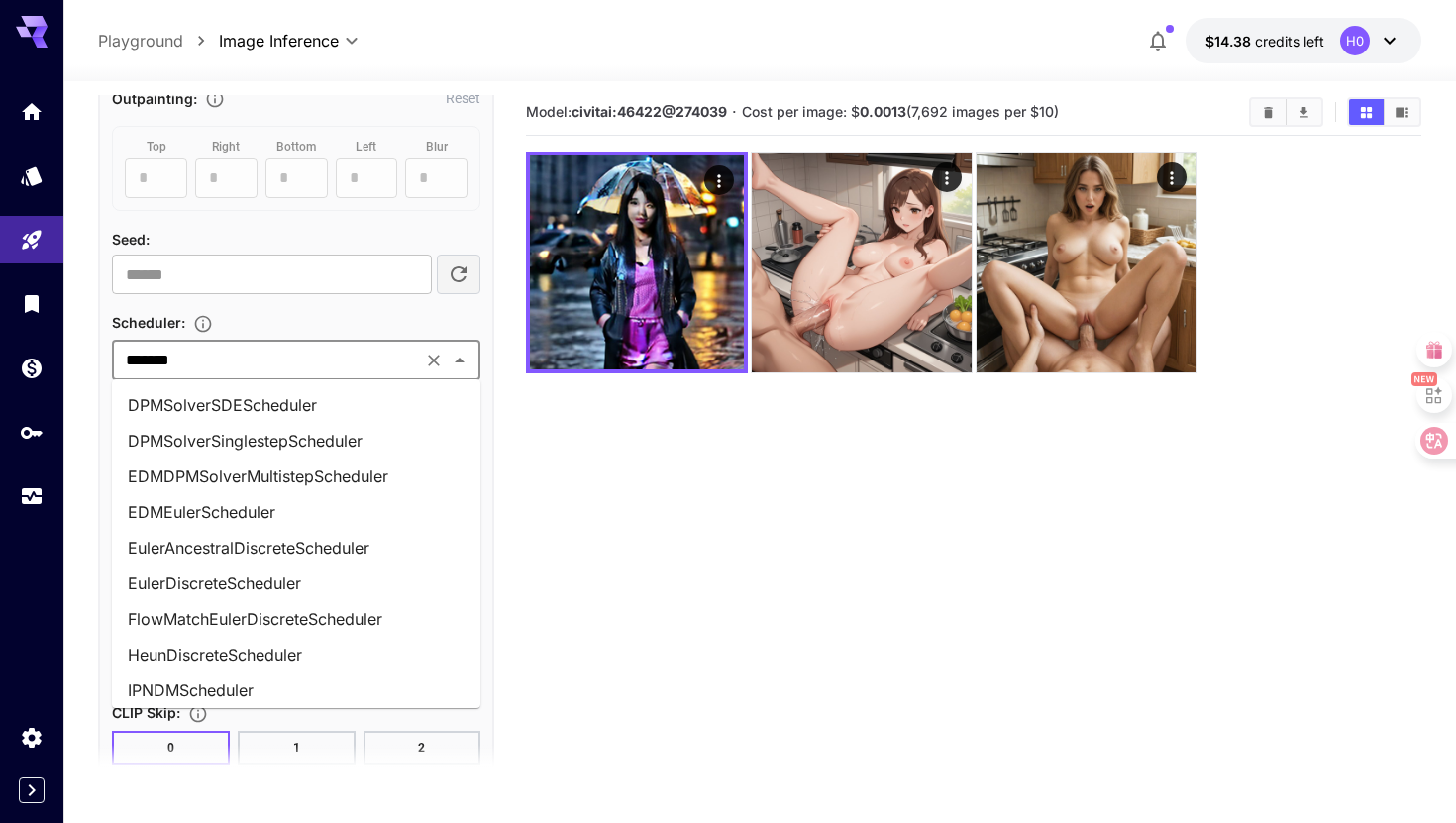 scroll, scrollTop: 409, scrollLeft: 0, axis: vertical 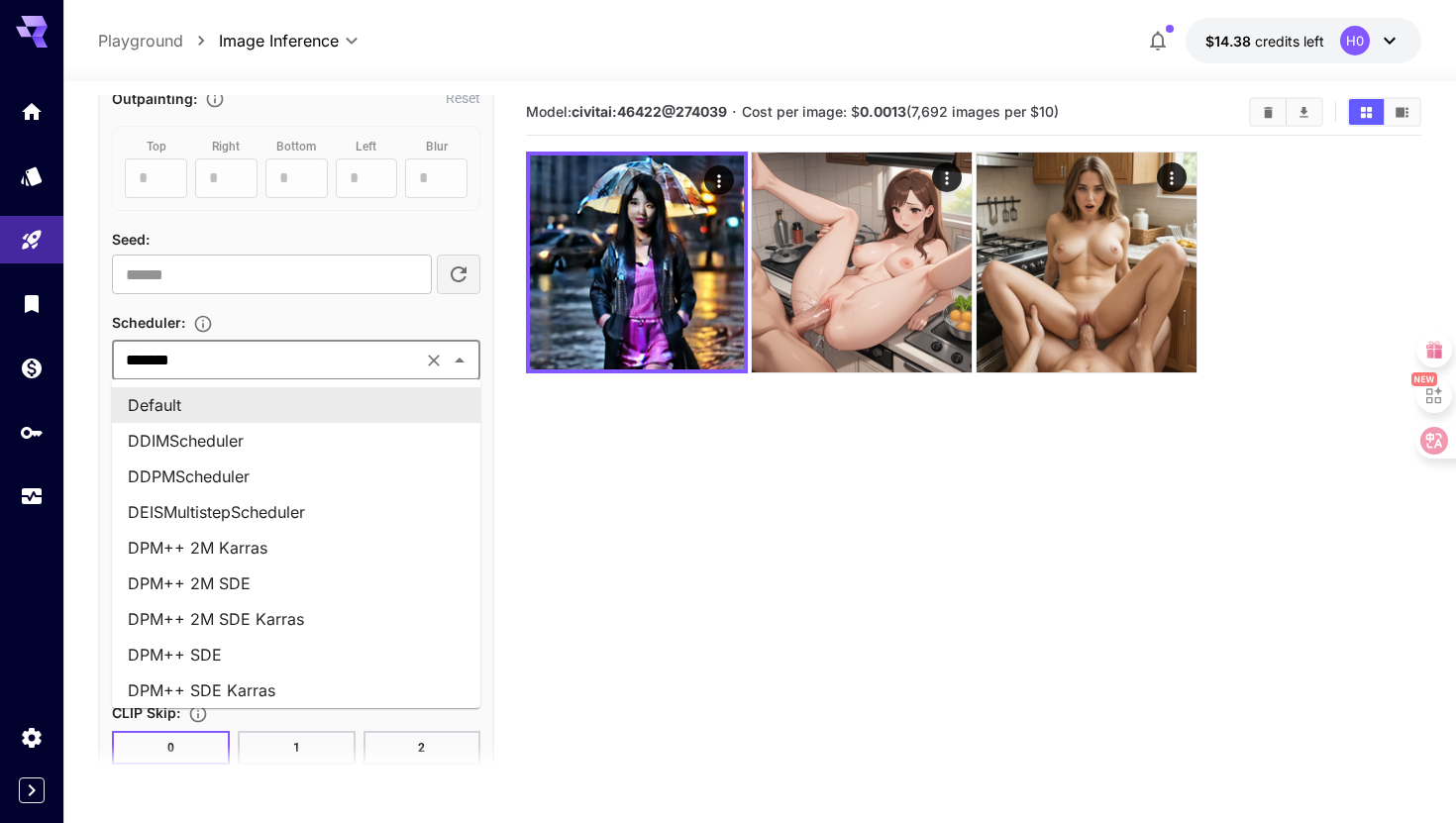 click on "*******" at bounding box center [266, 360] 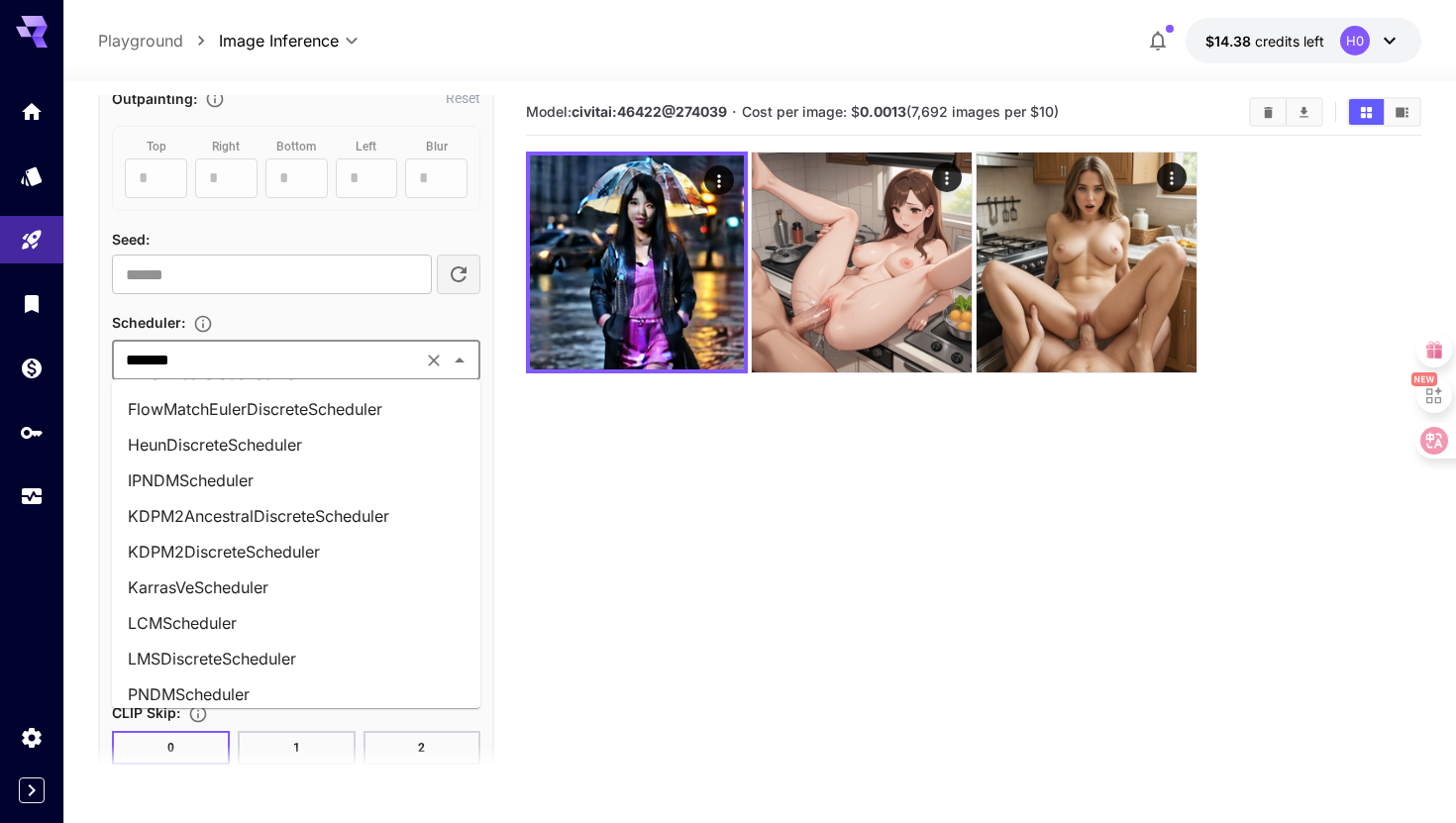 scroll, scrollTop: 720, scrollLeft: 0, axis: vertical 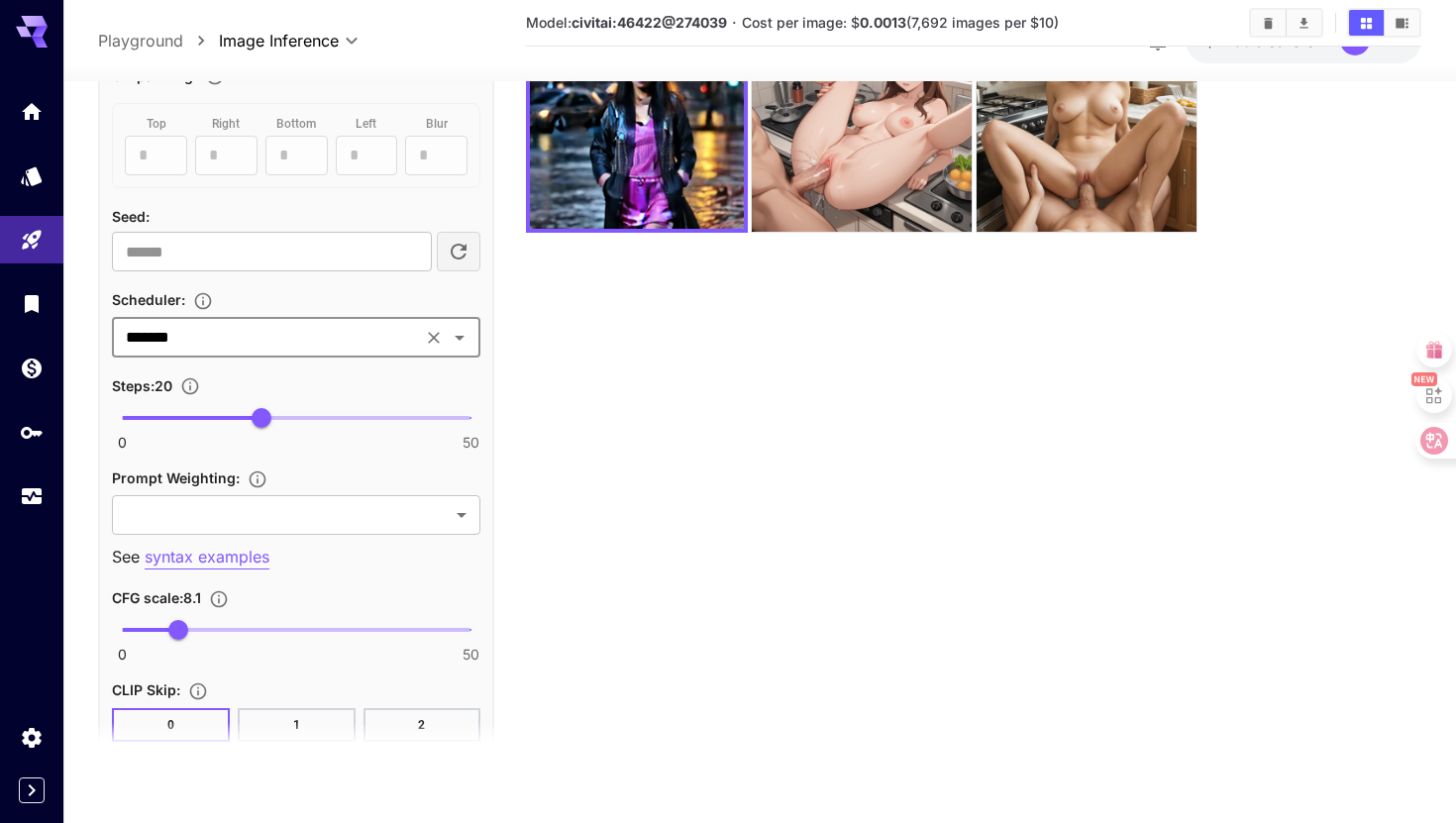 click on "Scheduler :  ******* ​" at bounding box center (296, 322) 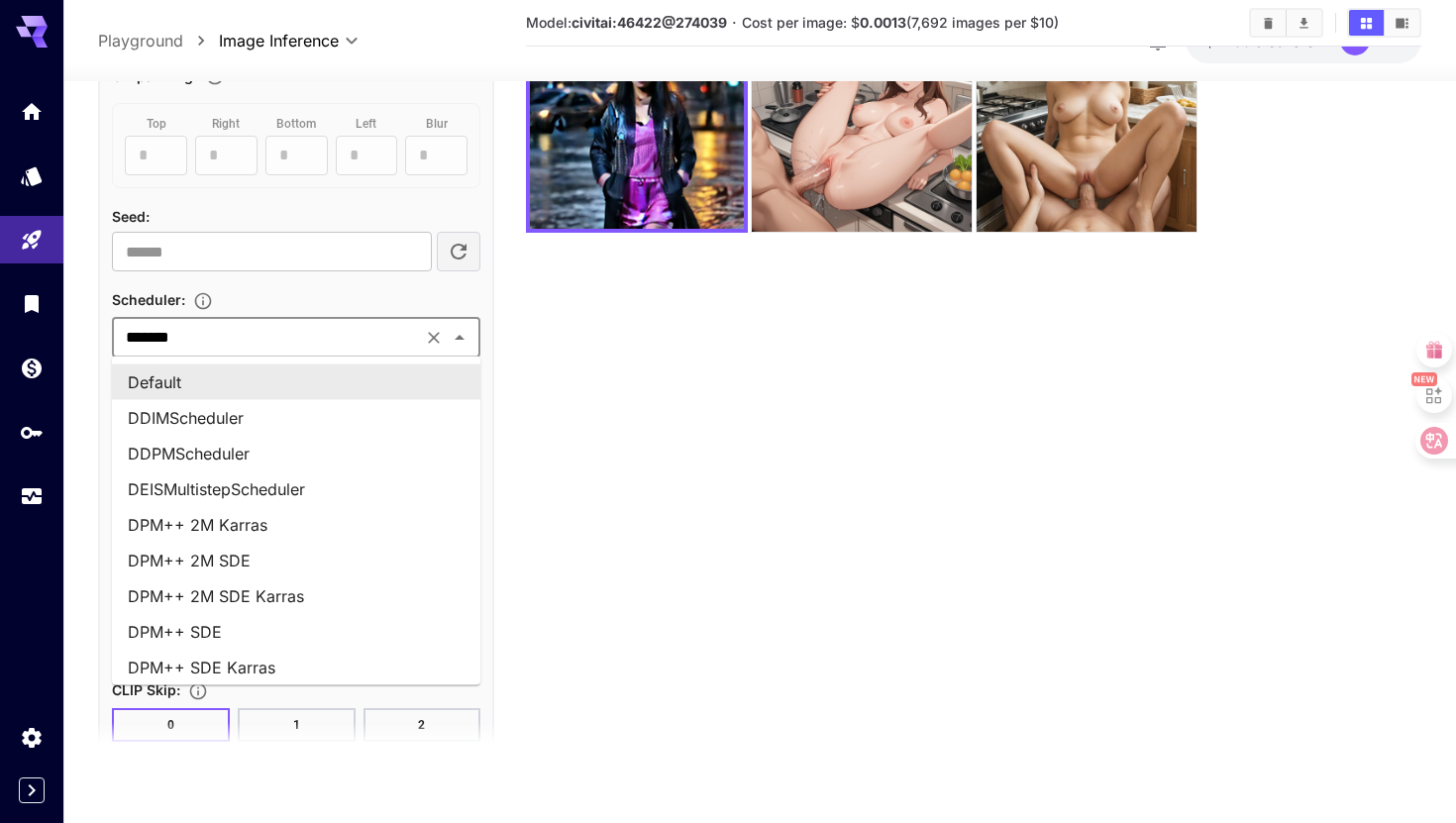click on "*******" at bounding box center [266, 337] 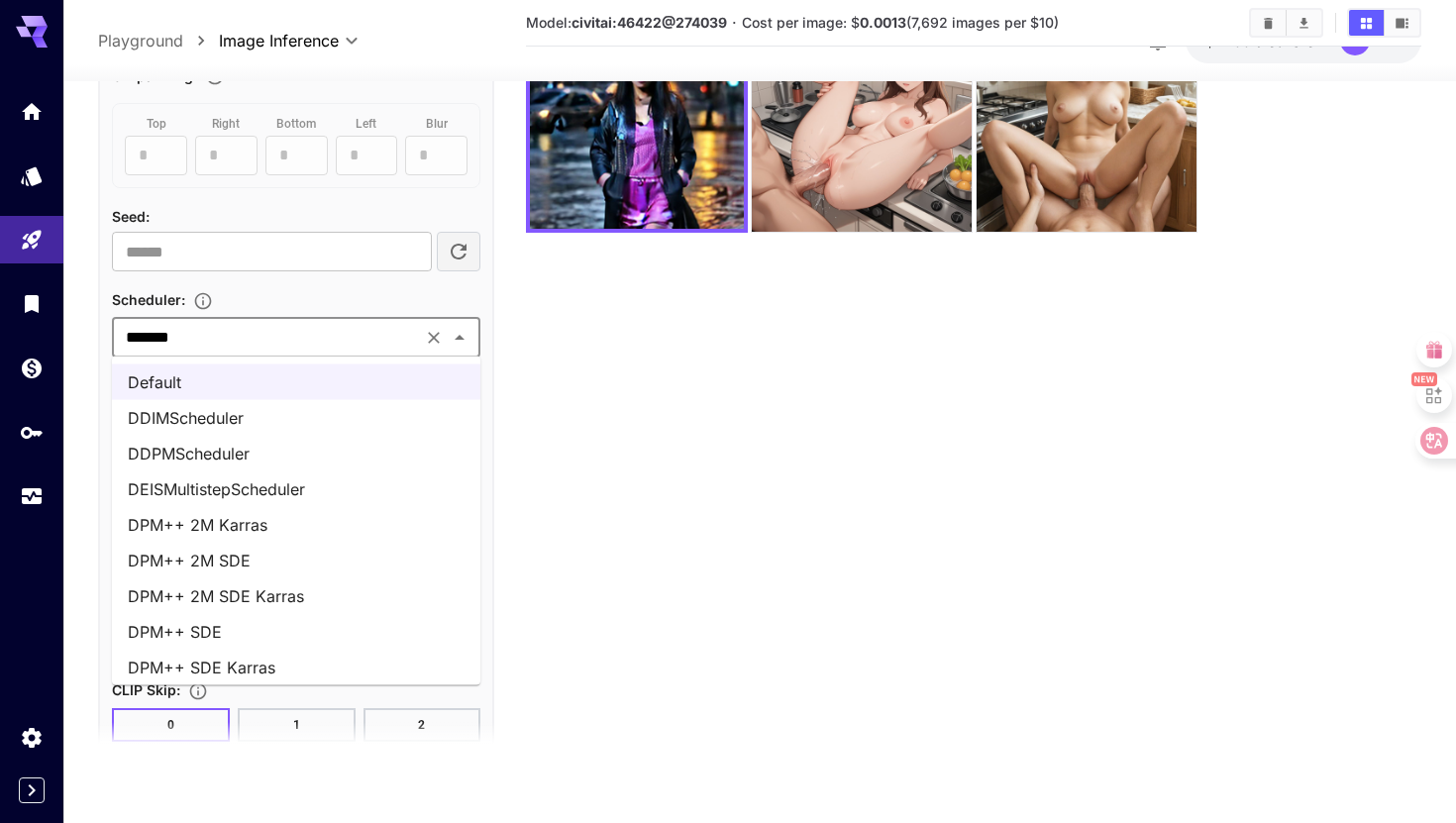 scroll, scrollTop: 4, scrollLeft: 0, axis: vertical 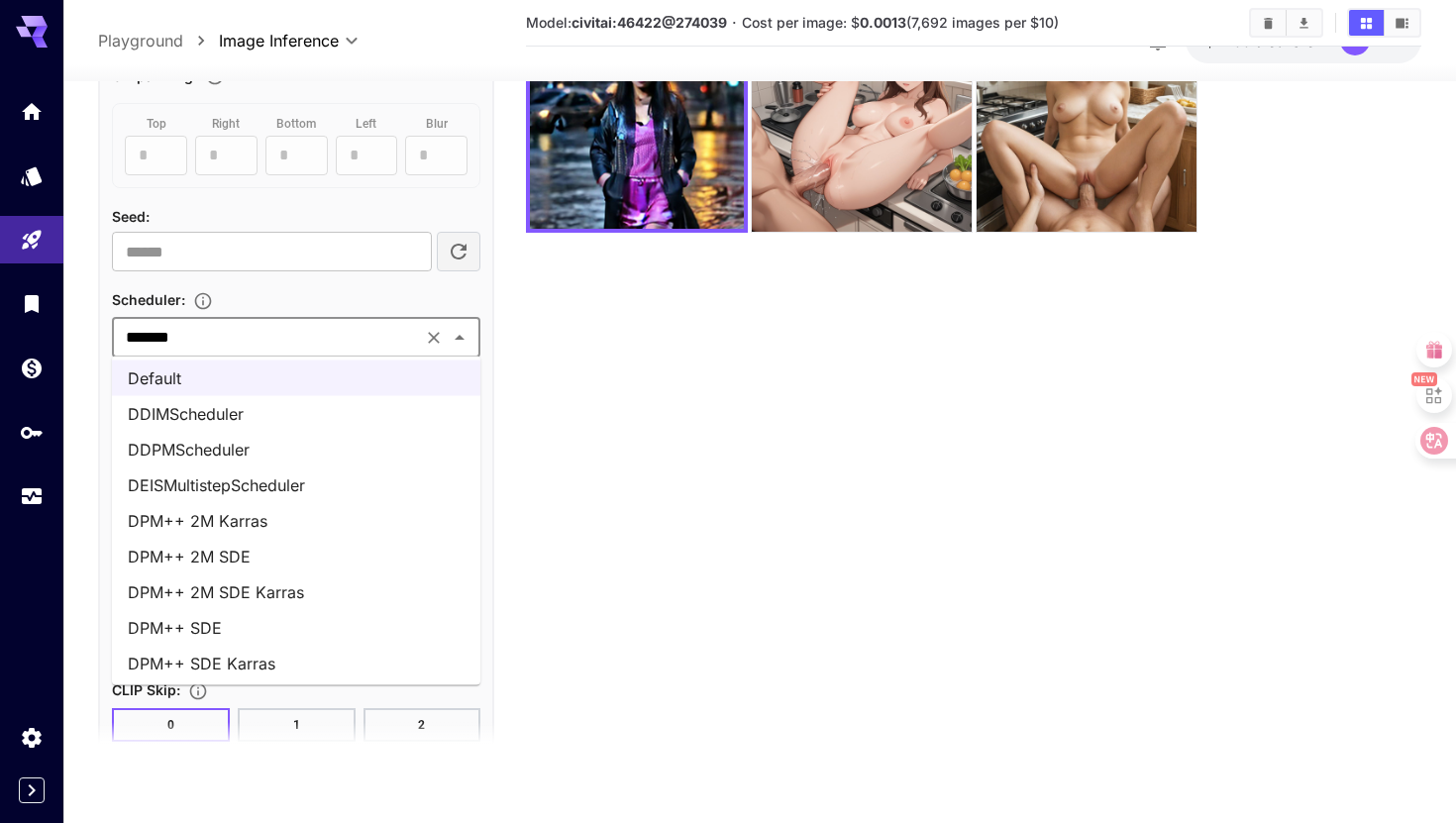 click on "DPM++ 2M Karras" at bounding box center [296, 521] 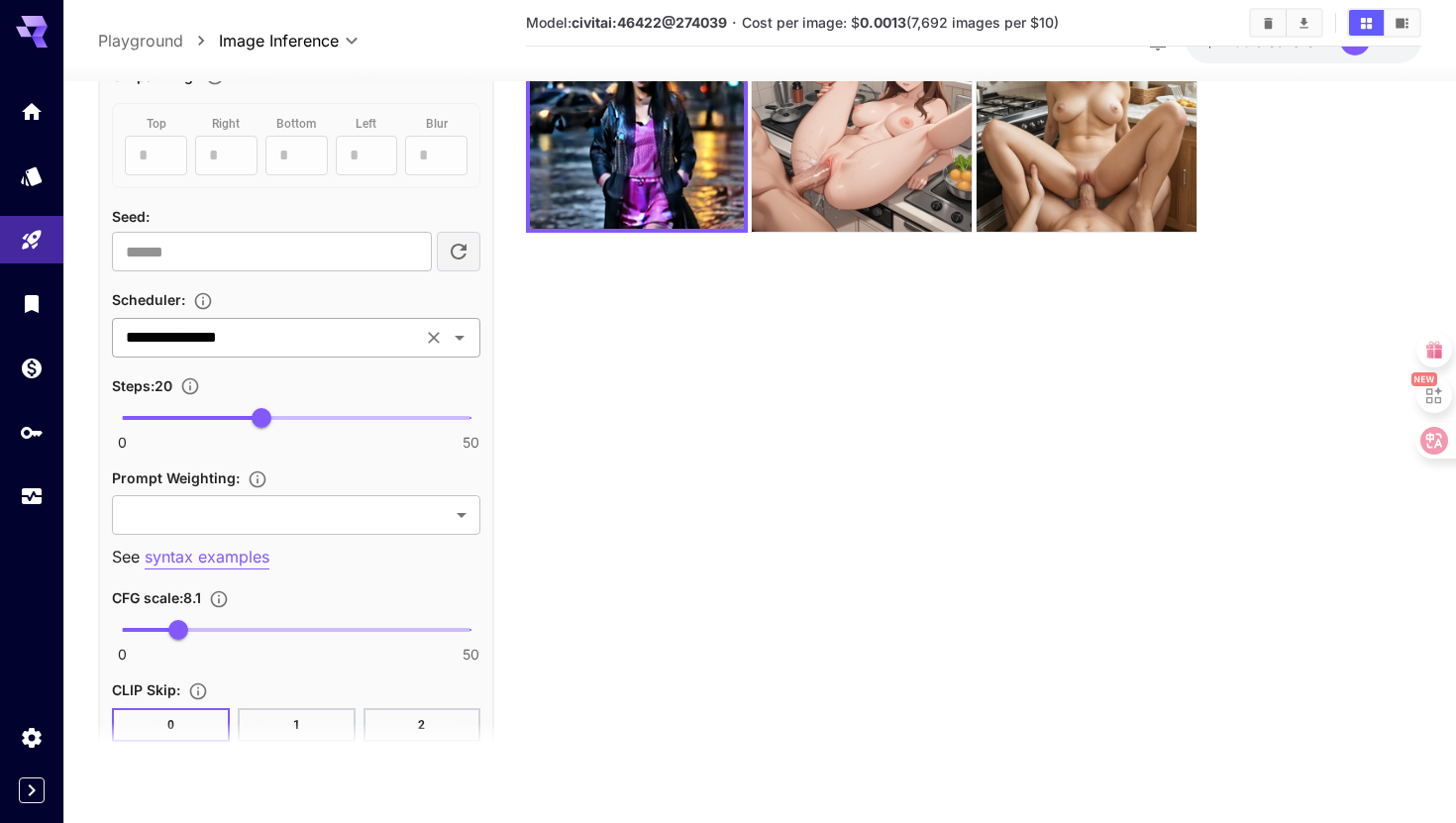 click on "**********" at bounding box center [296, 337] 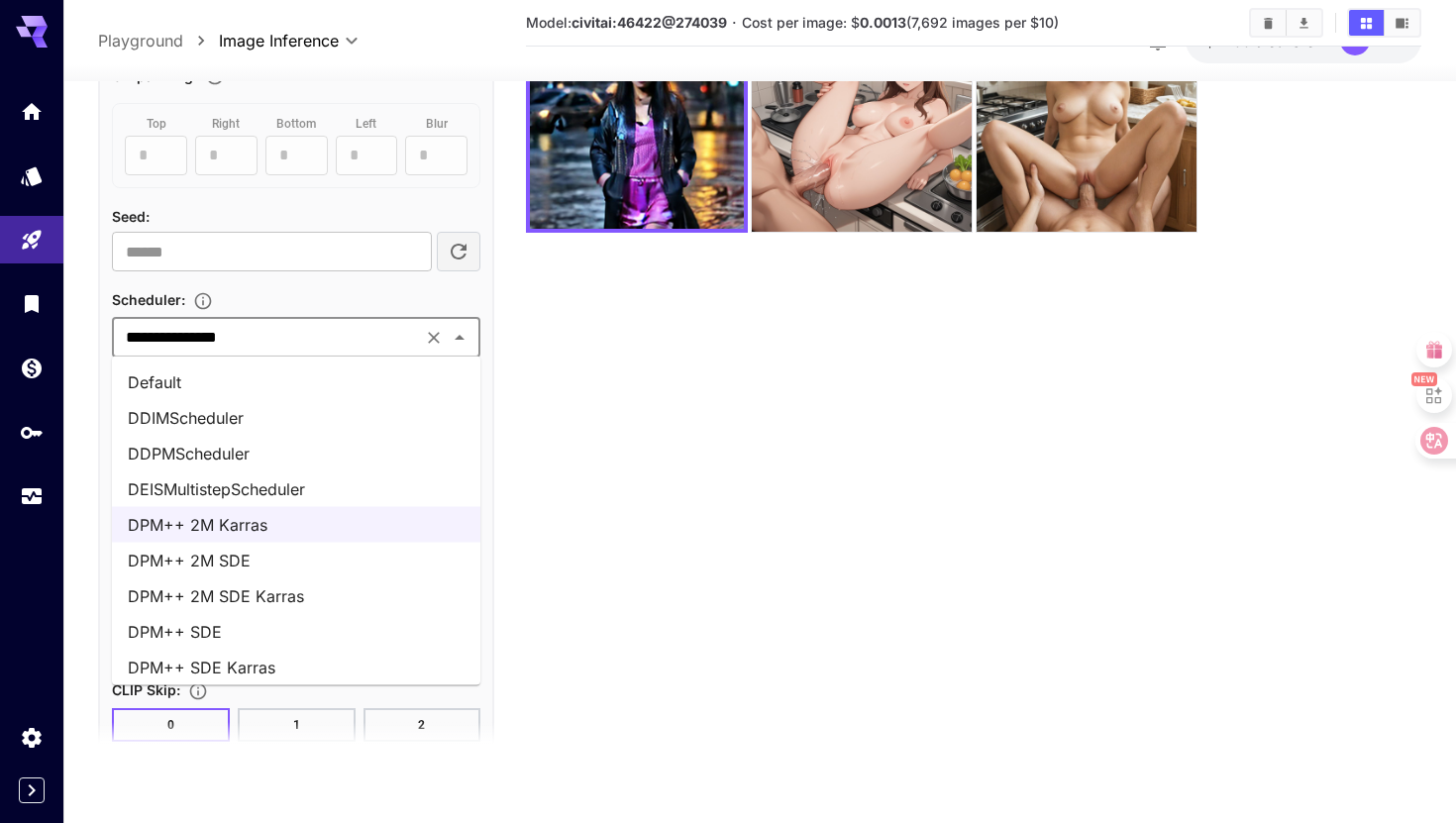 click on "DPM++ 2M SDE Karras" at bounding box center [296, 596] 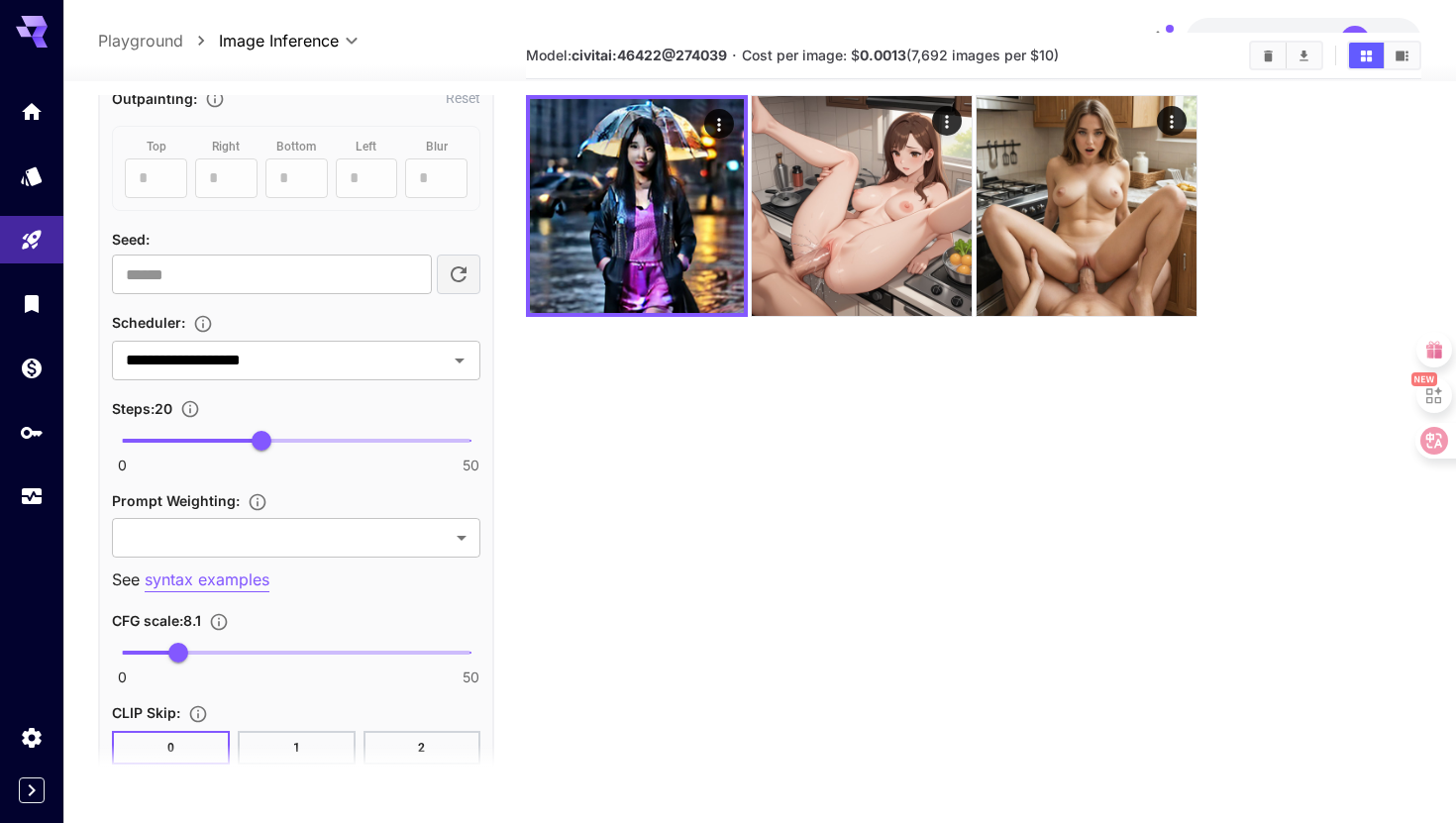 scroll, scrollTop: 17, scrollLeft: 0, axis: vertical 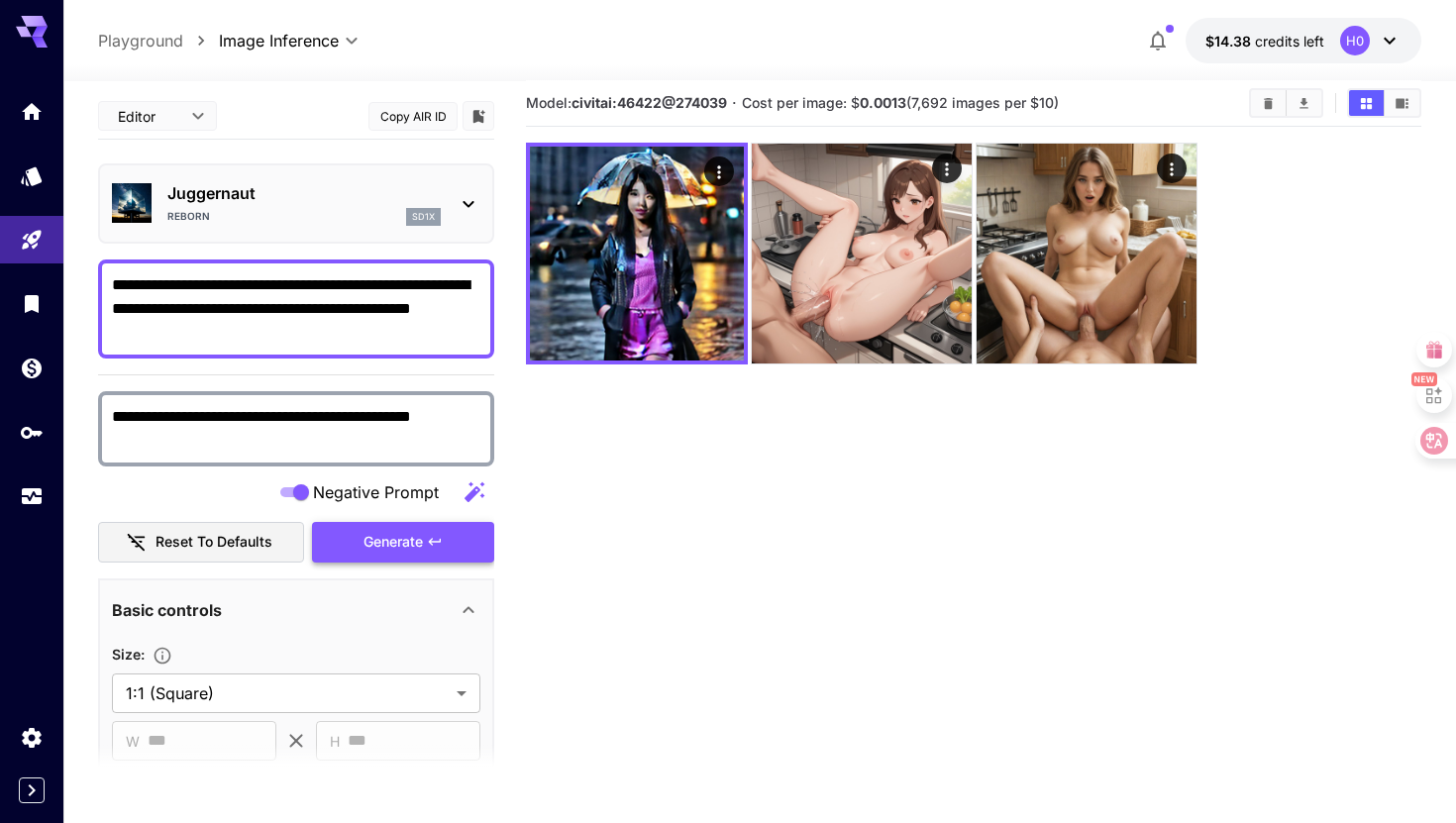 click on "Generate" at bounding box center (403, 542) 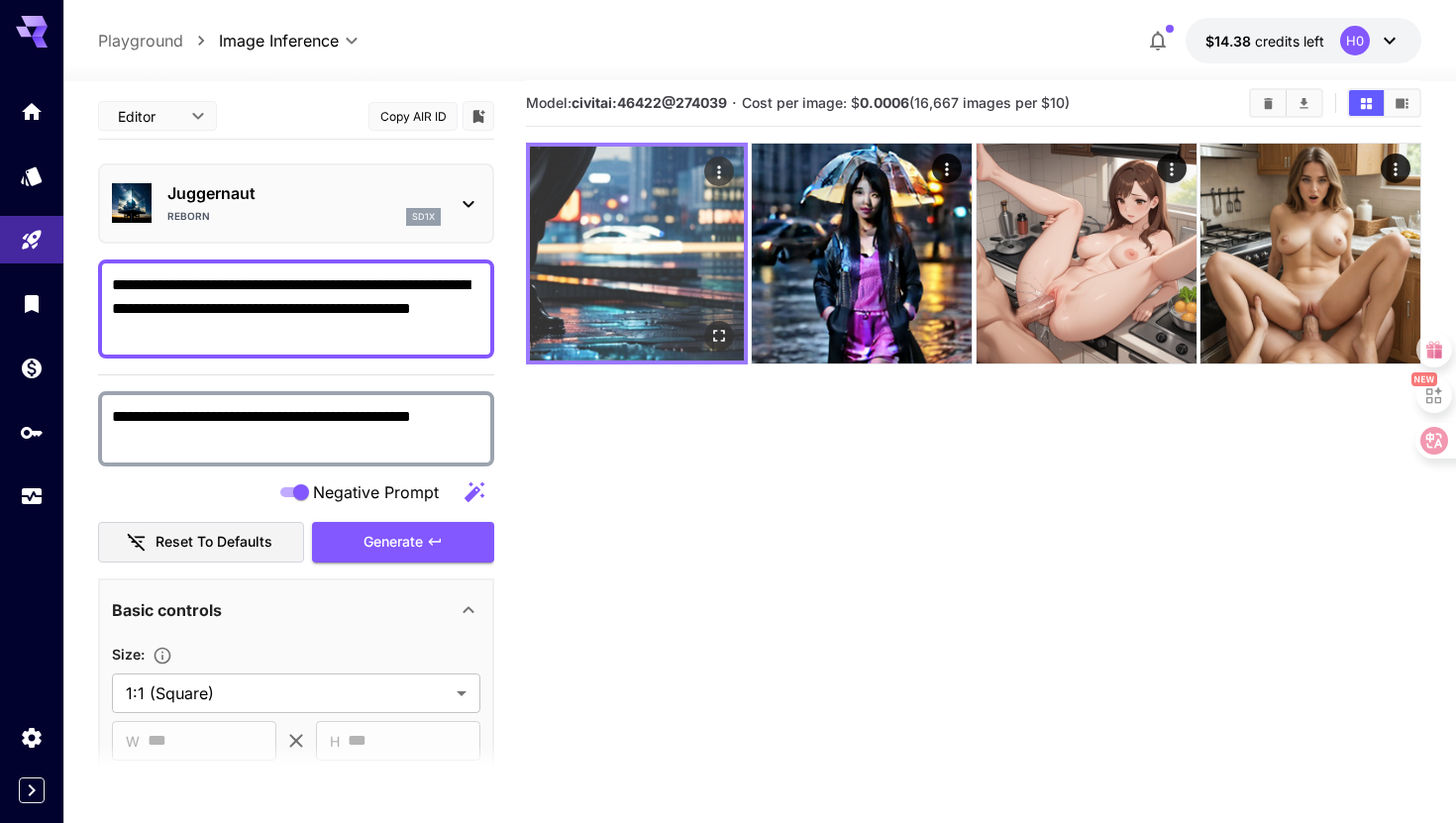 click at bounding box center [637, 254] 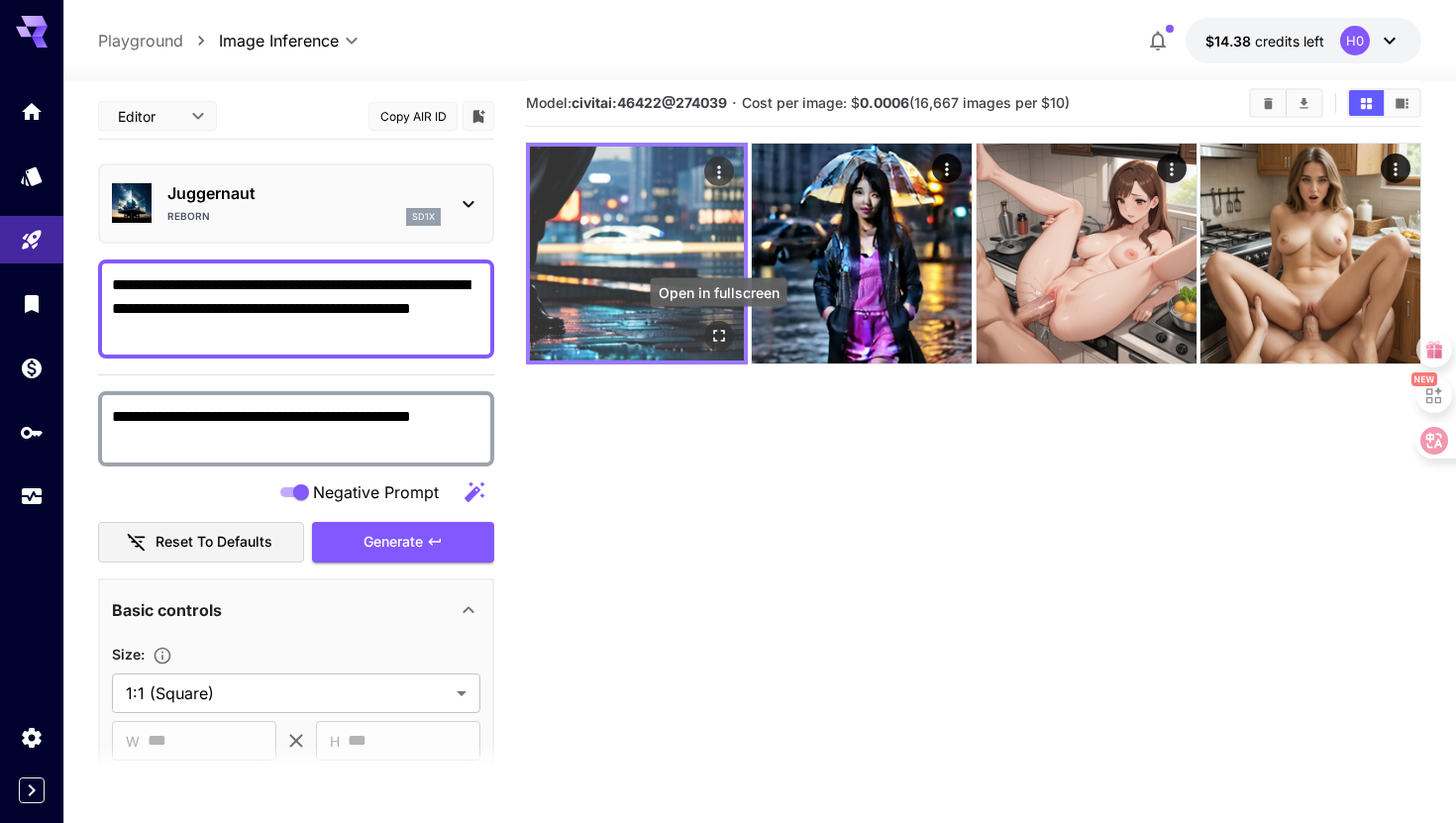 click 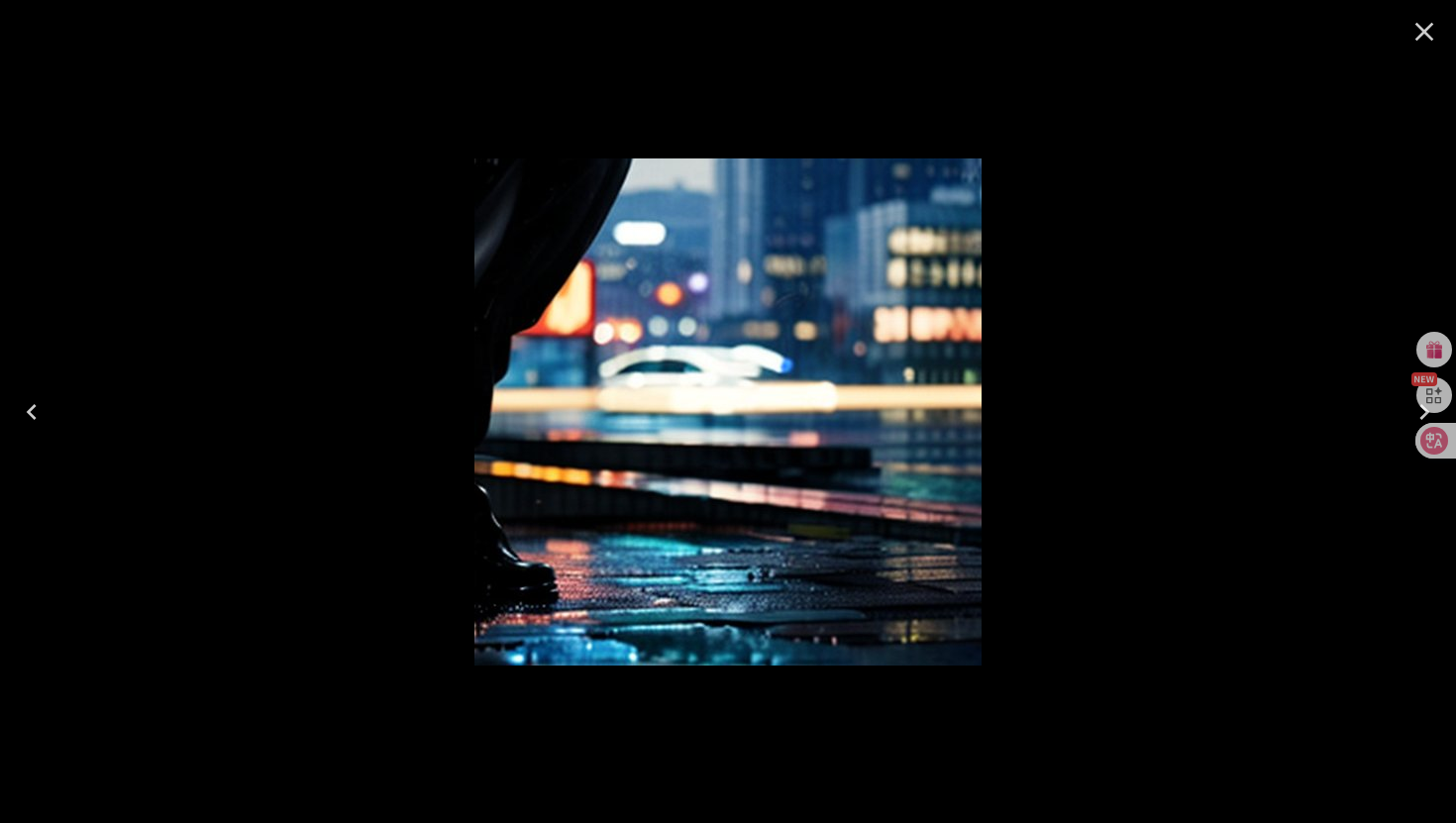 click at bounding box center (728, 411) 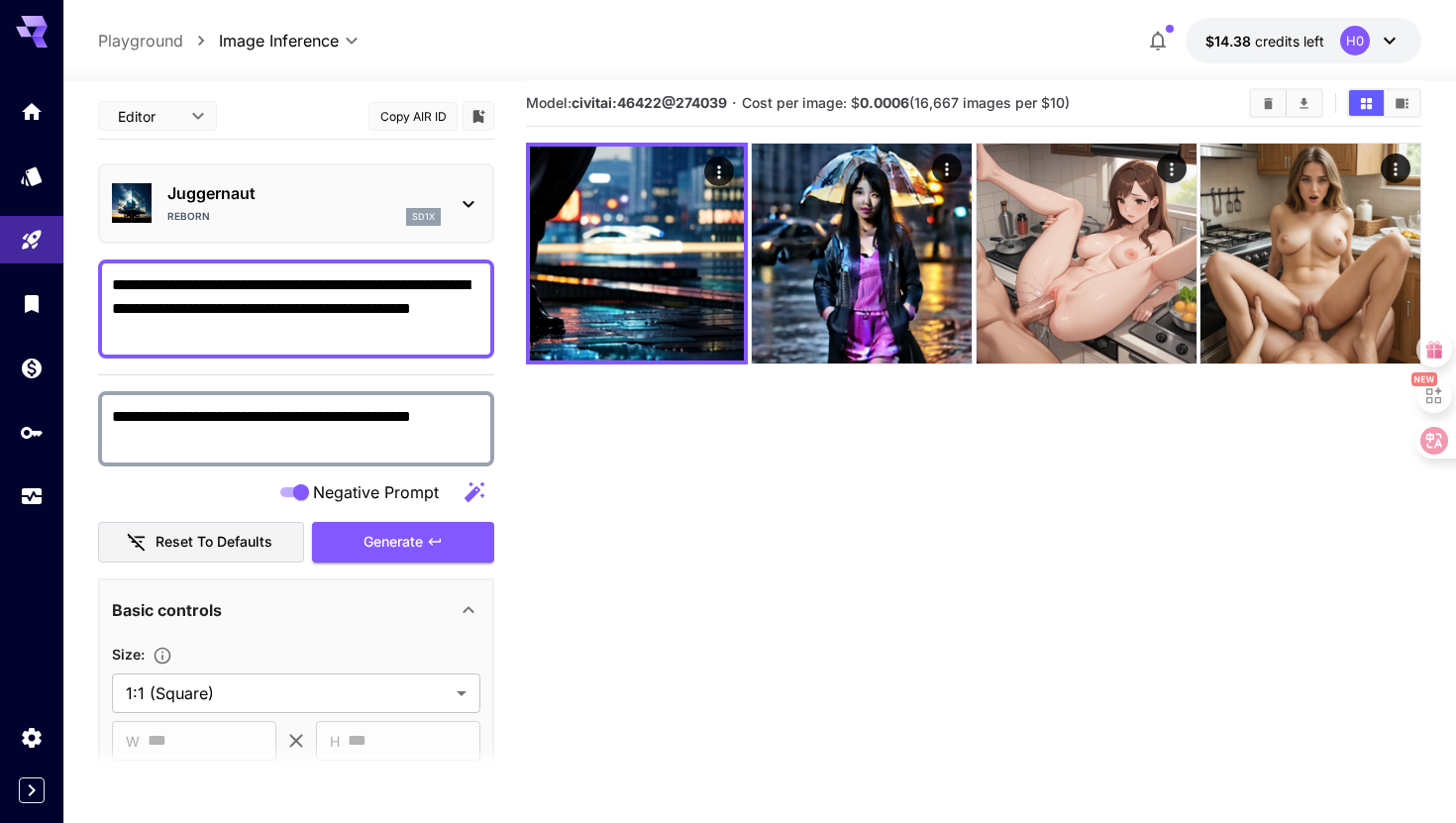 drag, startPoint x: 197, startPoint y: 328, endPoint x: 80, endPoint y: 273, distance: 129.28264 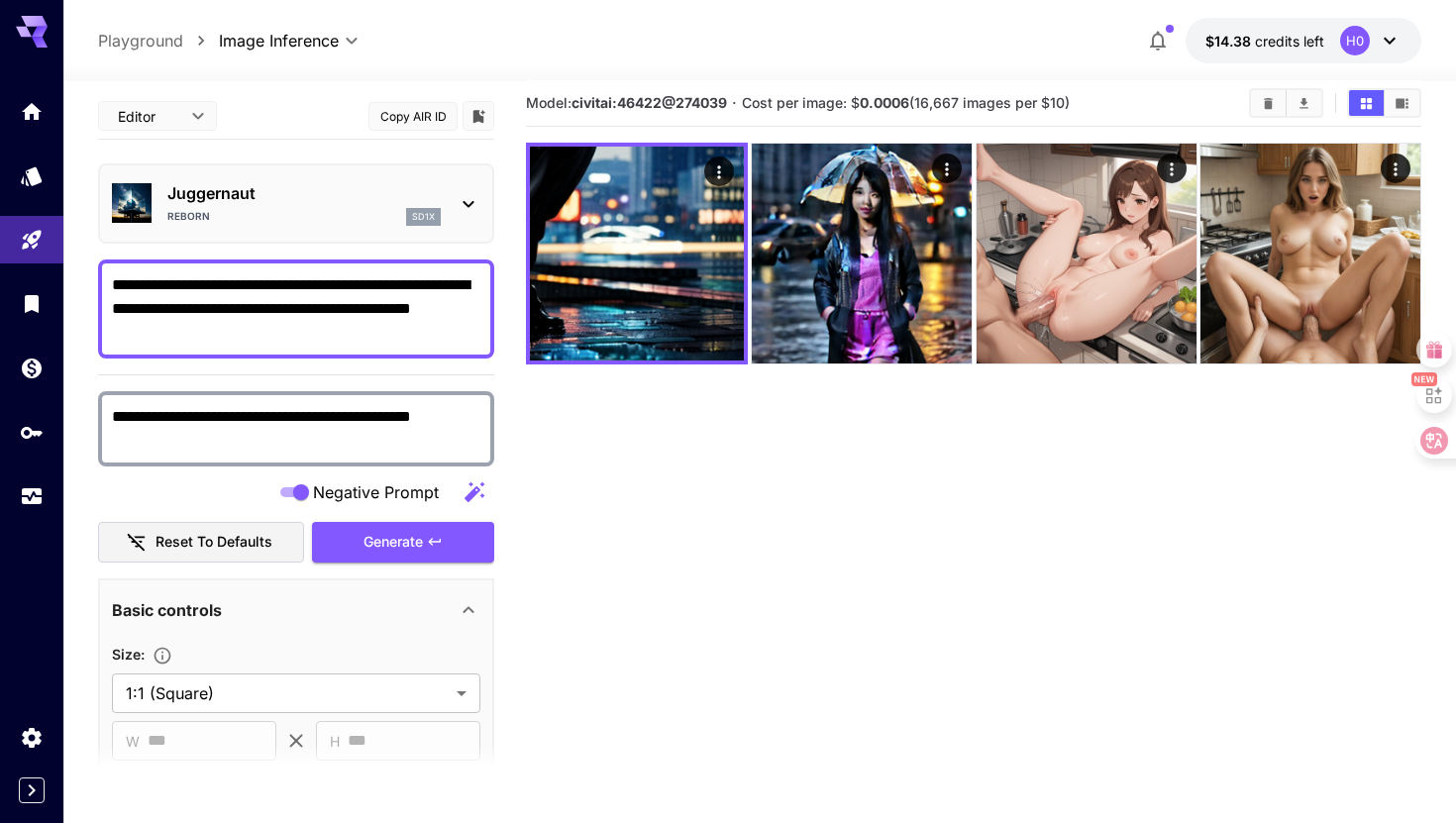 click on "**********" at bounding box center (296, 429) 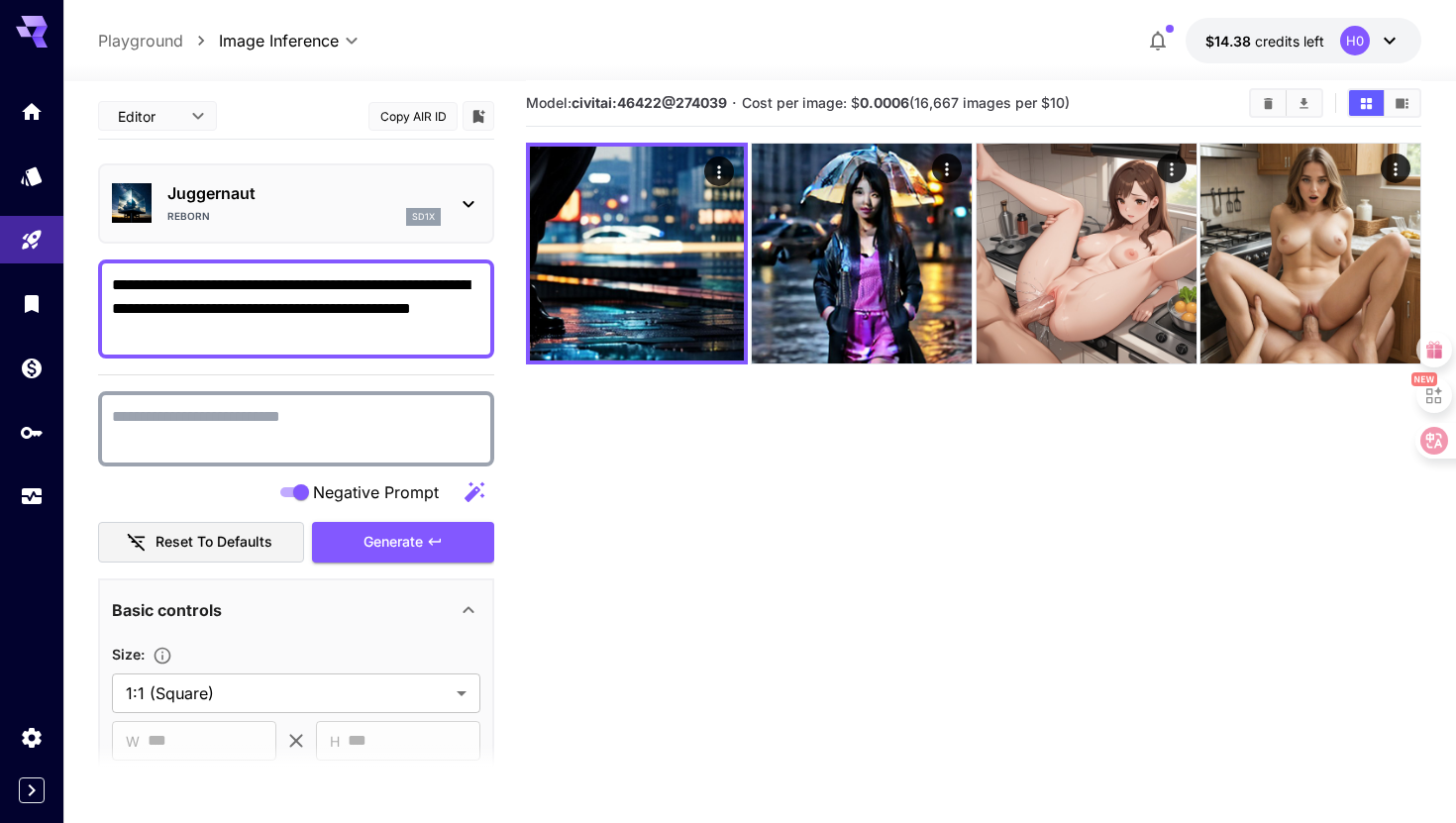 type 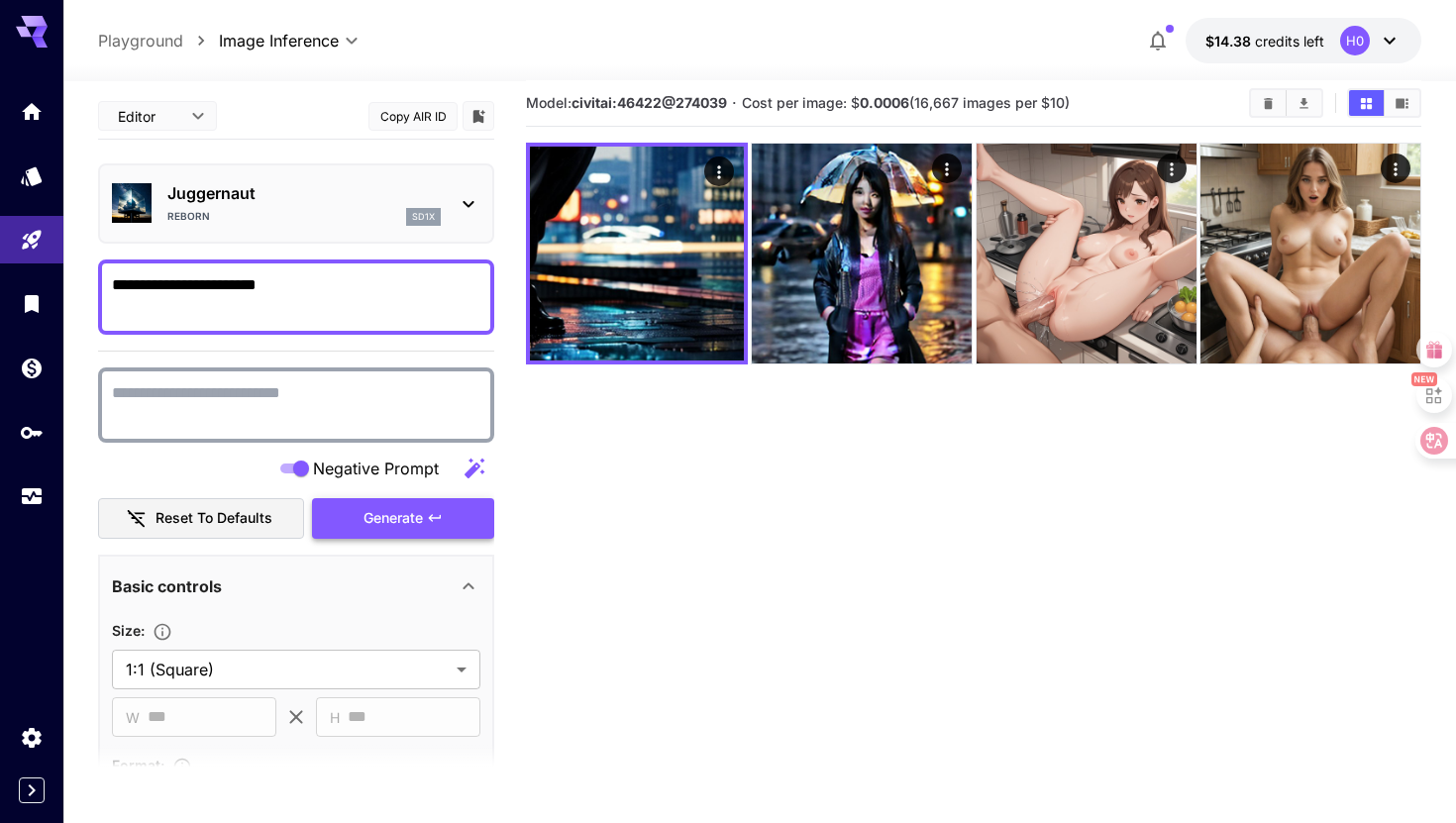 click on "Generate" at bounding box center [403, 518] 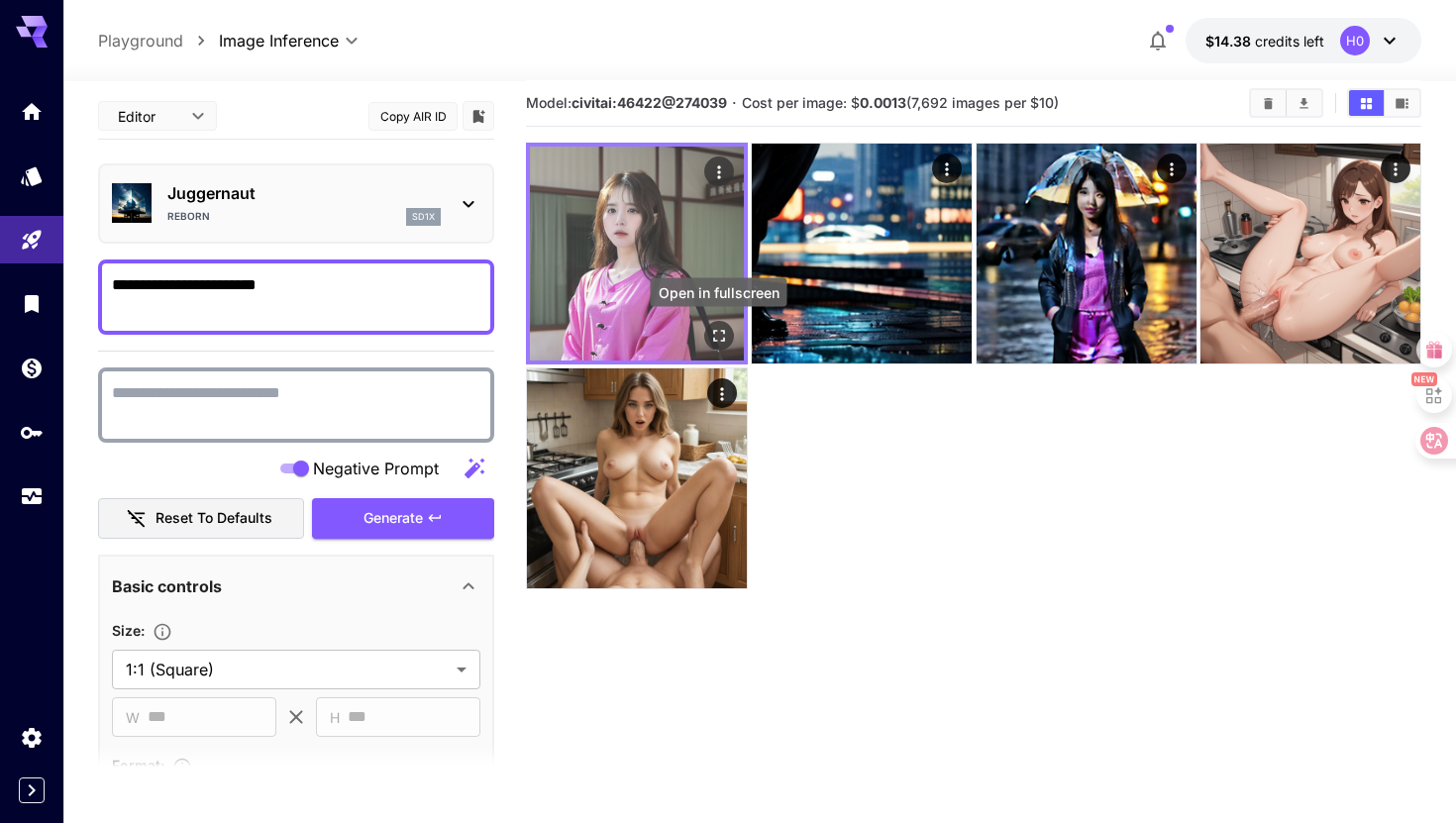 click at bounding box center (719, 336) 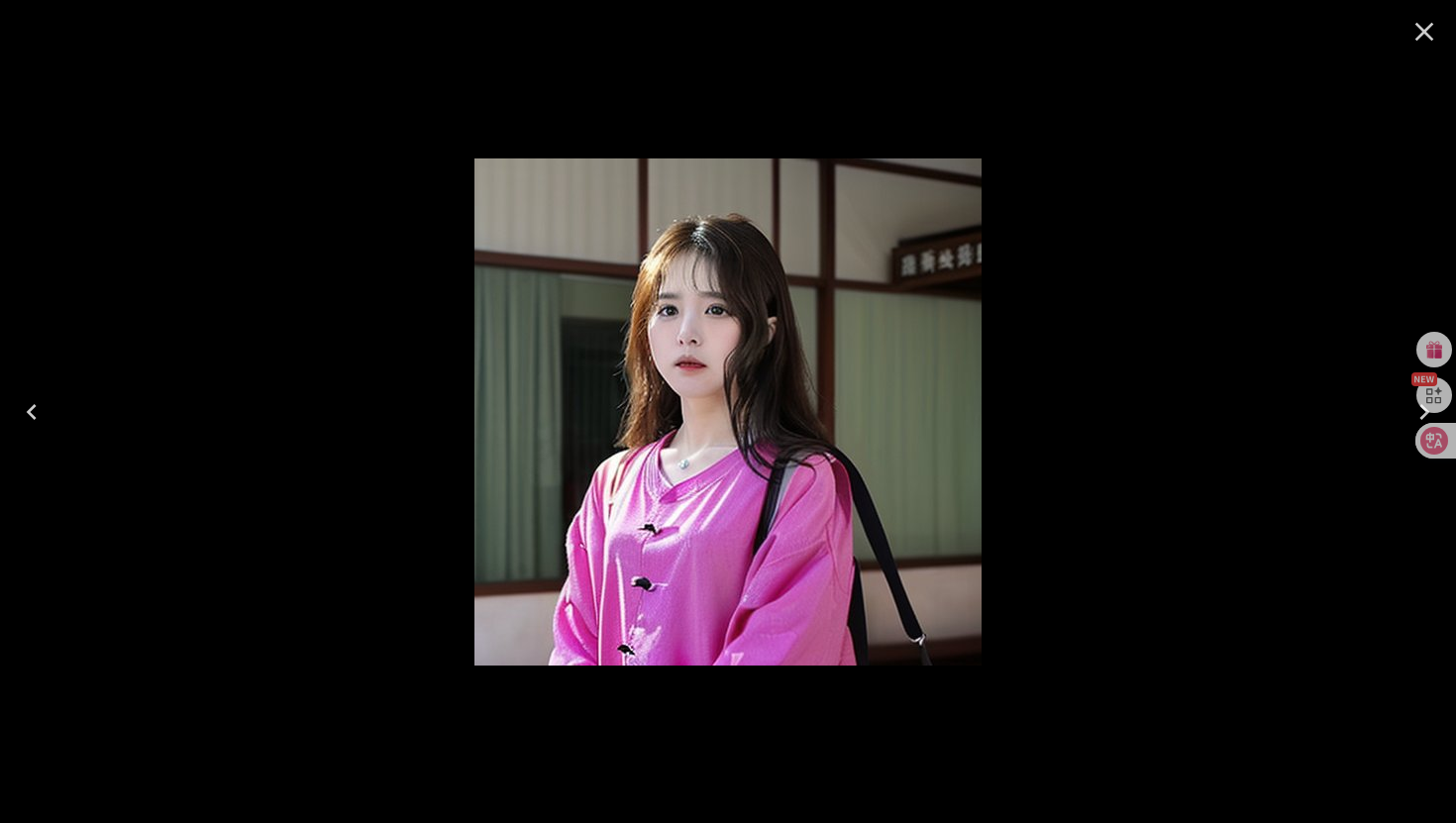 click at bounding box center (728, 411) 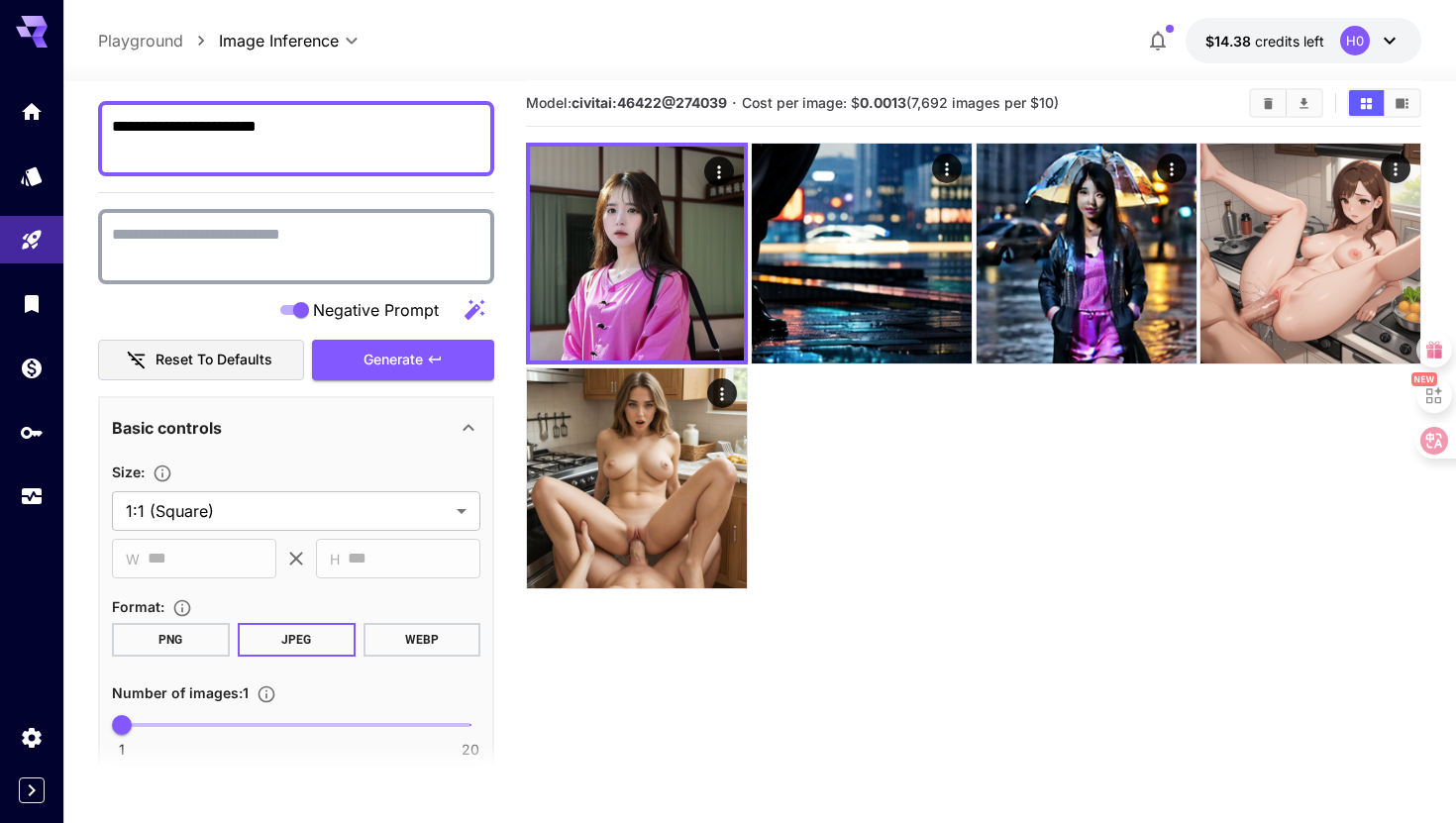 scroll, scrollTop: 0, scrollLeft: 0, axis: both 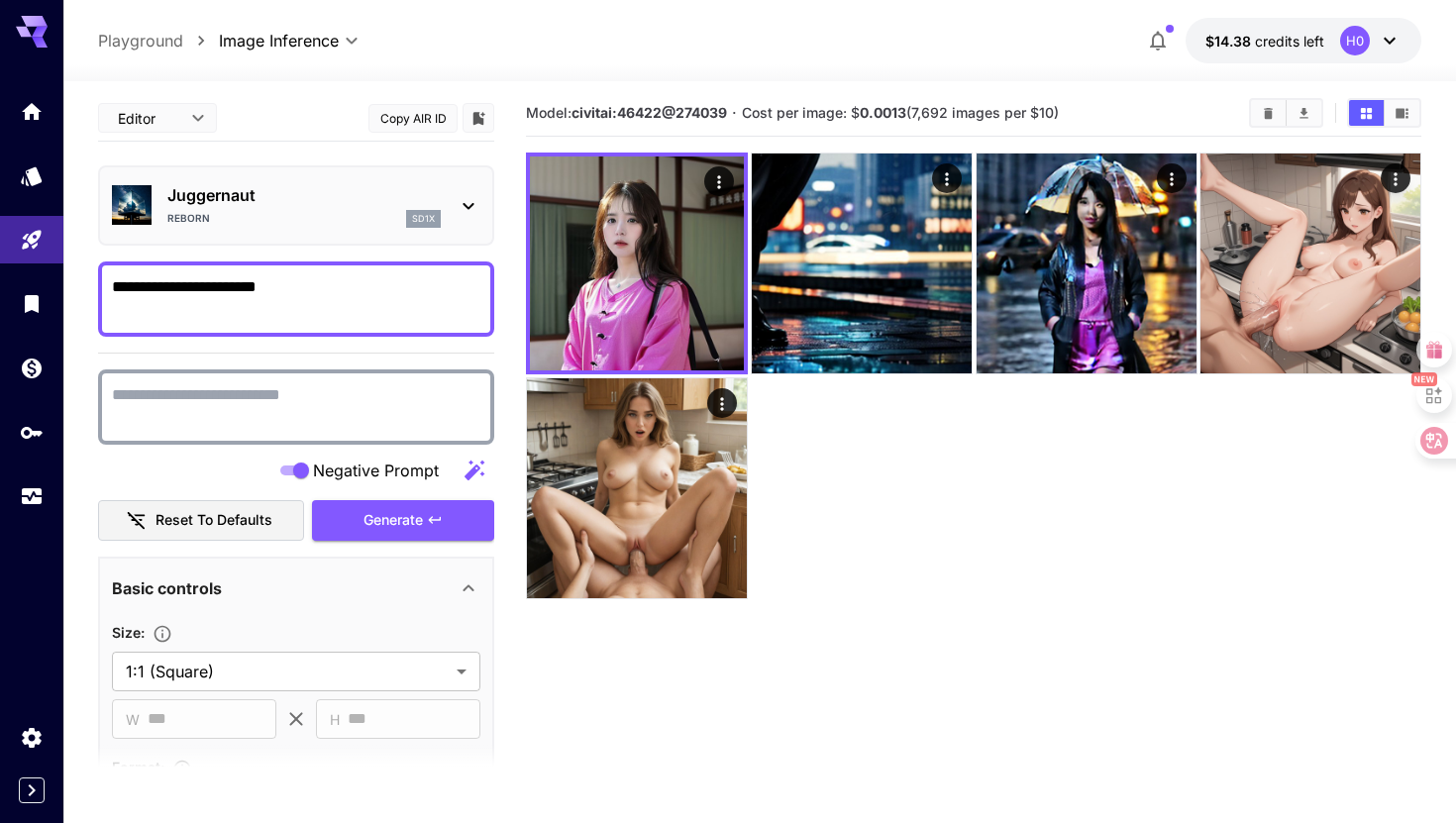 click on "**********" at bounding box center [296, 299] 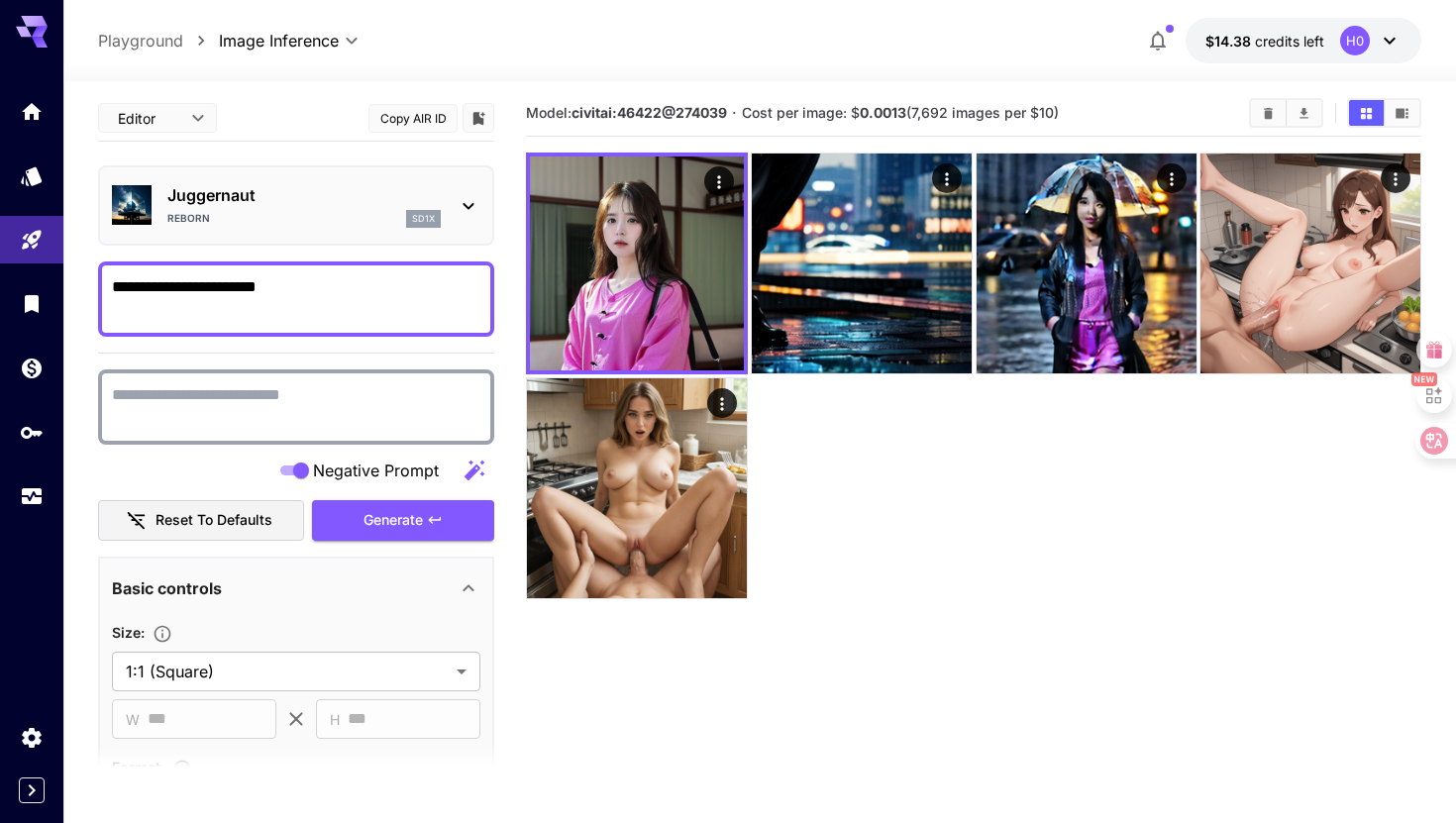 paste on "**********" 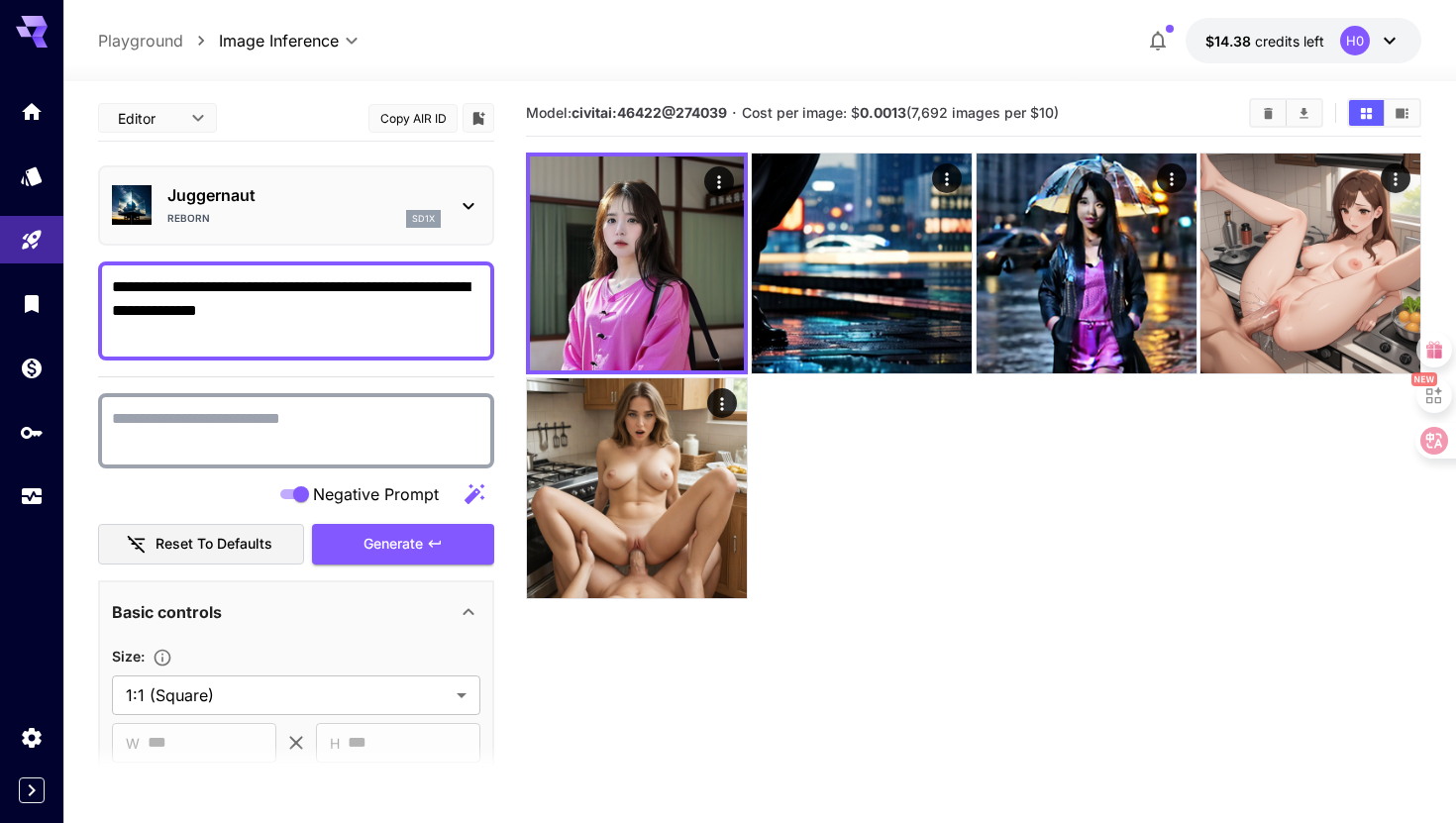 click on "**********" at bounding box center [296, 311] 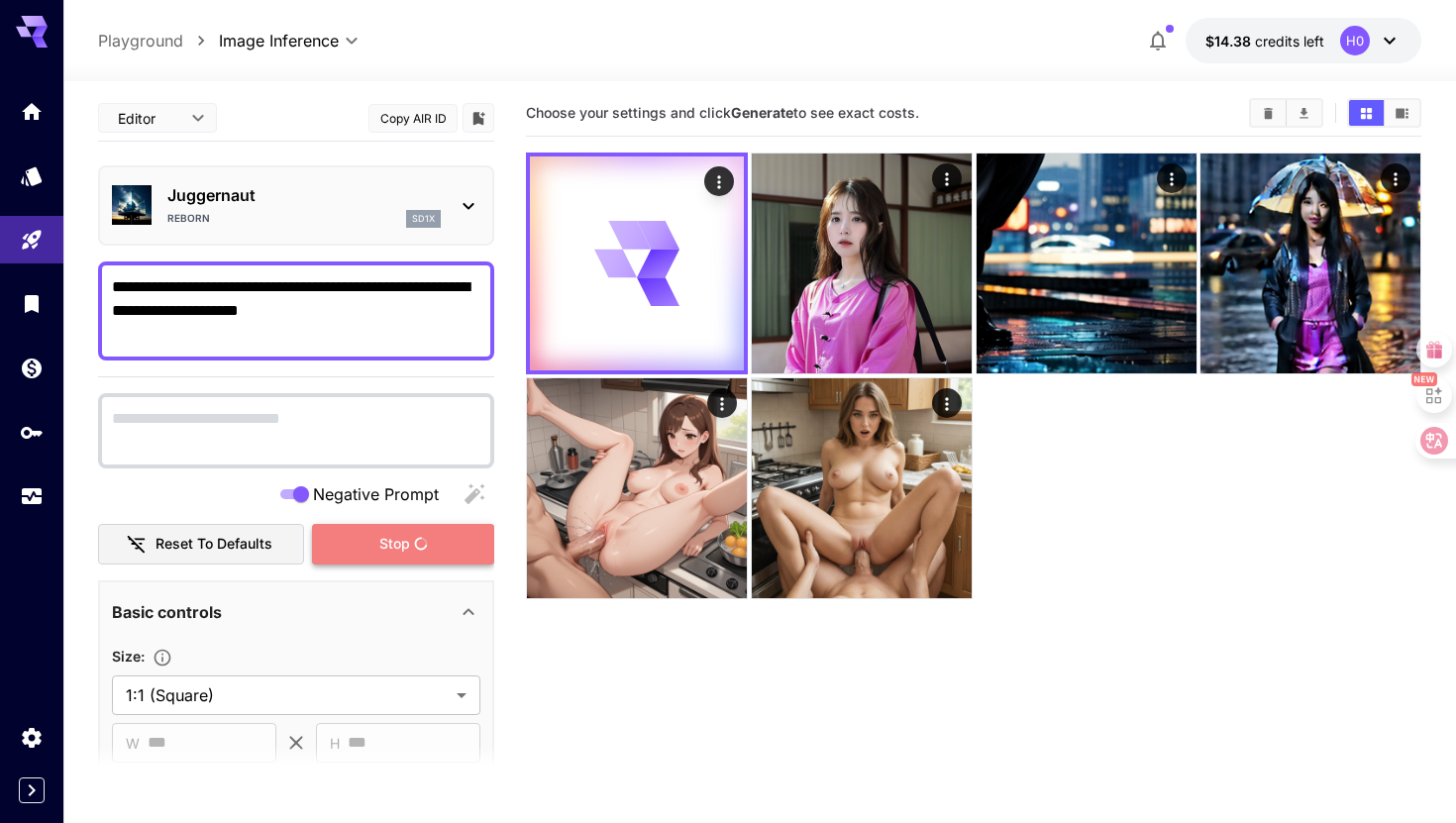 click on "Stop" at bounding box center (394, 544) 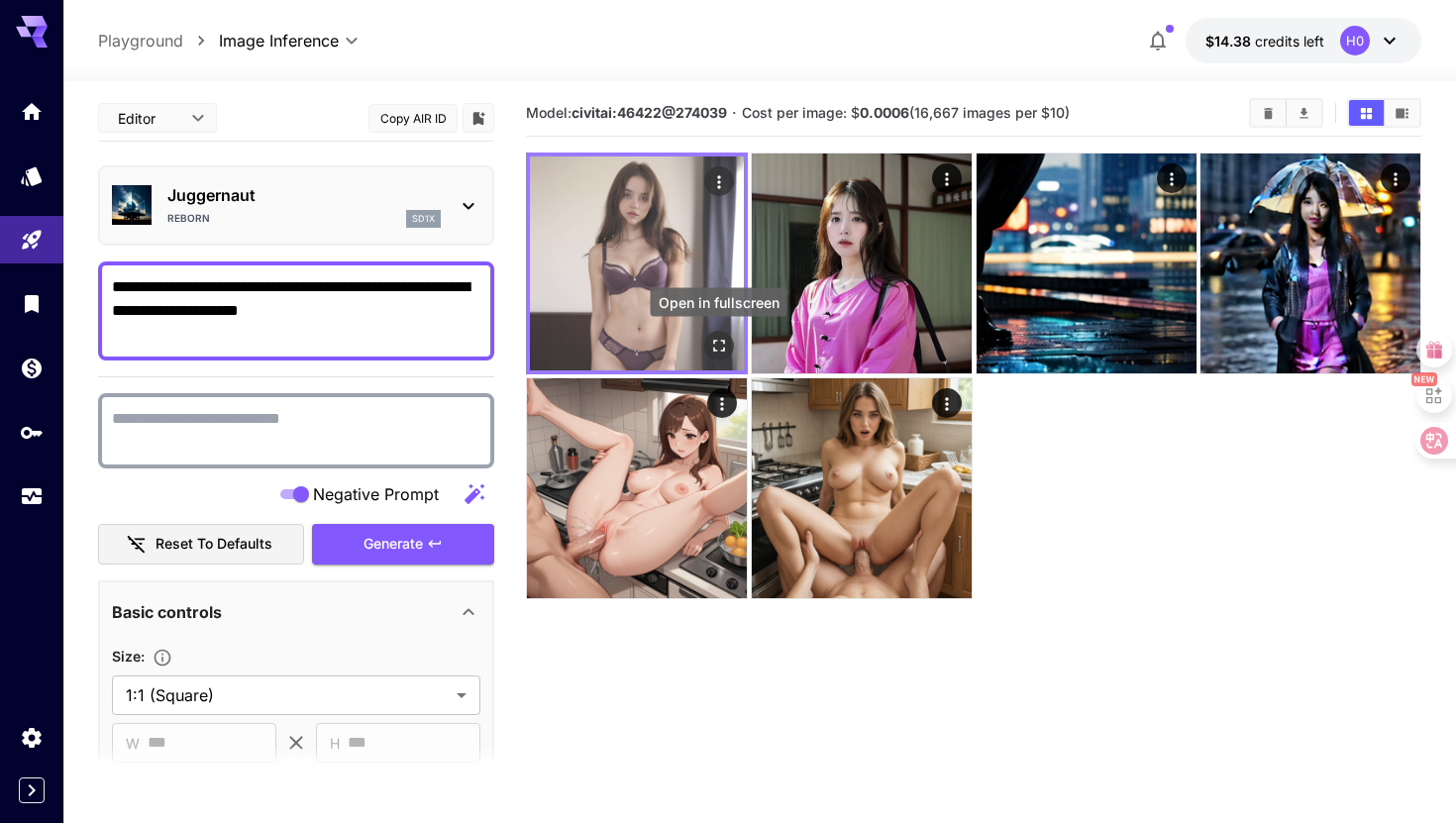 click 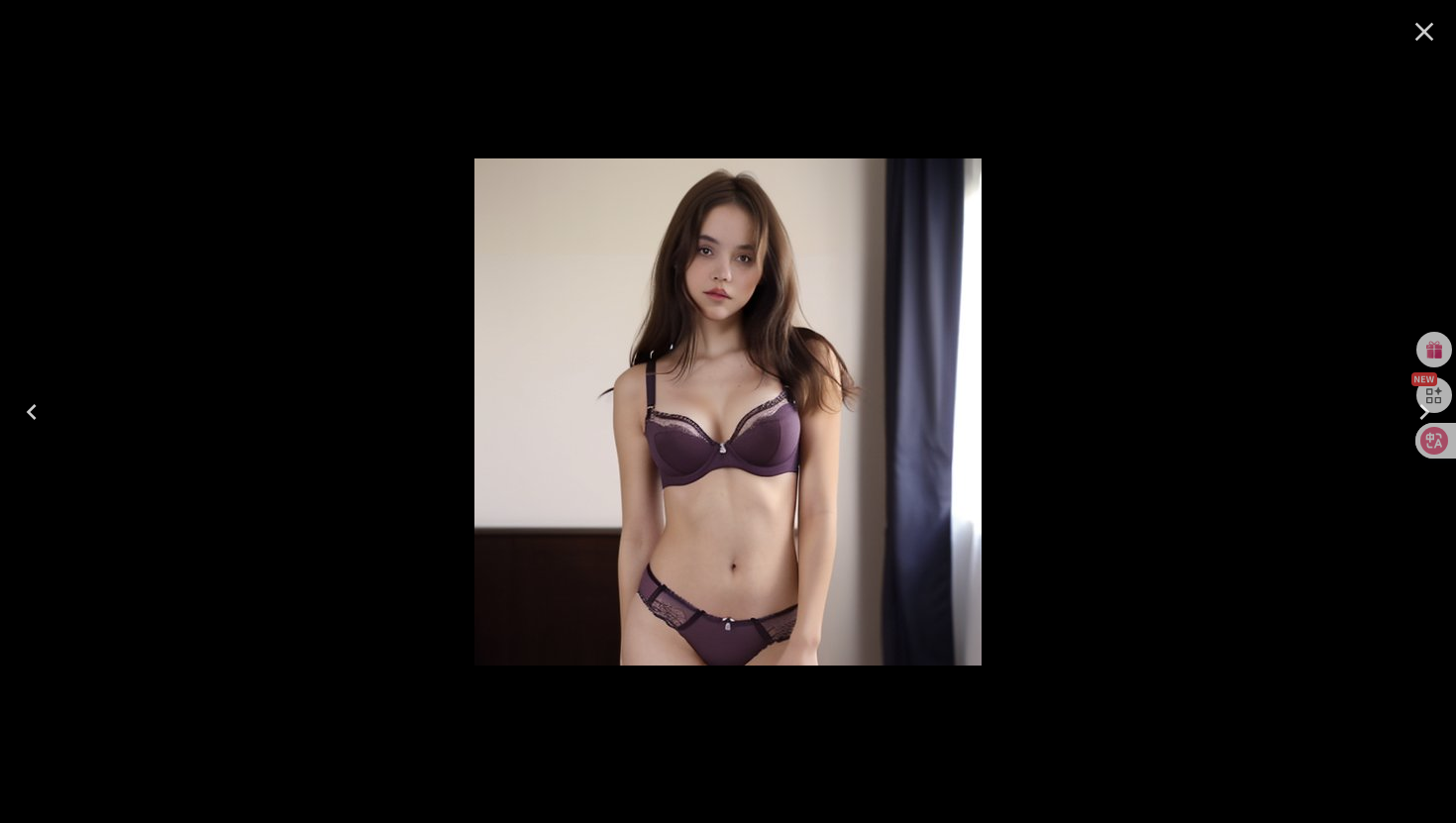 click 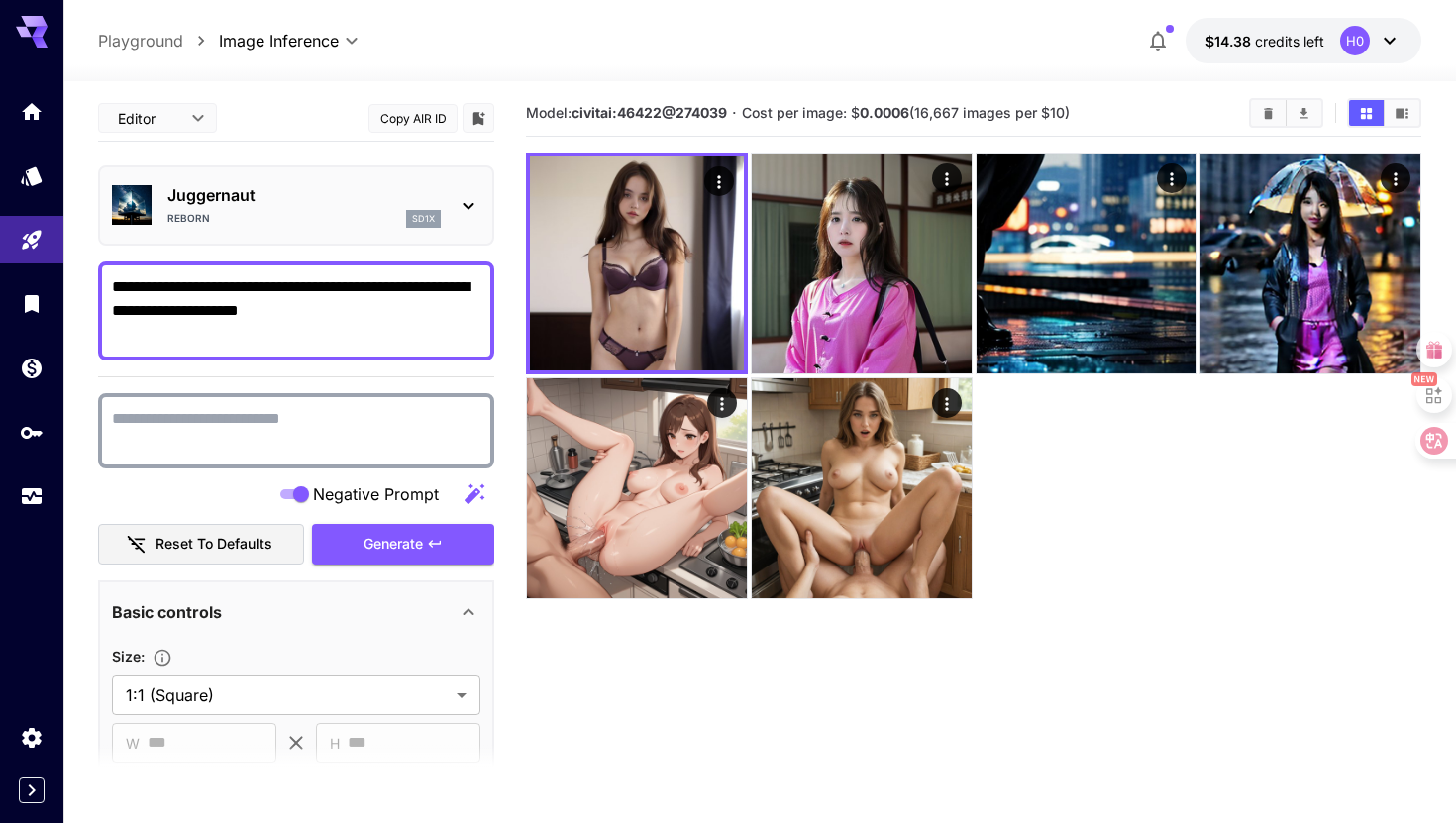 click on "**********" at bounding box center [296, 311] 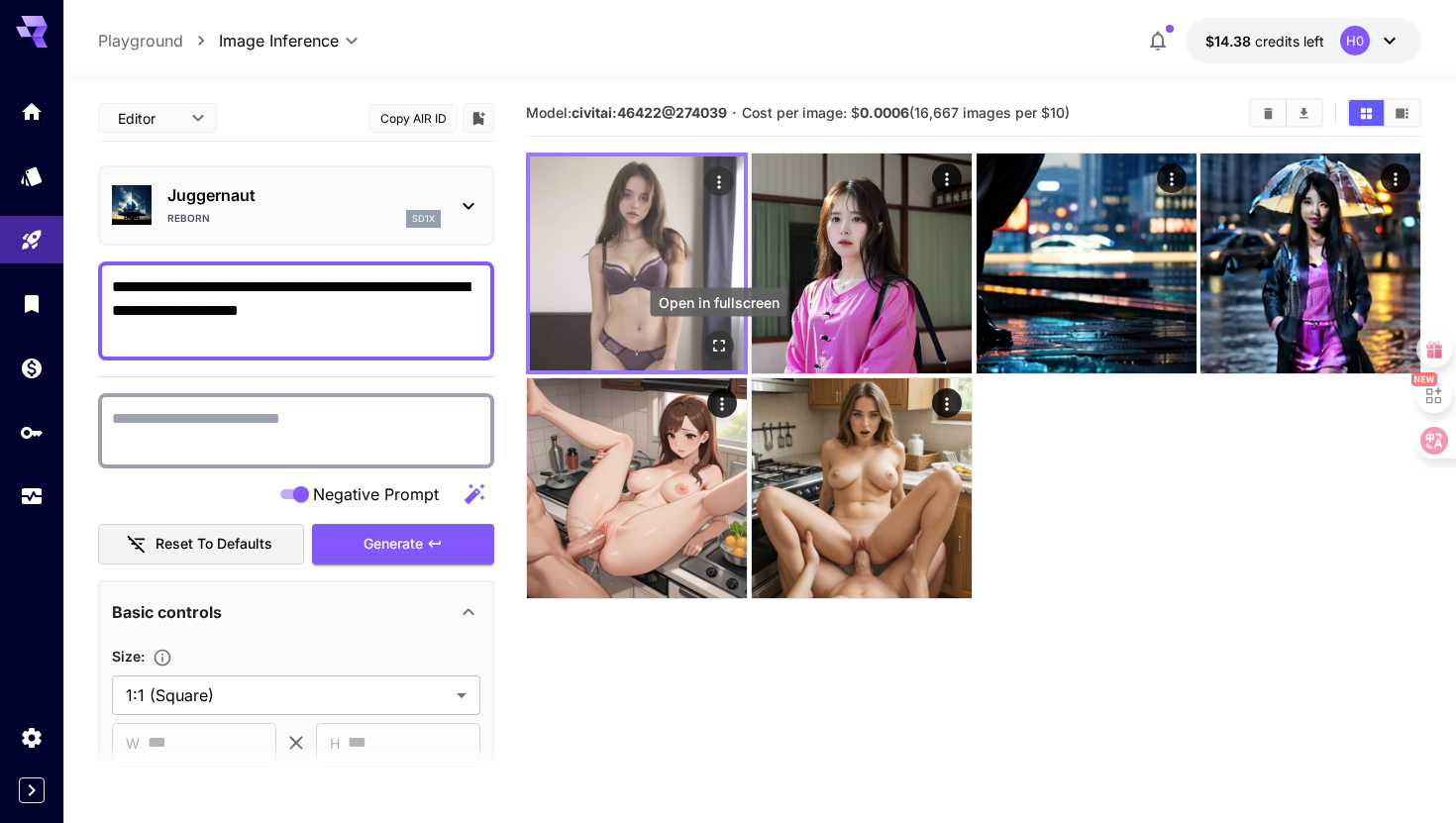 click 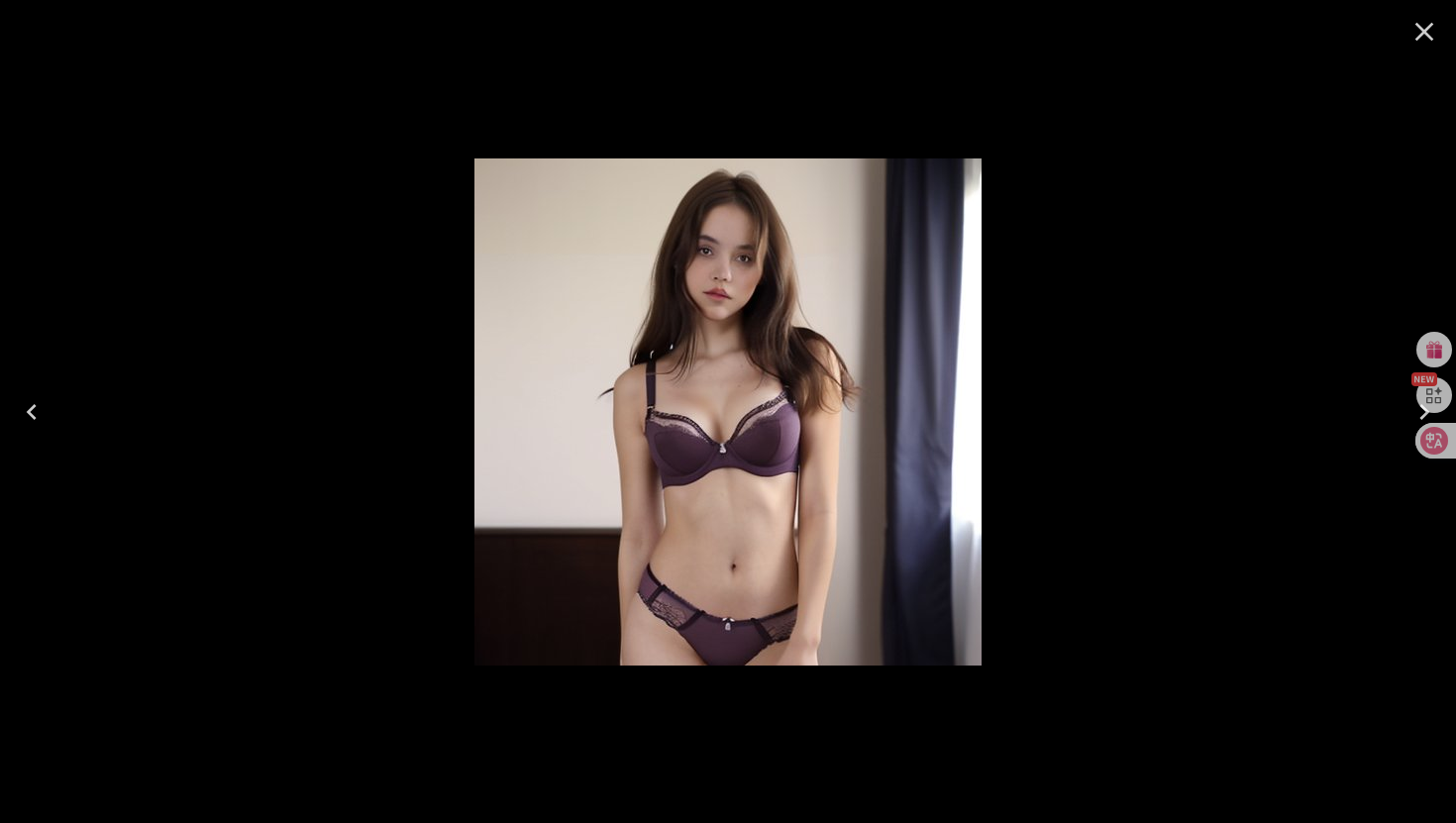 click at bounding box center (728, 411) 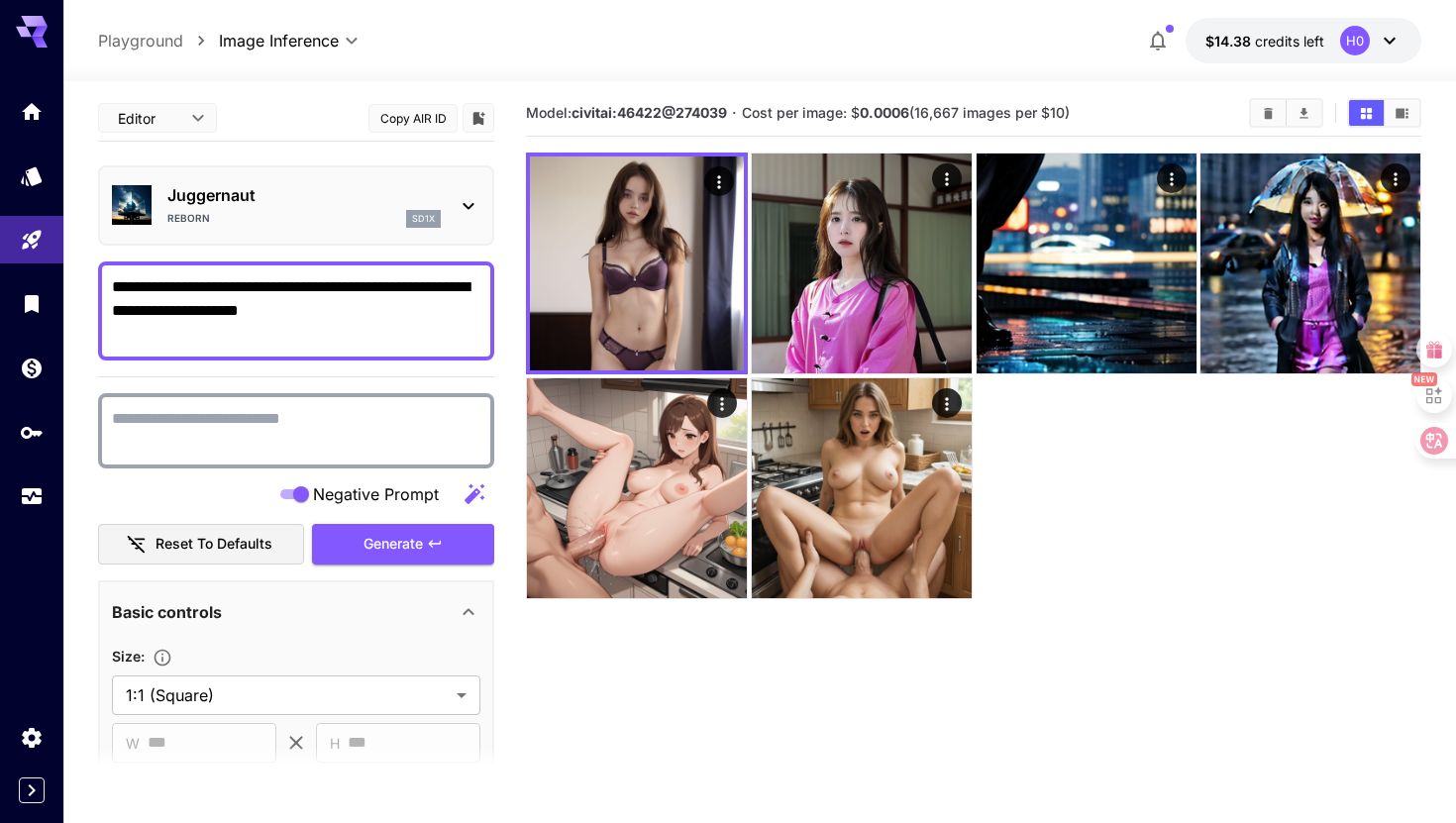 click on "**********" at bounding box center (296, 311) 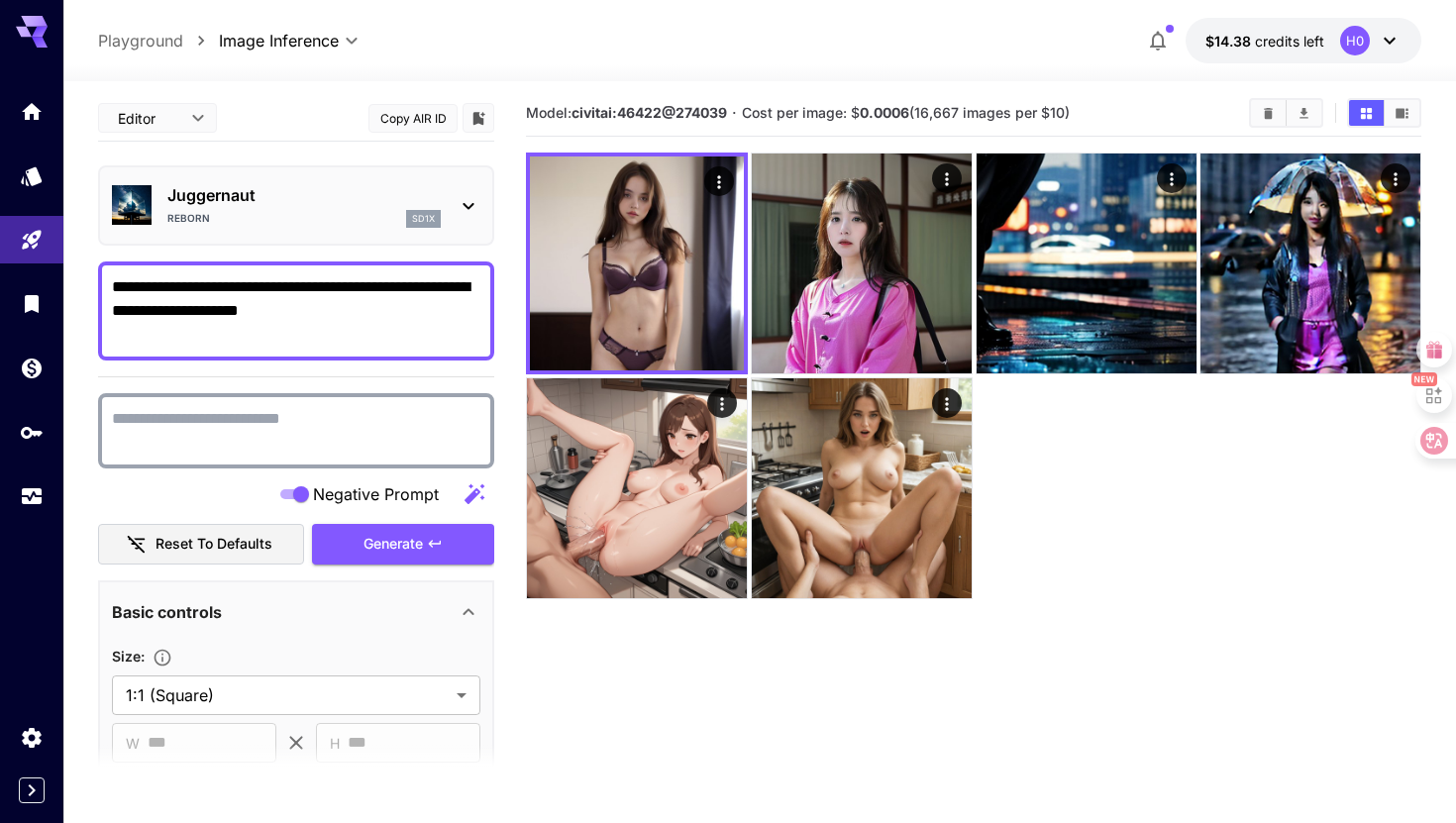 paste on "**********" 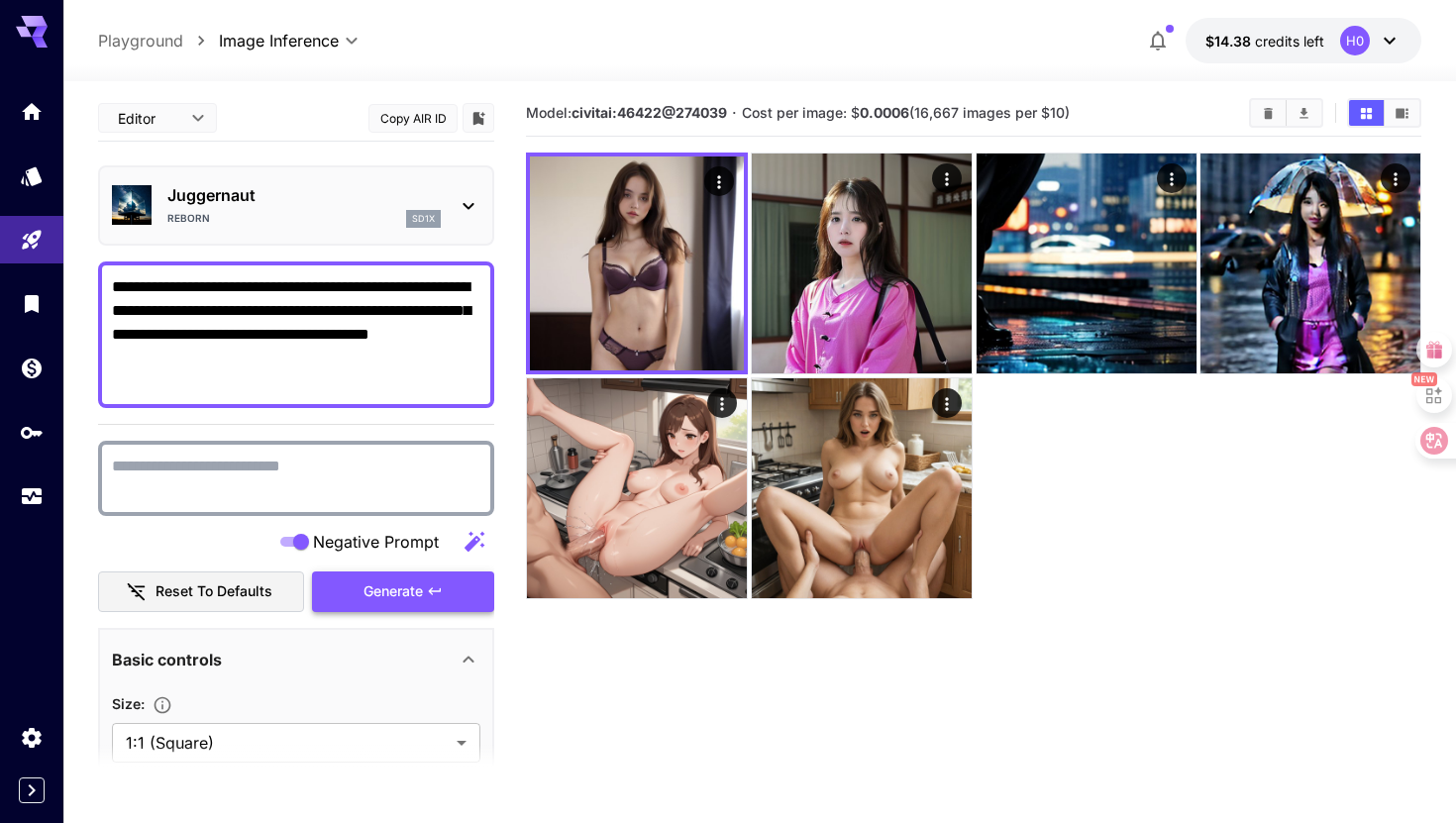 type on "**********" 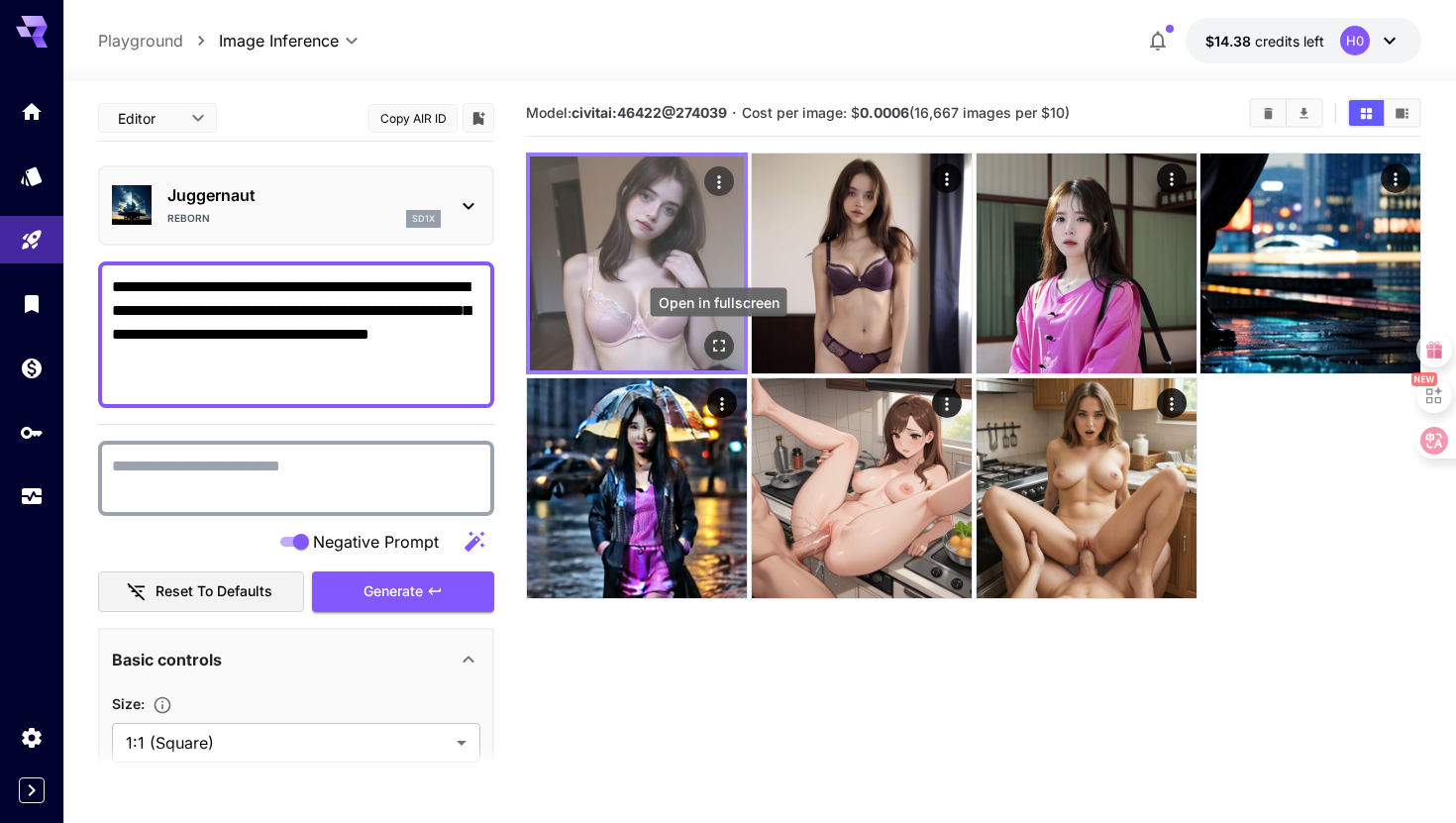 click at bounding box center (719, 346) 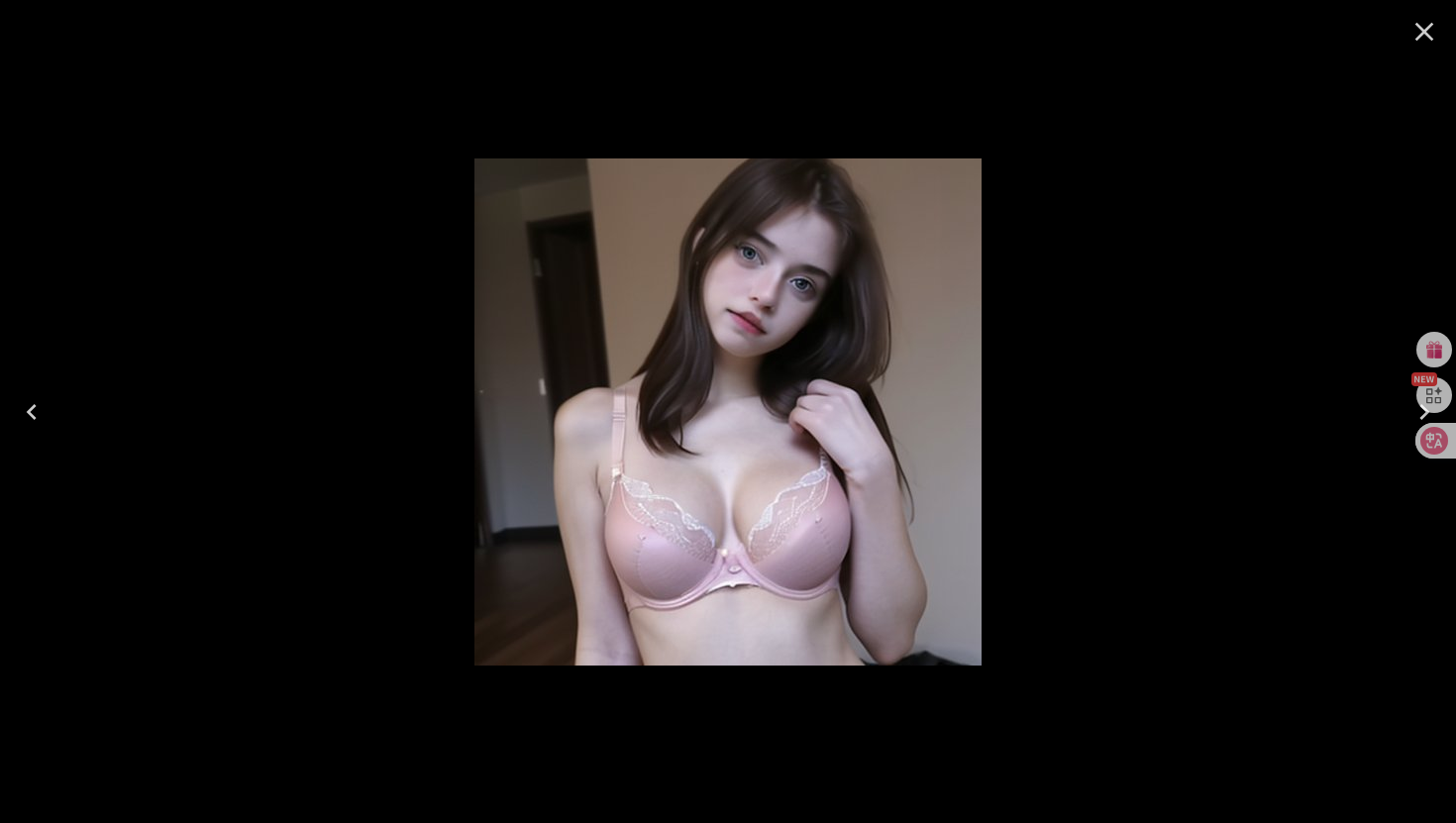 click 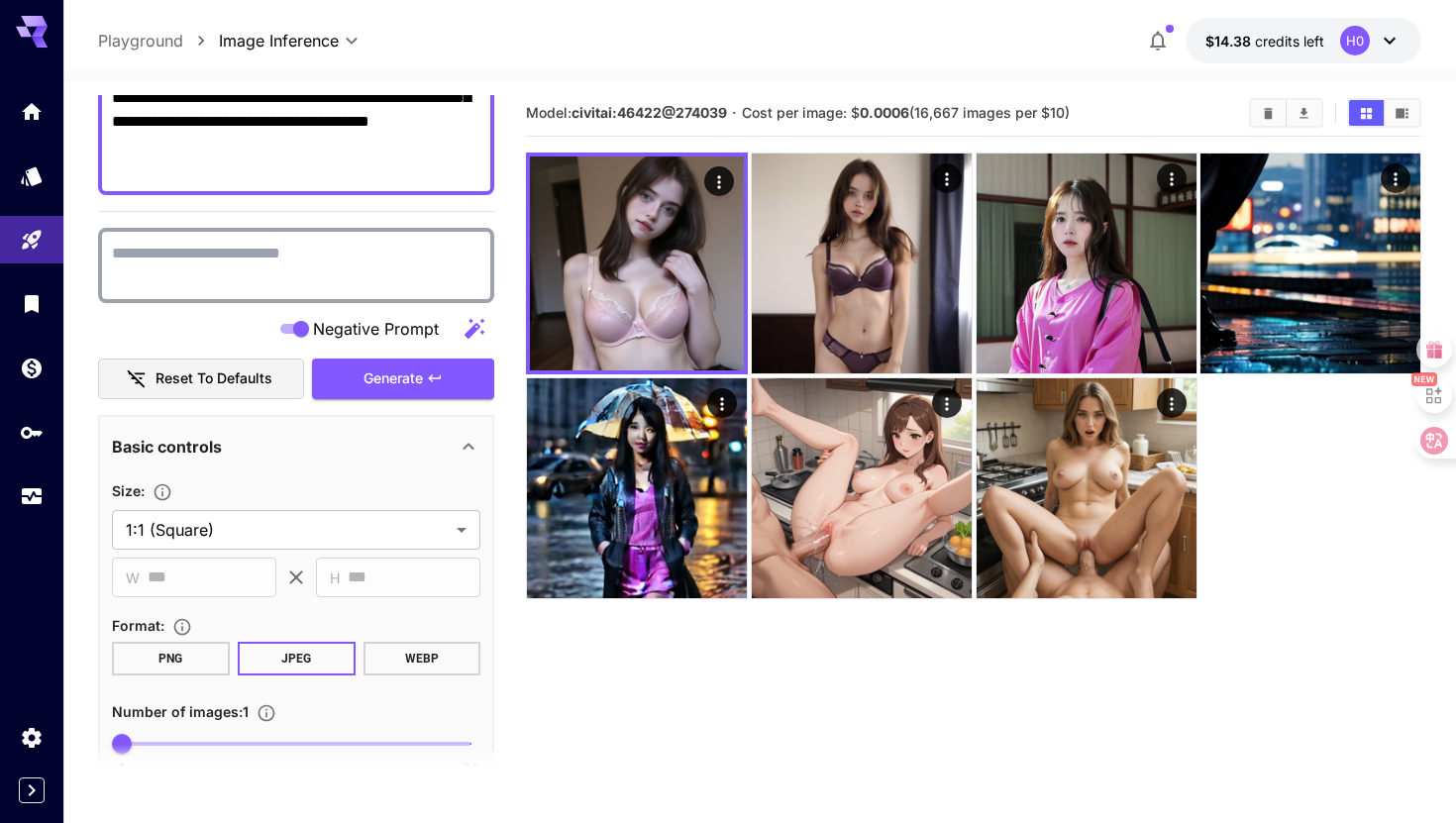 scroll, scrollTop: 455, scrollLeft: 0, axis: vertical 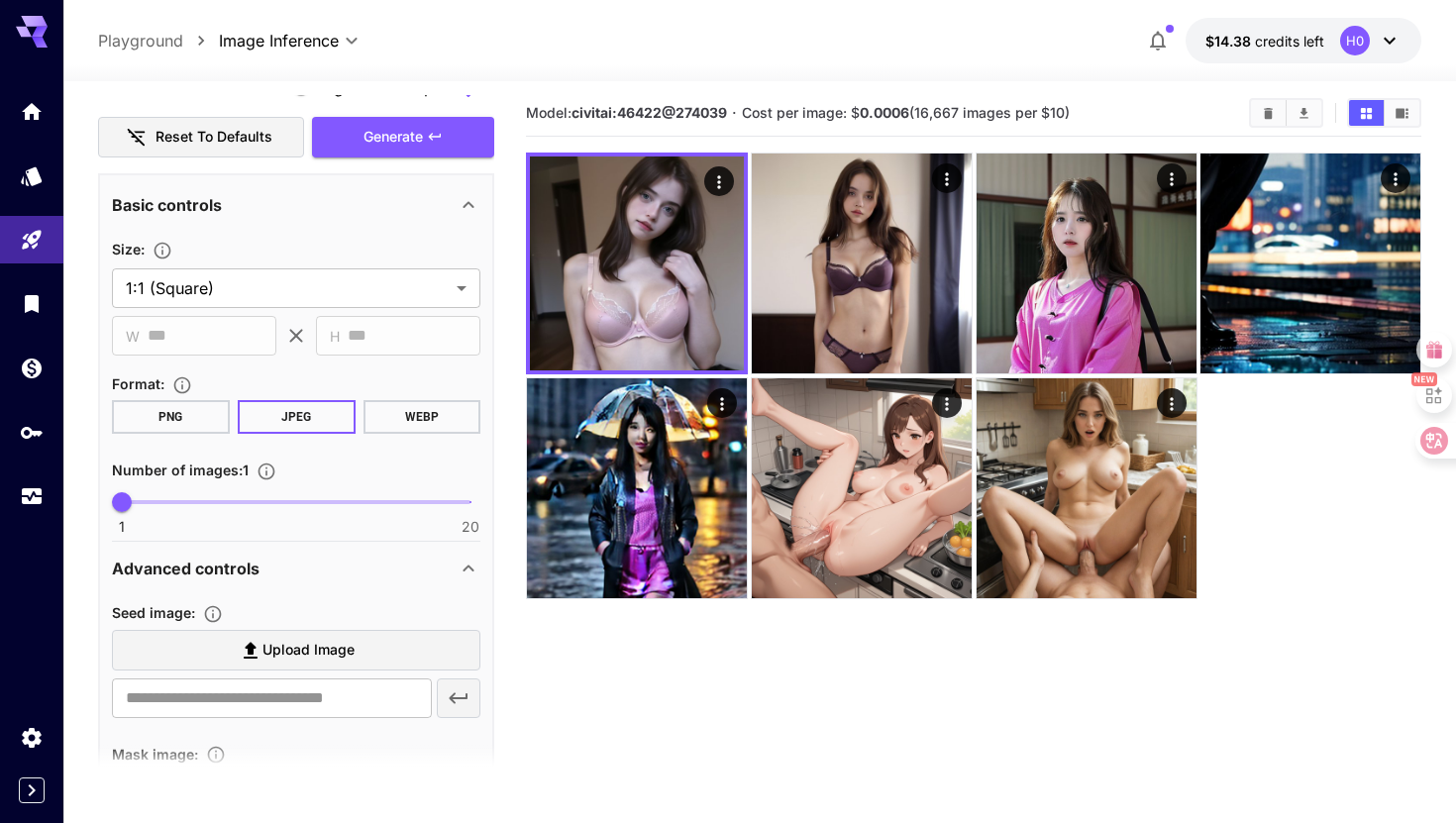 click on "Playground" at bounding box center (141, 41) 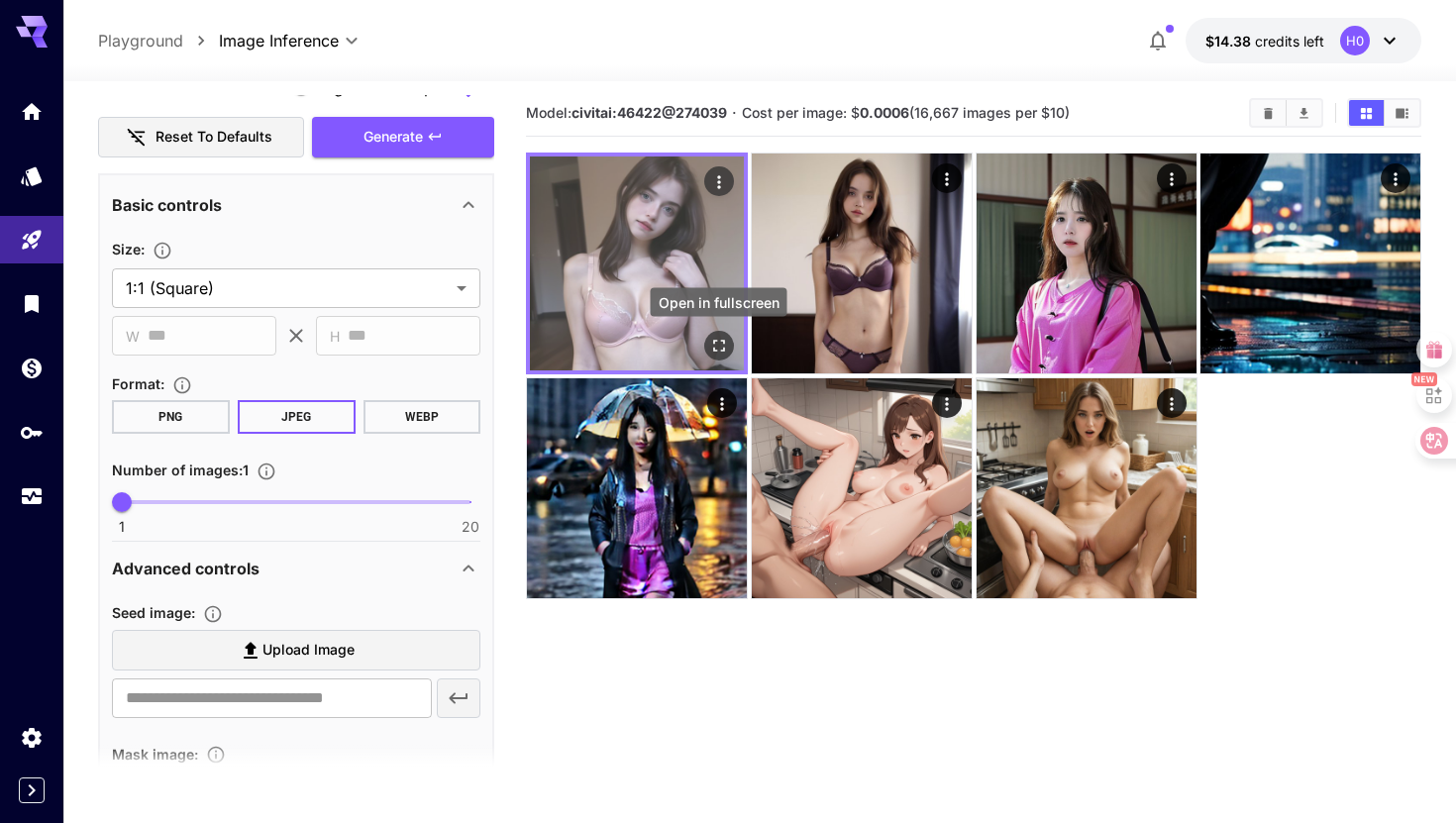 click 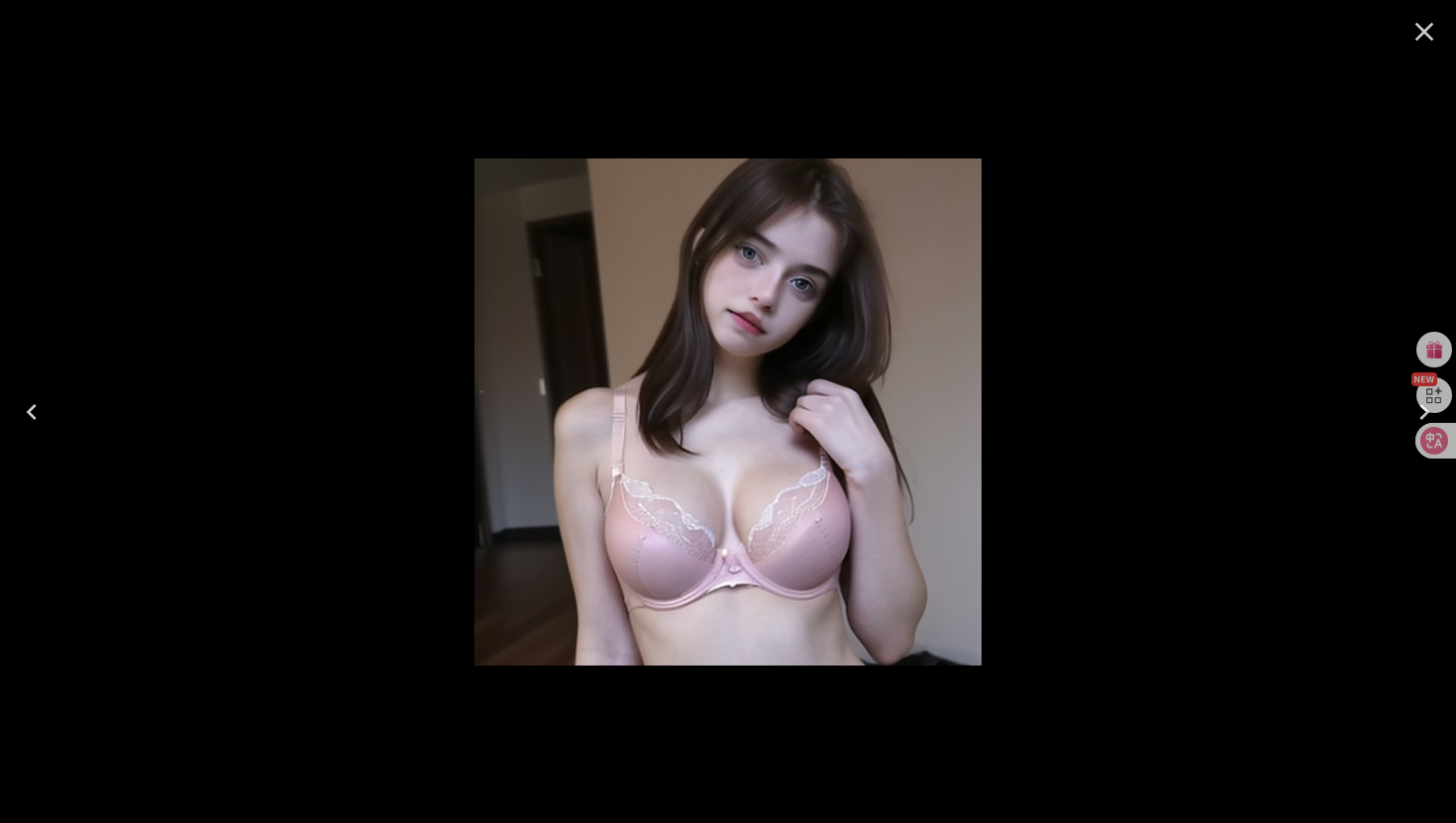 click 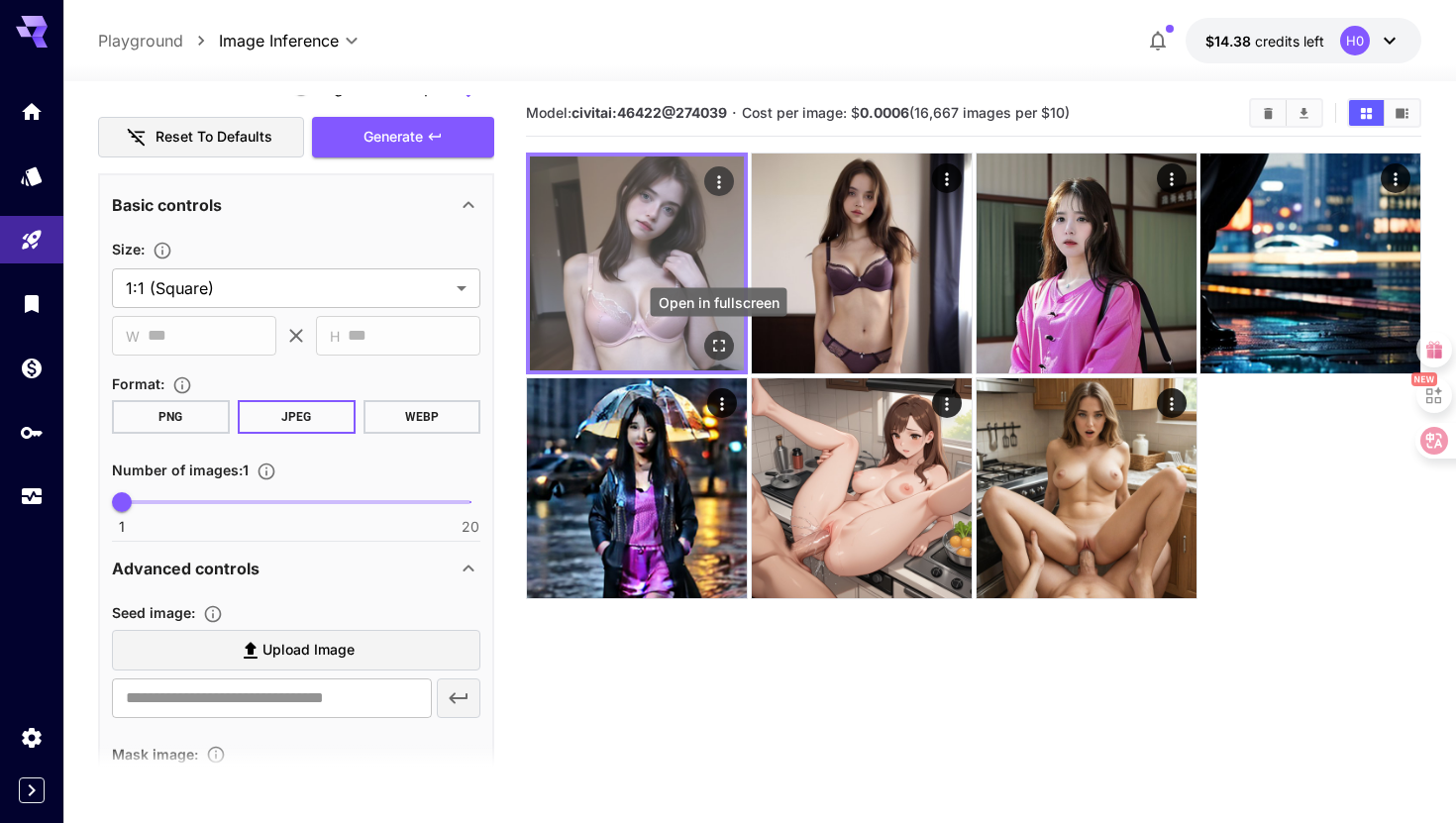 click 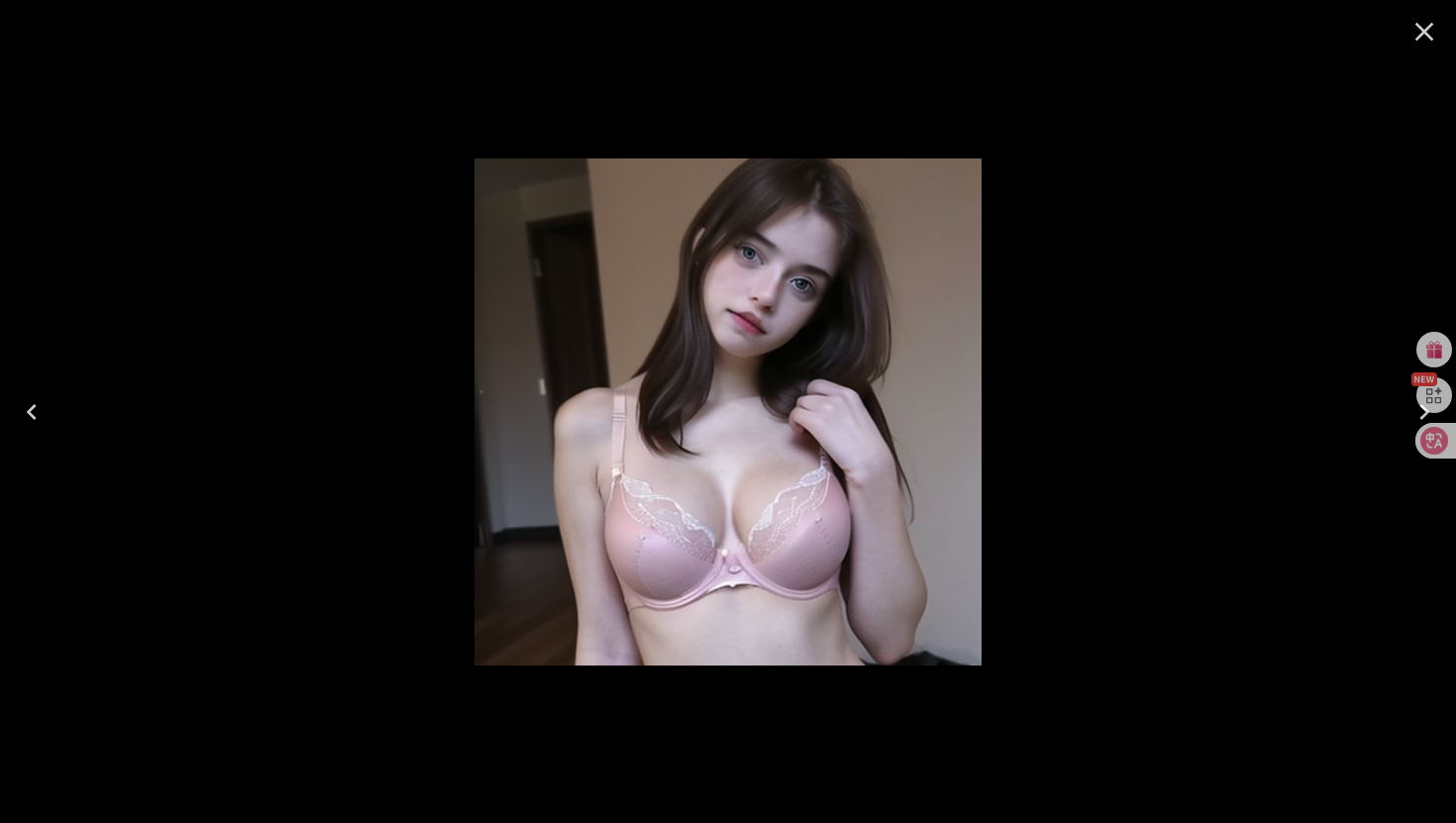 click at bounding box center (728, 411) 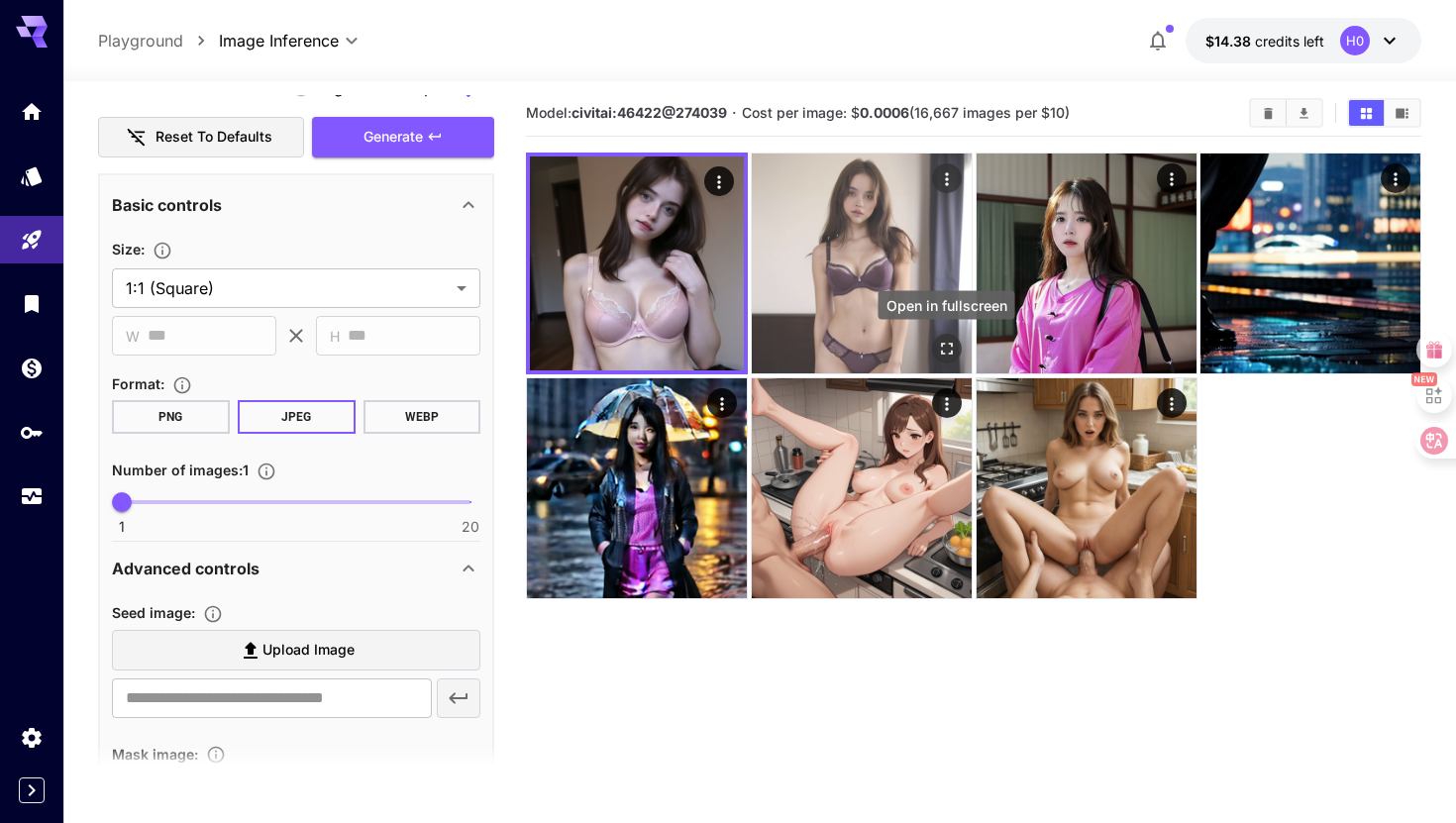 click 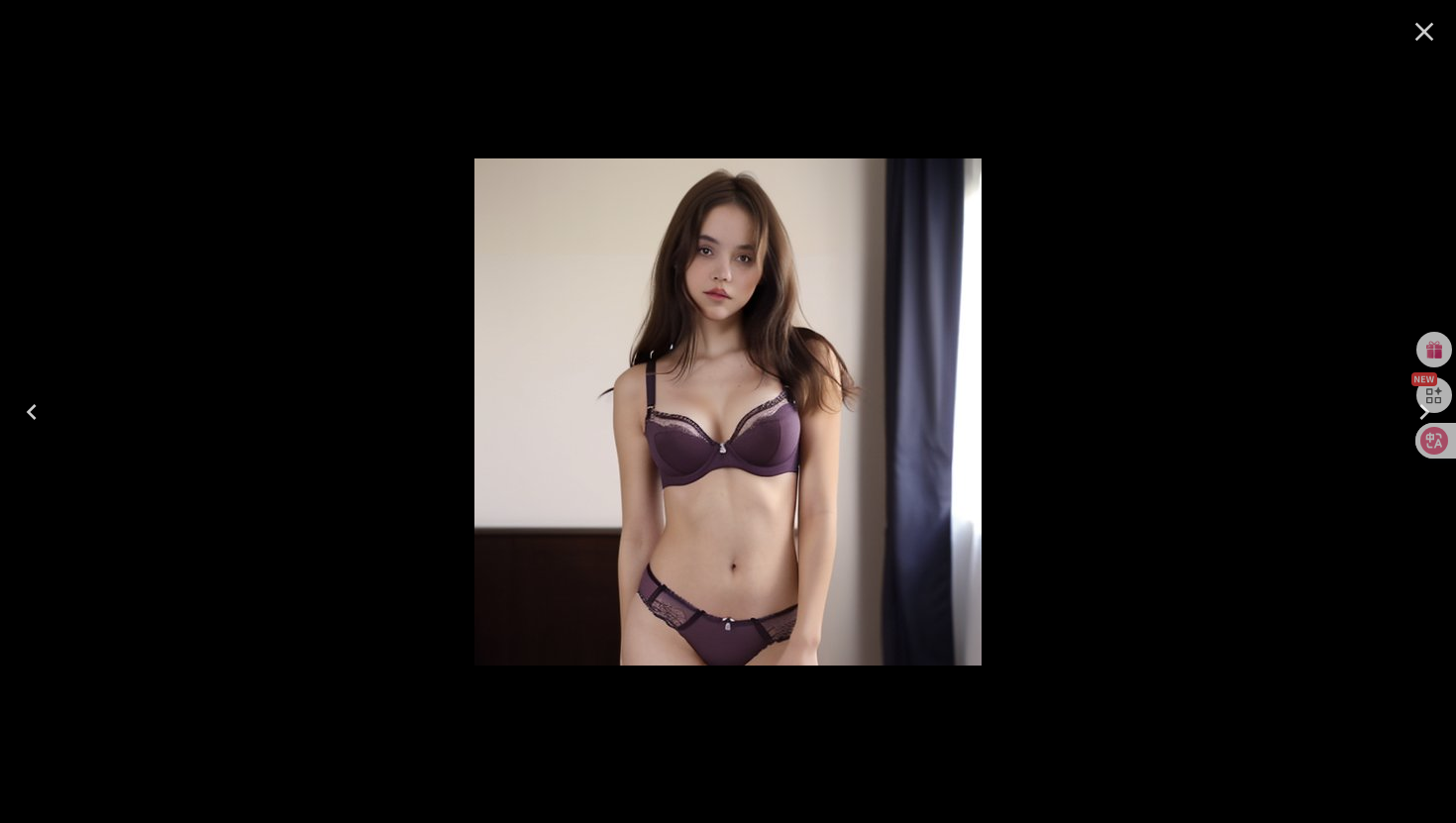 click 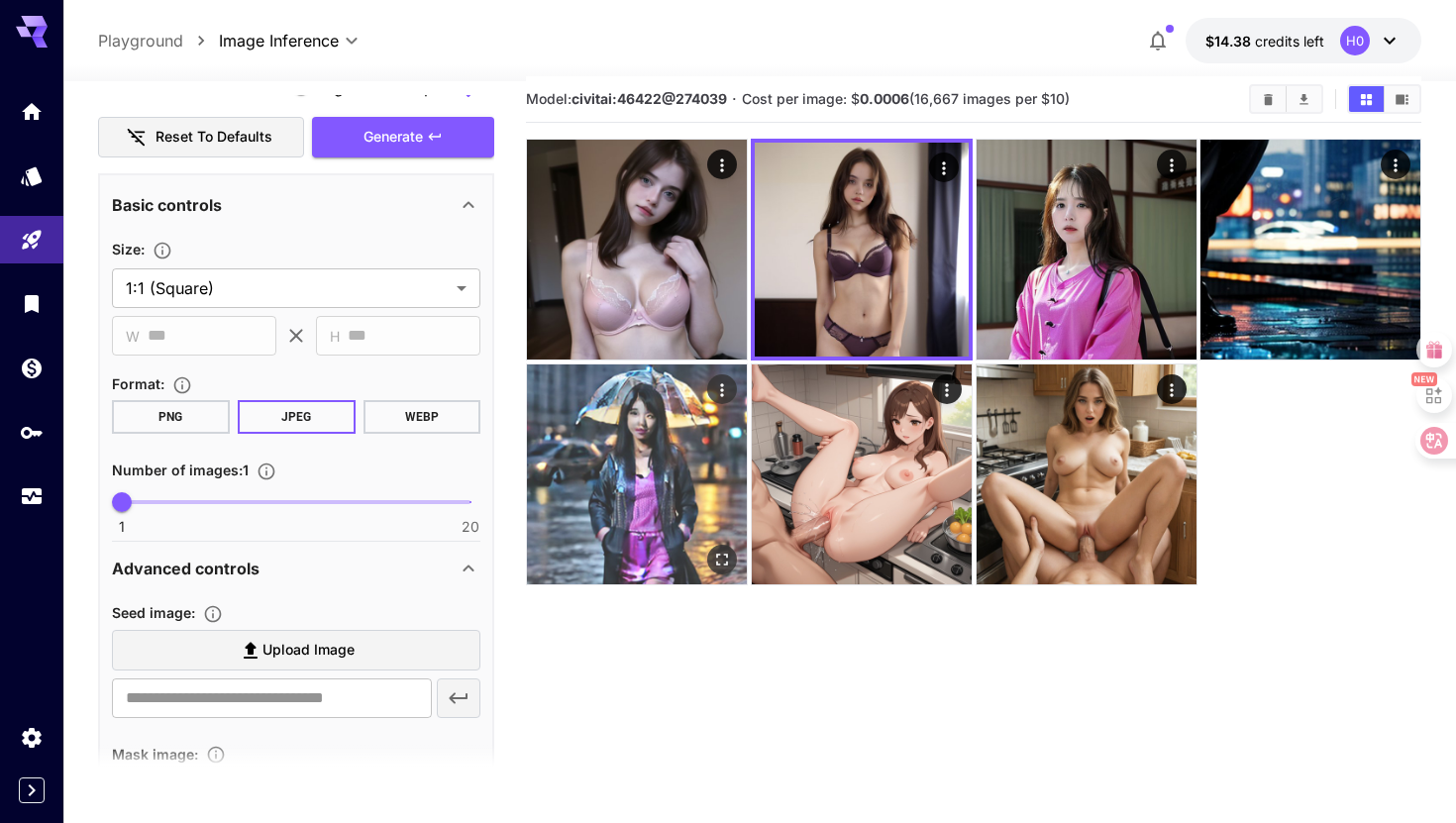scroll, scrollTop: 0, scrollLeft: 0, axis: both 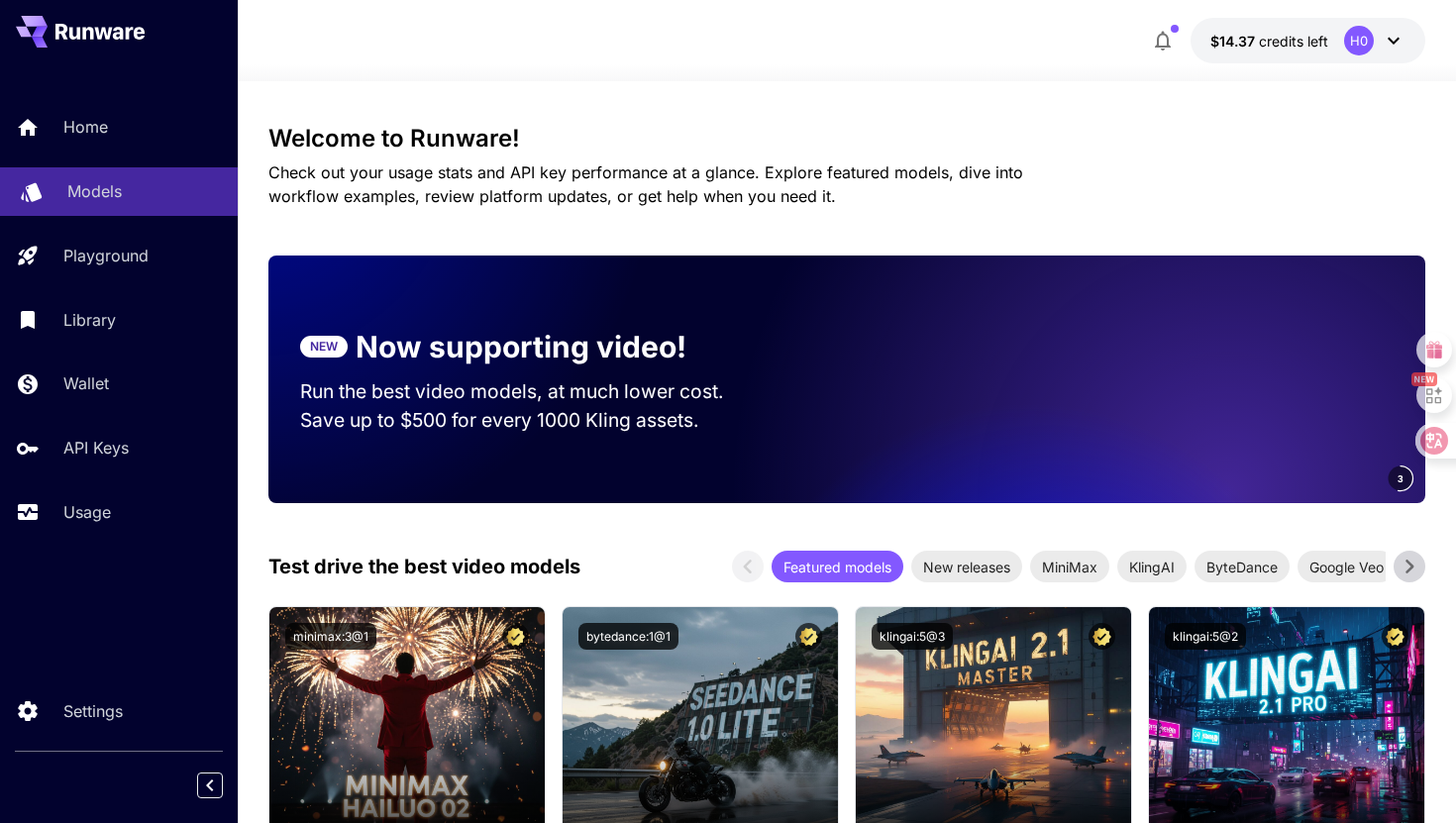 click on "Models" at bounding box center [119, 191] 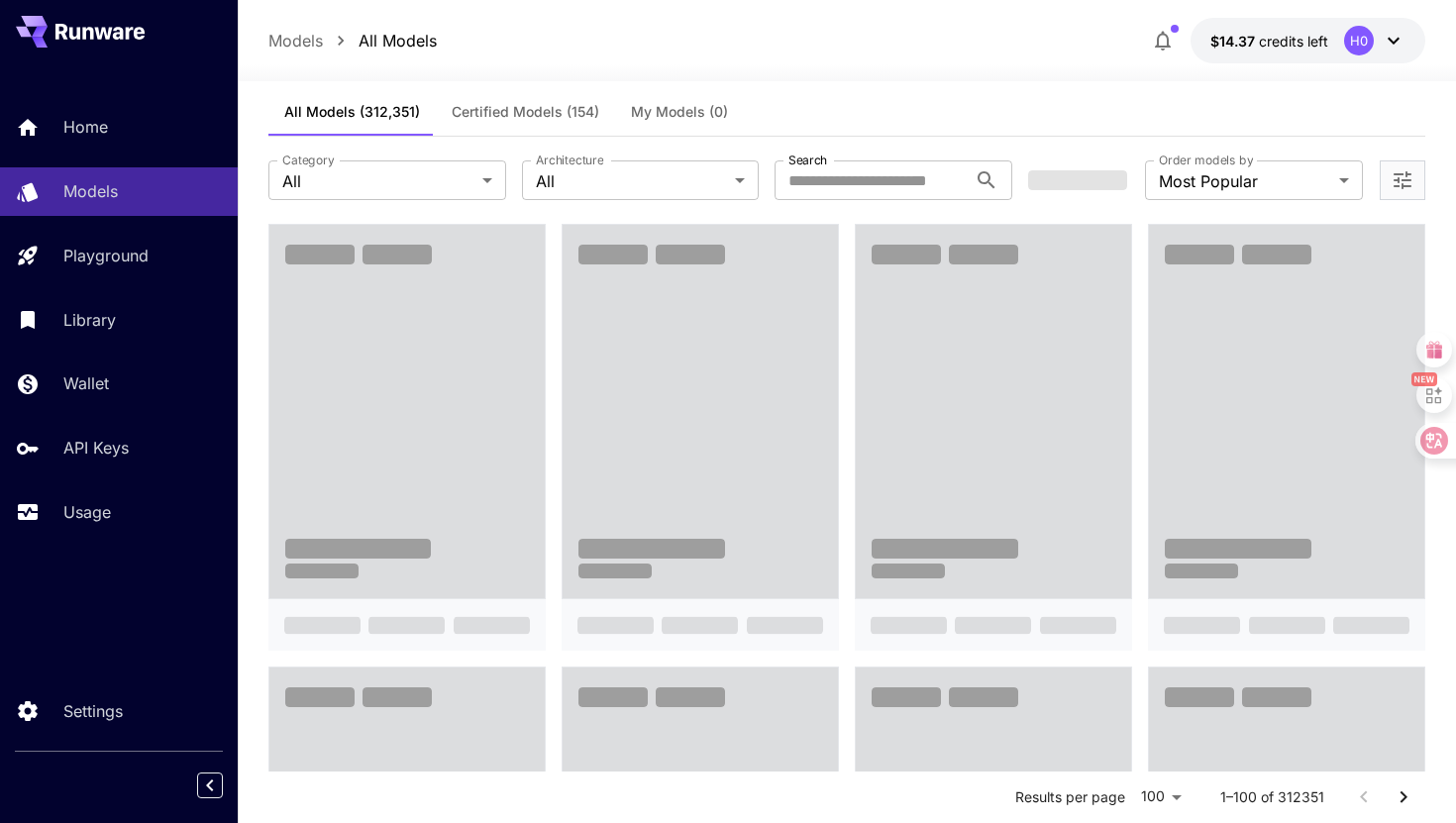 scroll, scrollTop: 41, scrollLeft: 0, axis: vertical 